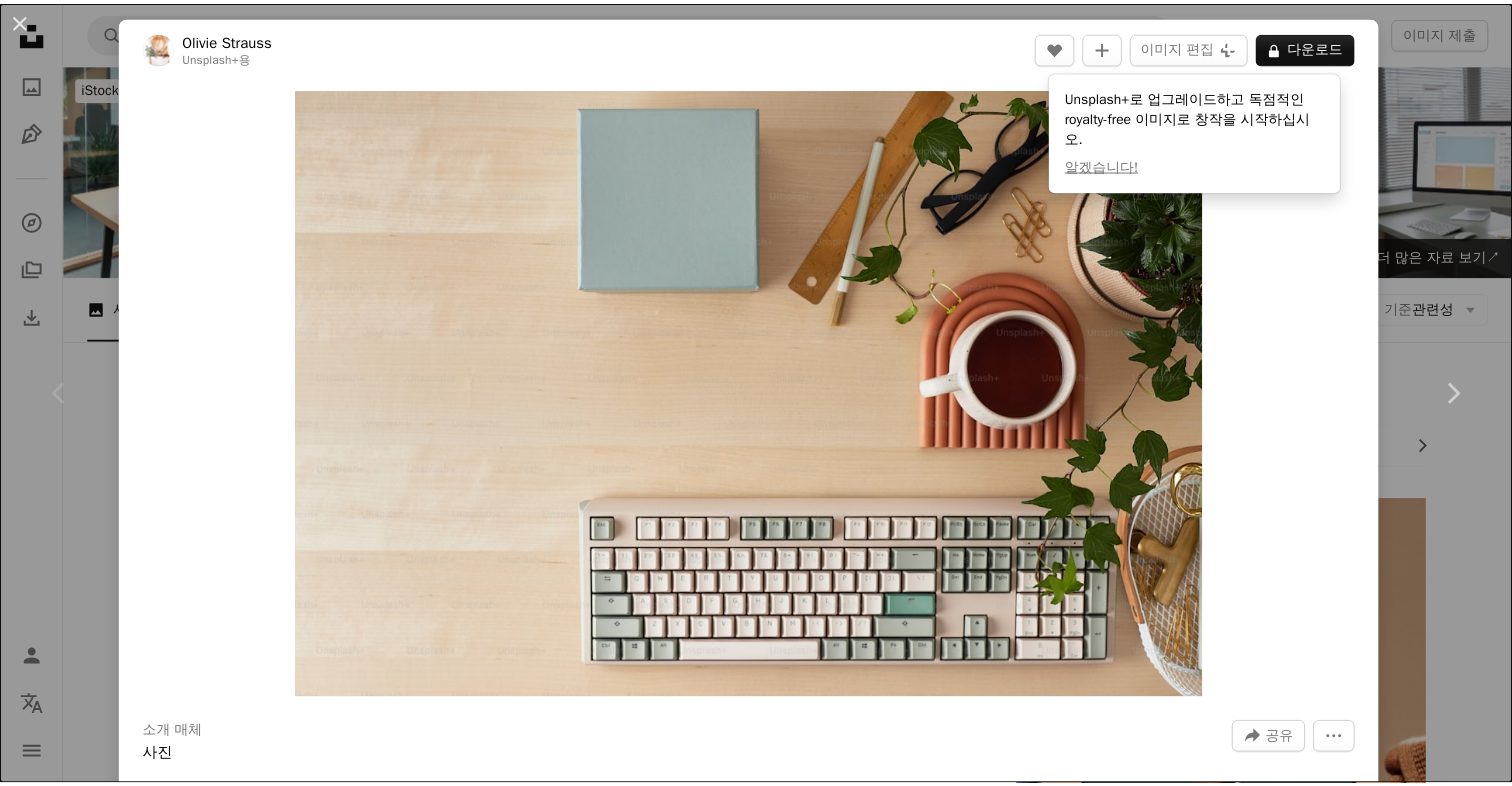 scroll, scrollTop: 200, scrollLeft: 0, axis: vertical 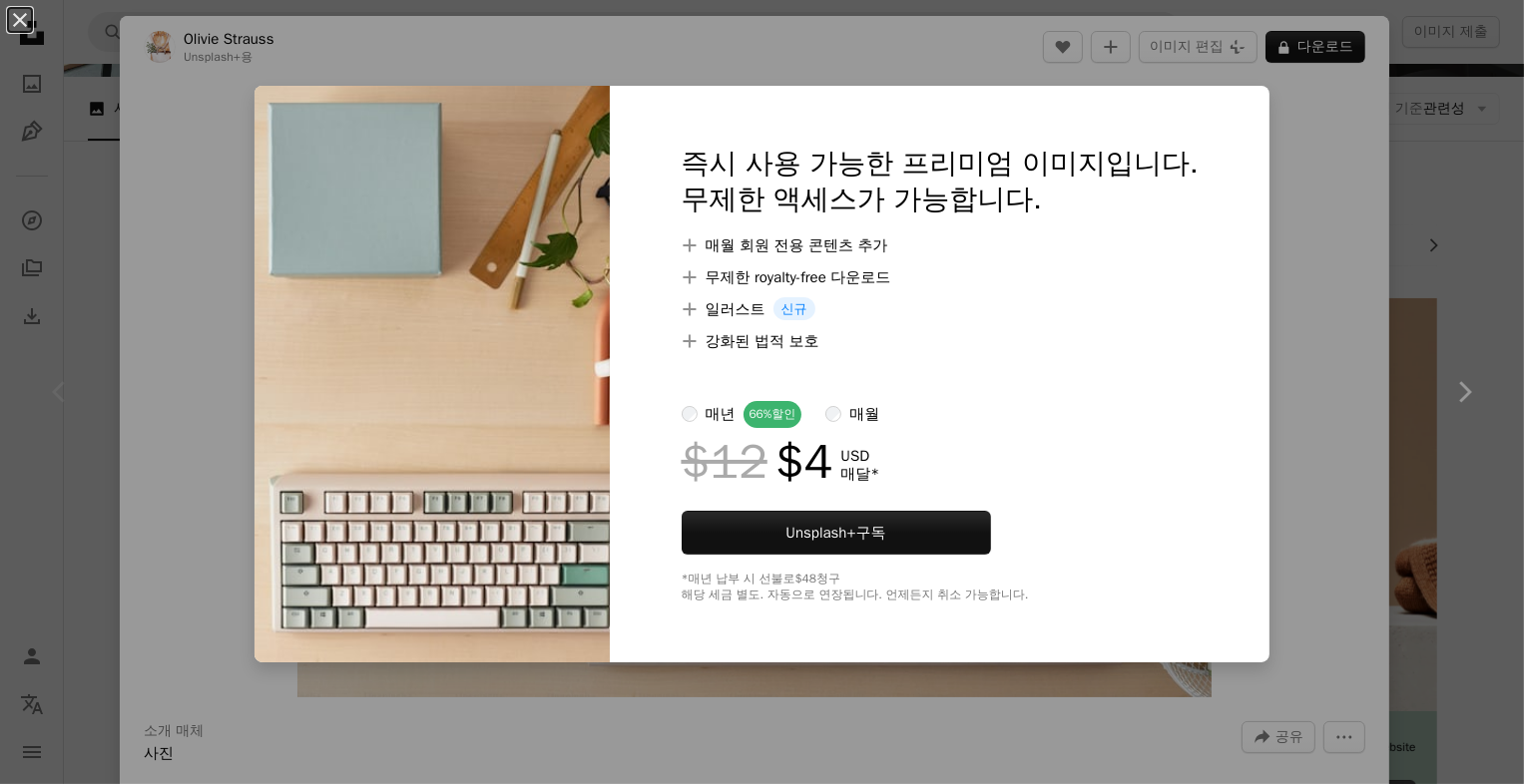 drag, startPoint x: 1324, startPoint y: 210, endPoint x: 1417, endPoint y: 297, distance: 127.349912 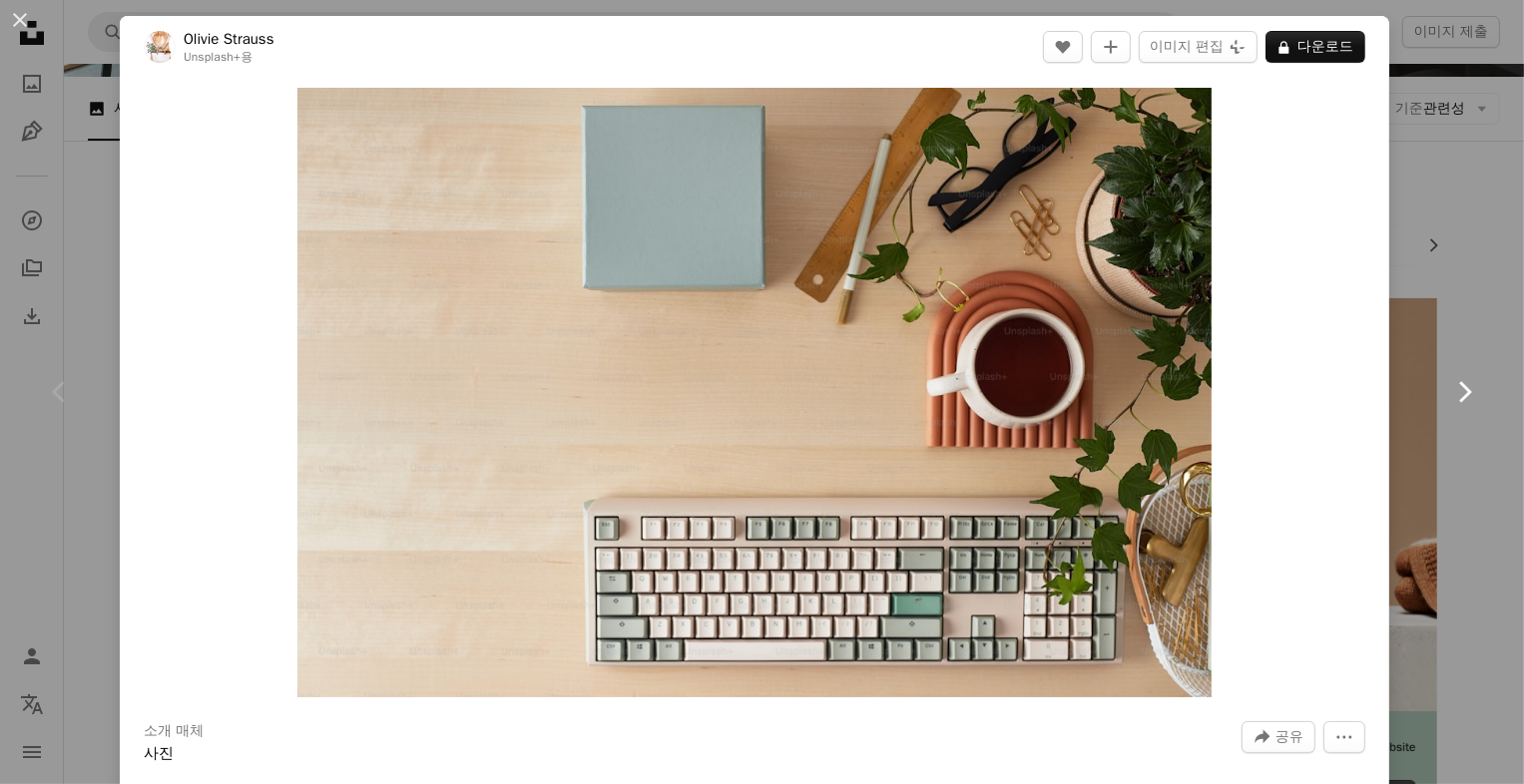 click on "Chevron right" at bounding box center [1464, 392] 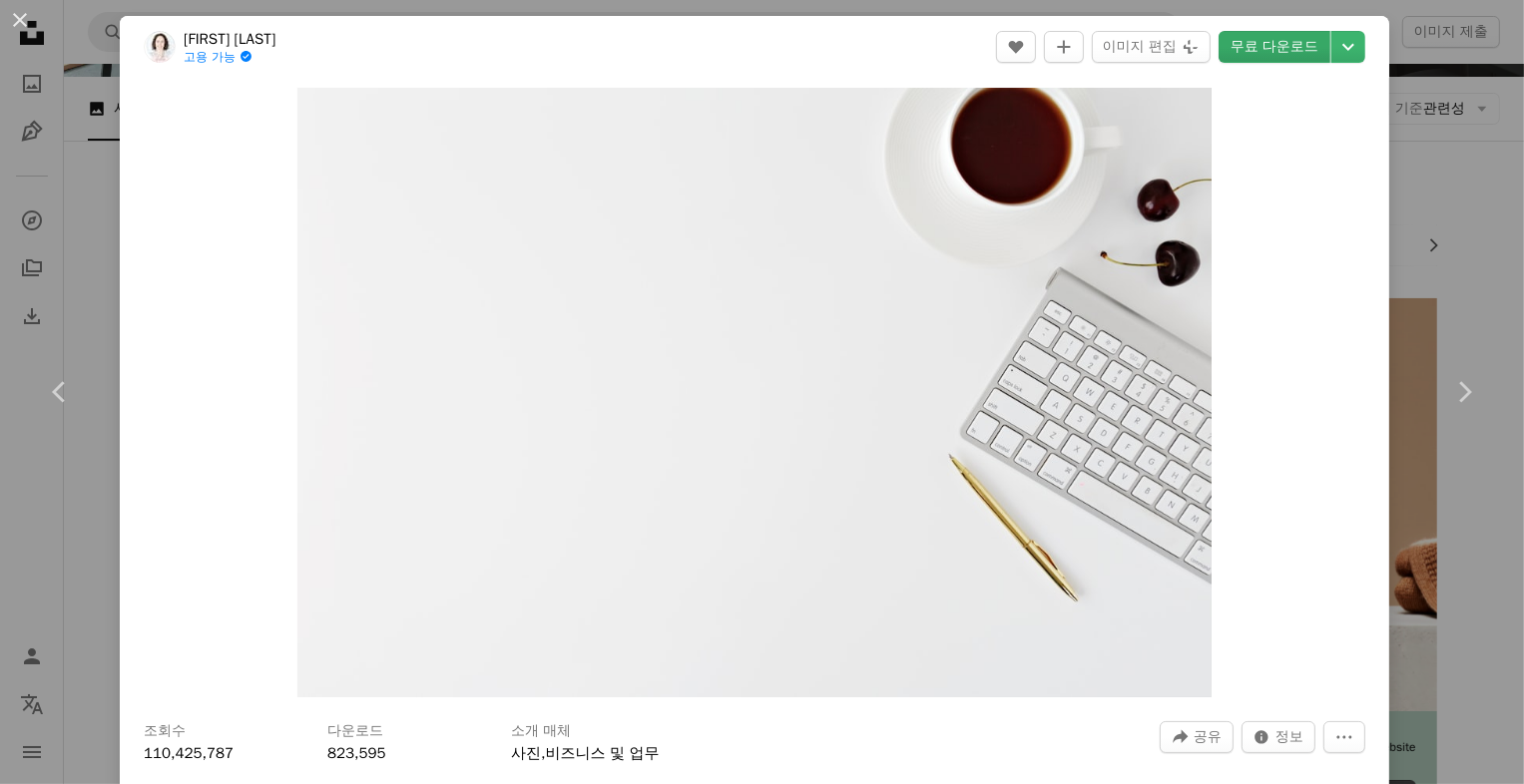click on "무료 다운로드" at bounding box center [1274, 47] 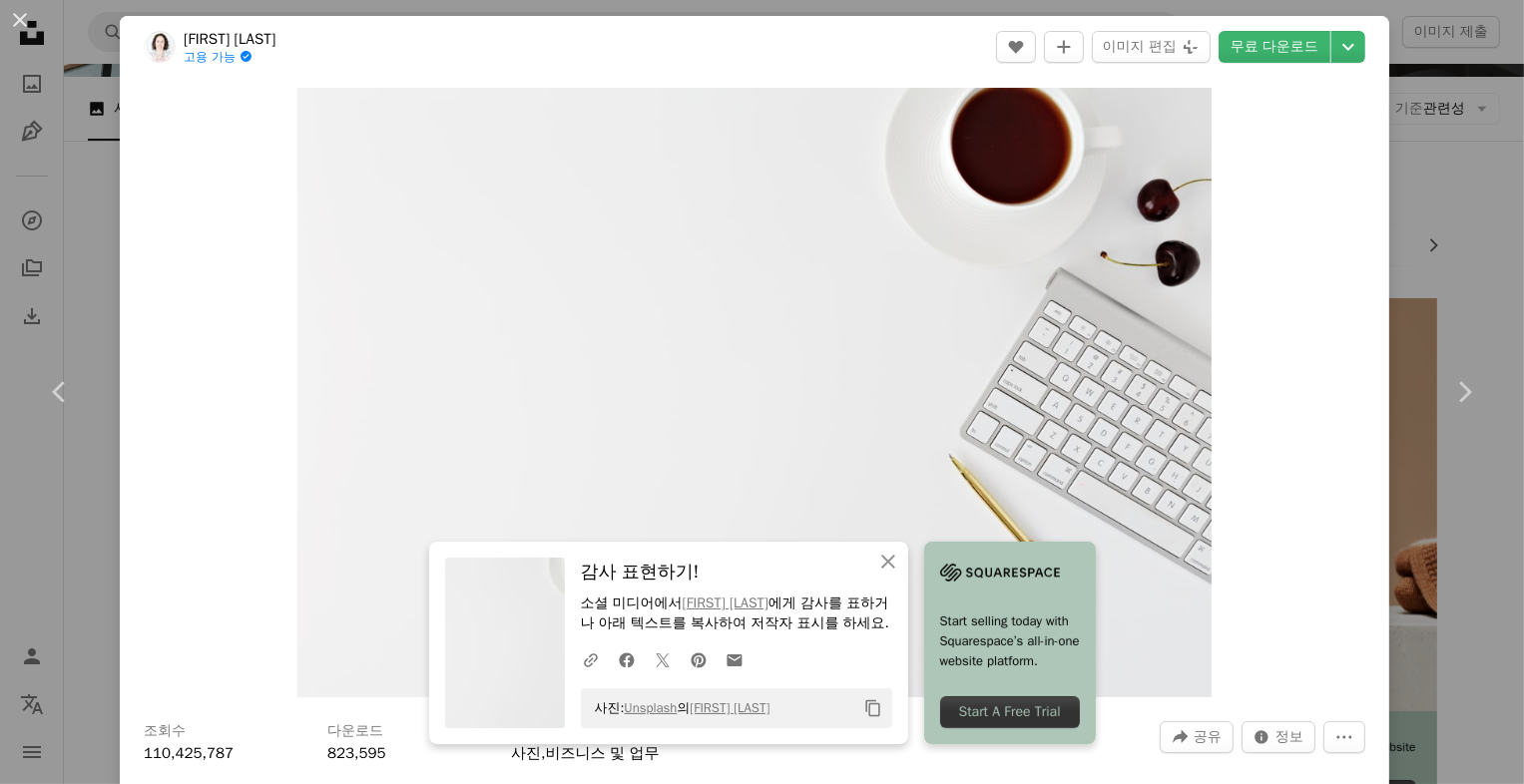 drag, startPoint x: 1410, startPoint y: 284, endPoint x: 1389, endPoint y: 301, distance: 27.018512 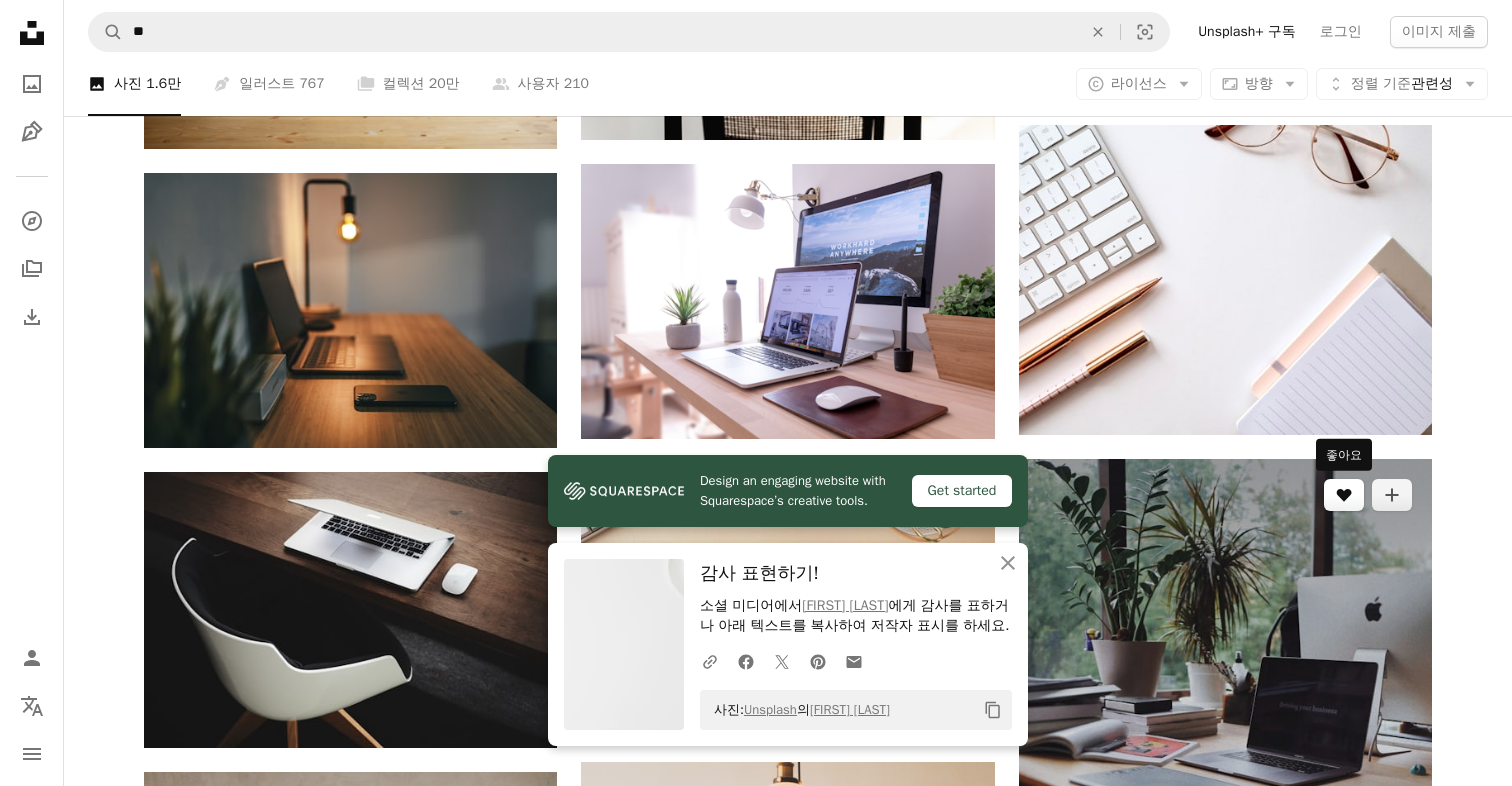 scroll, scrollTop: 900, scrollLeft: 0, axis: vertical 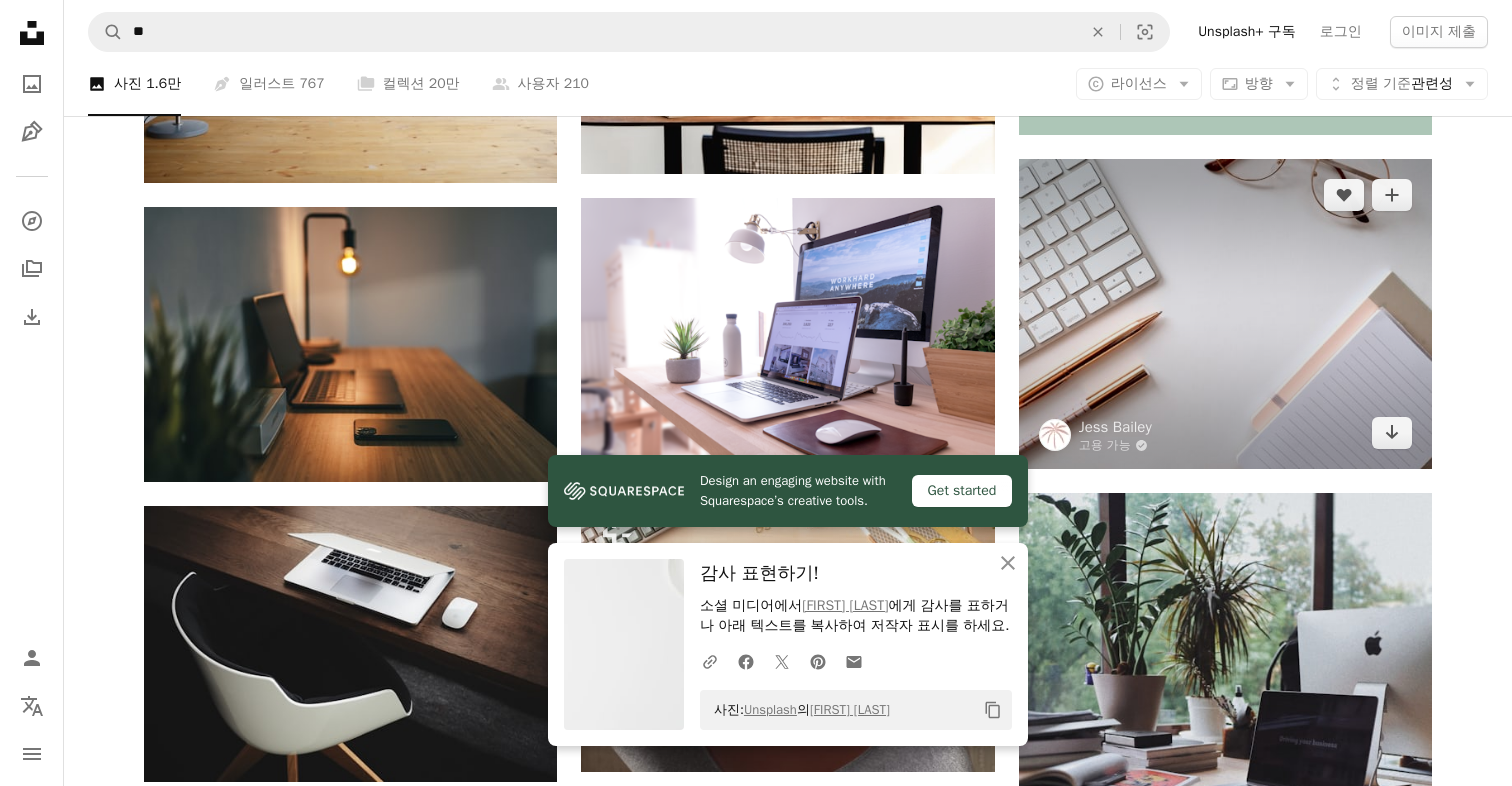 click at bounding box center (1225, 314) 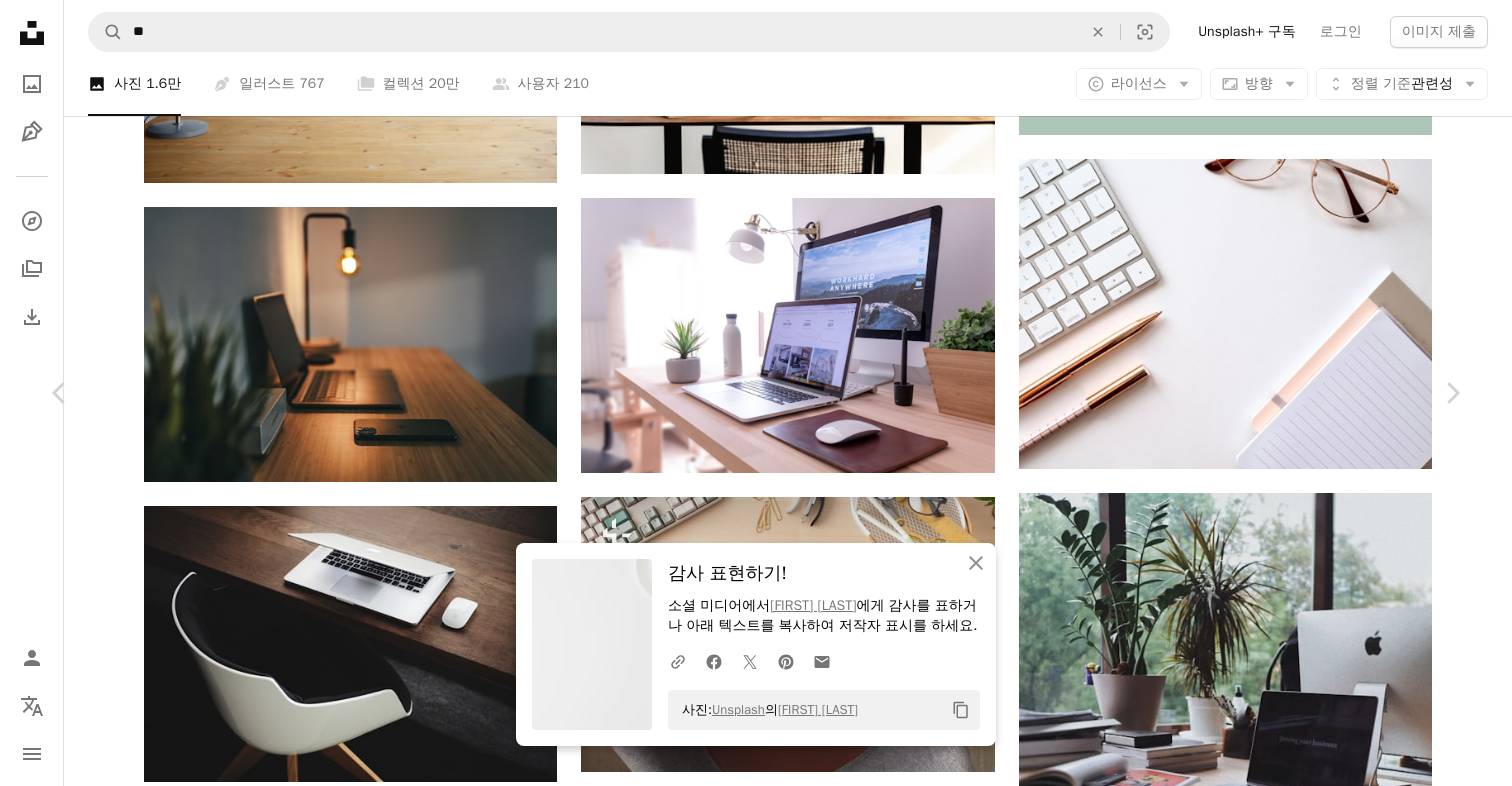 click on "무료 다운로드" at bounding box center [1262, 3442] 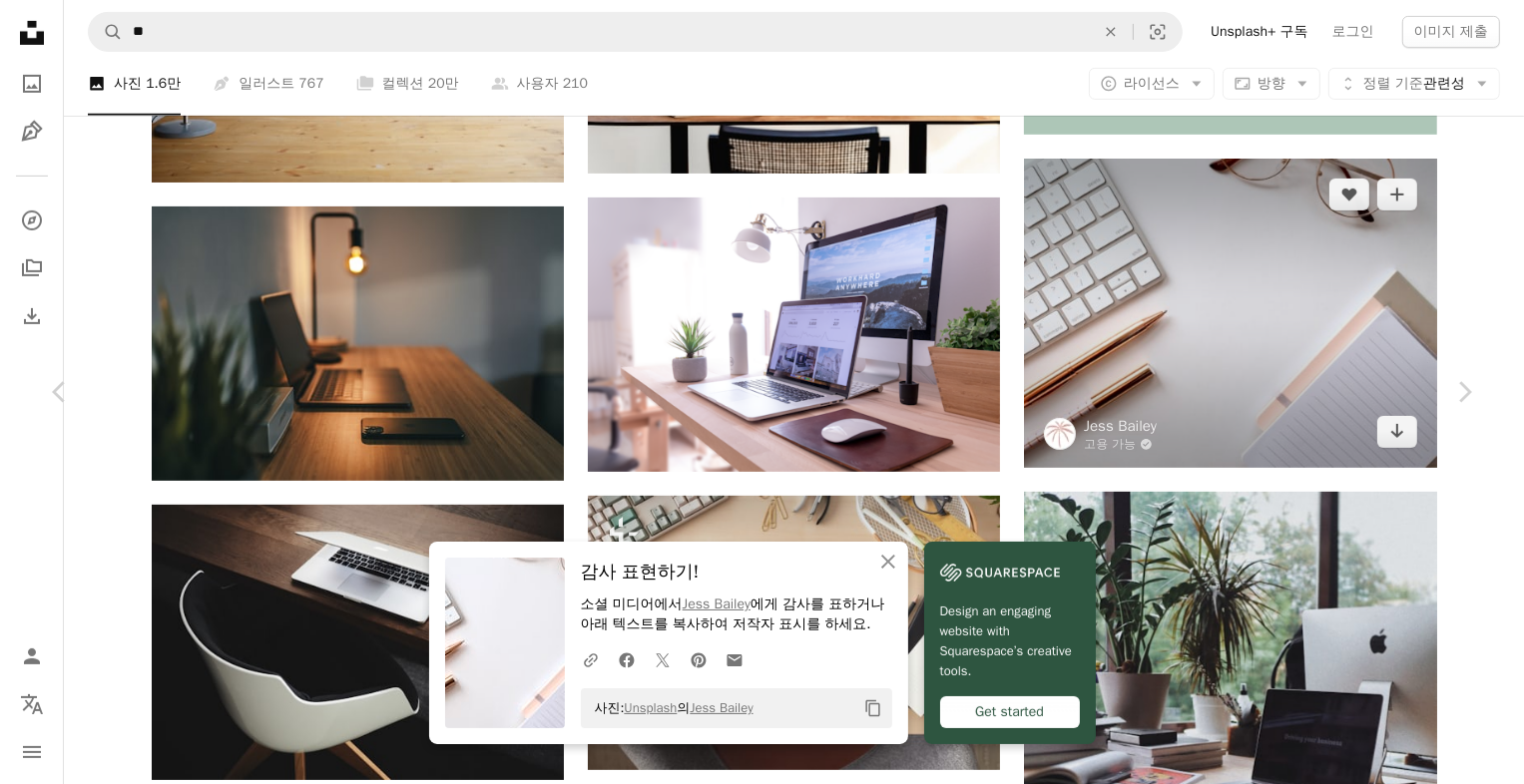 drag, startPoint x: 1408, startPoint y: 271, endPoint x: 1388, endPoint y: 291, distance: 28.284271 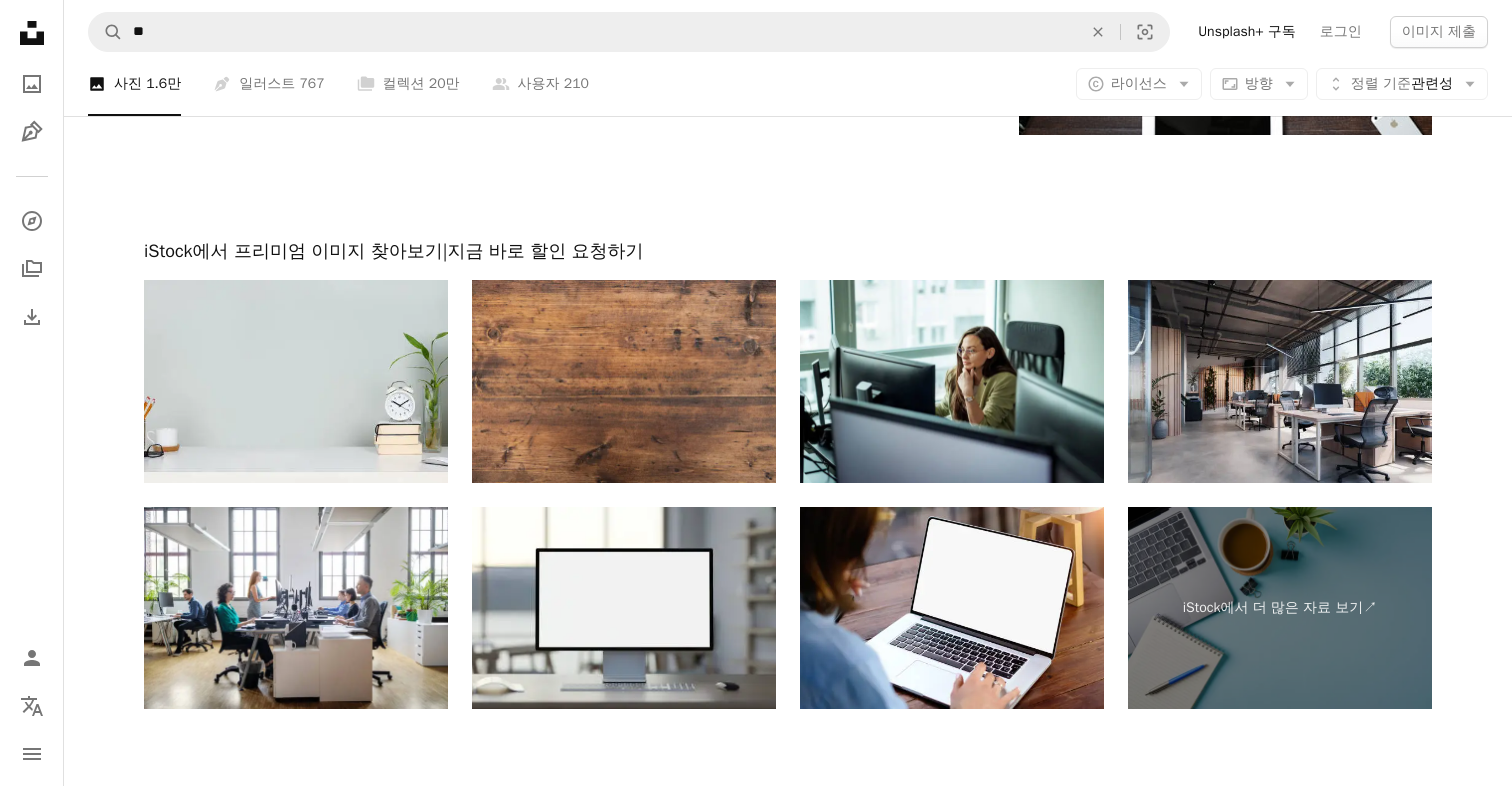scroll, scrollTop: 3400, scrollLeft: 0, axis: vertical 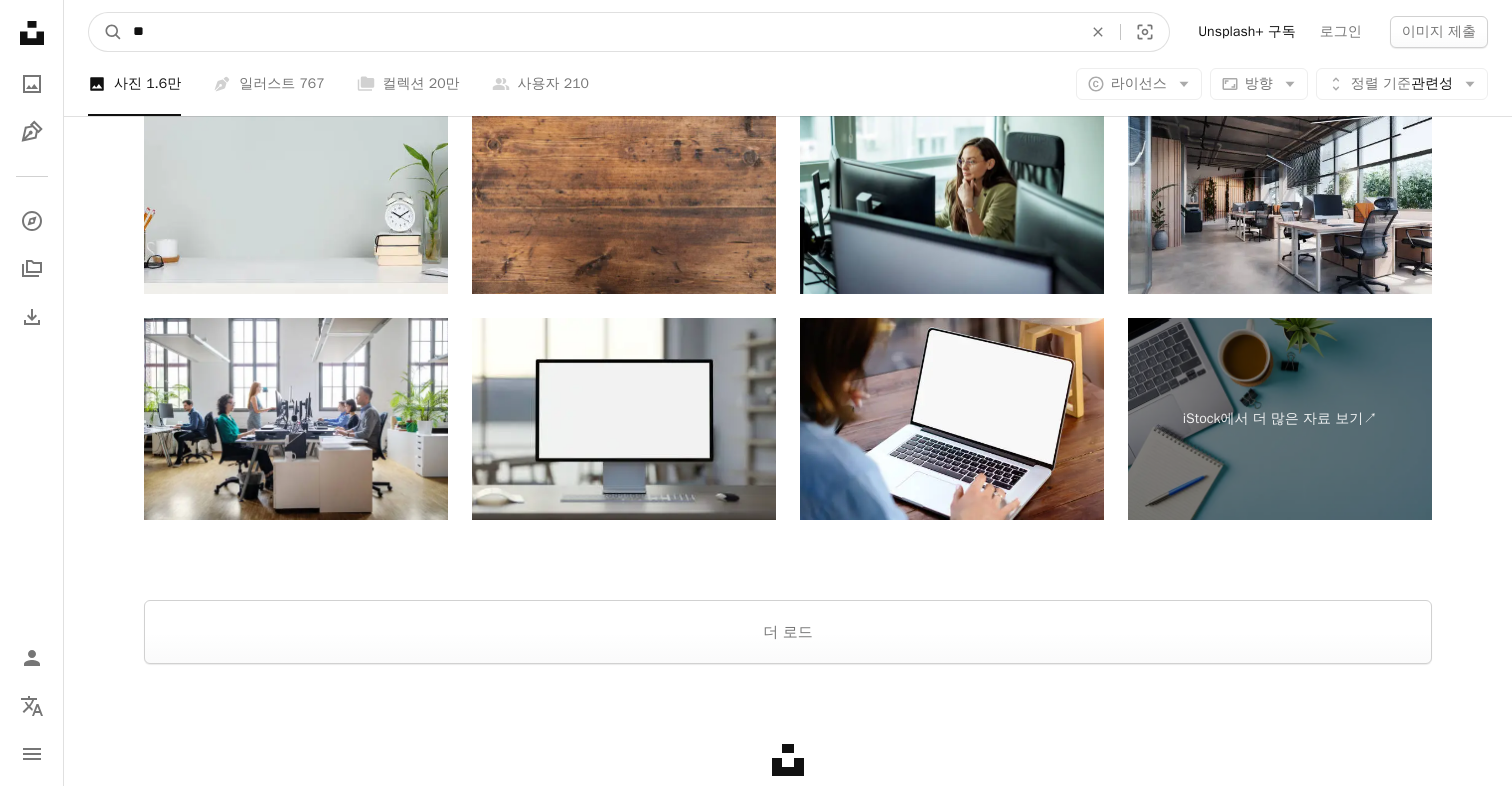 drag, startPoint x: 159, startPoint y: 37, endPoint x: 68, endPoint y: 29, distance: 91.350975 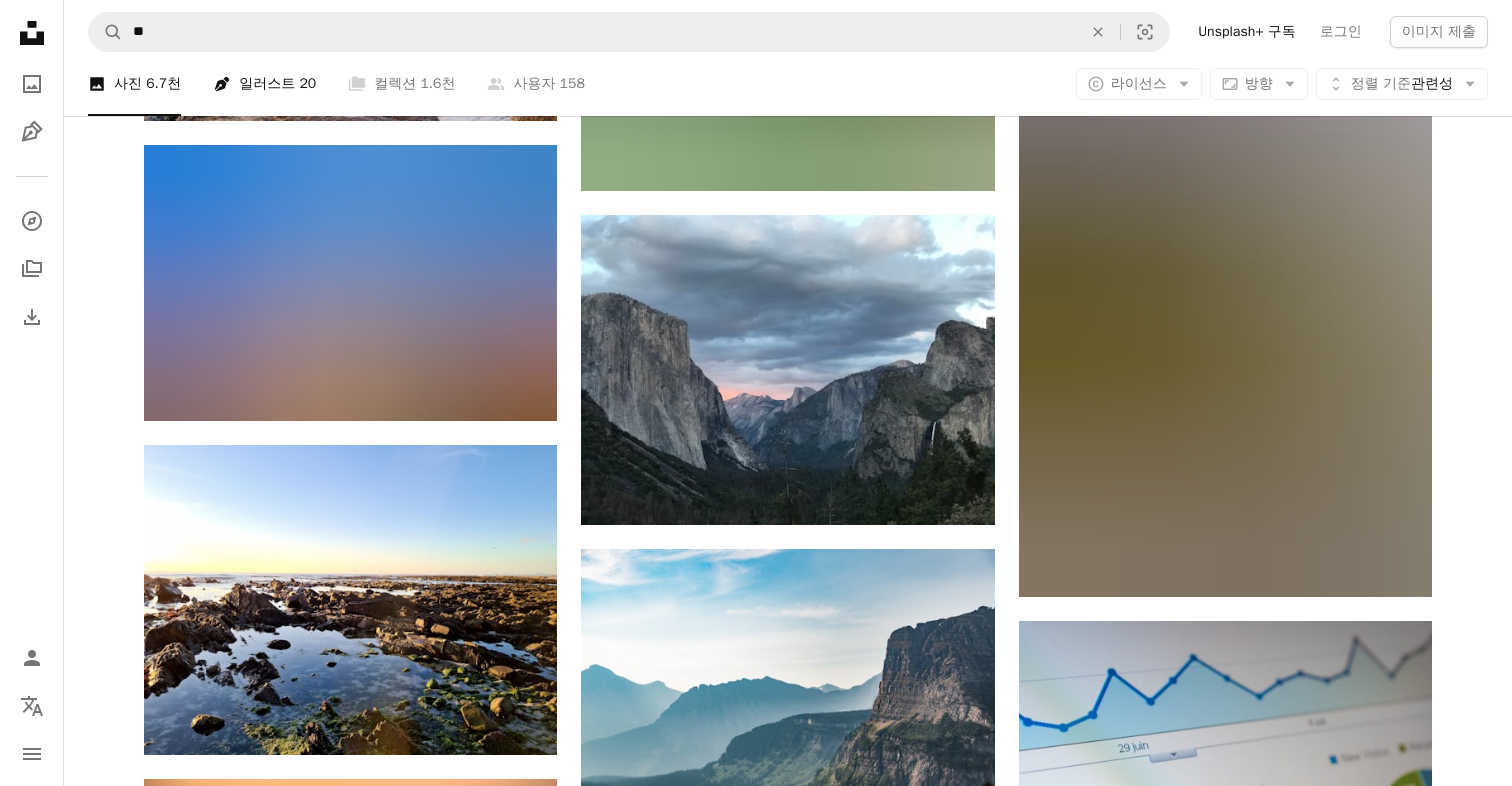 scroll, scrollTop: 2500, scrollLeft: 0, axis: vertical 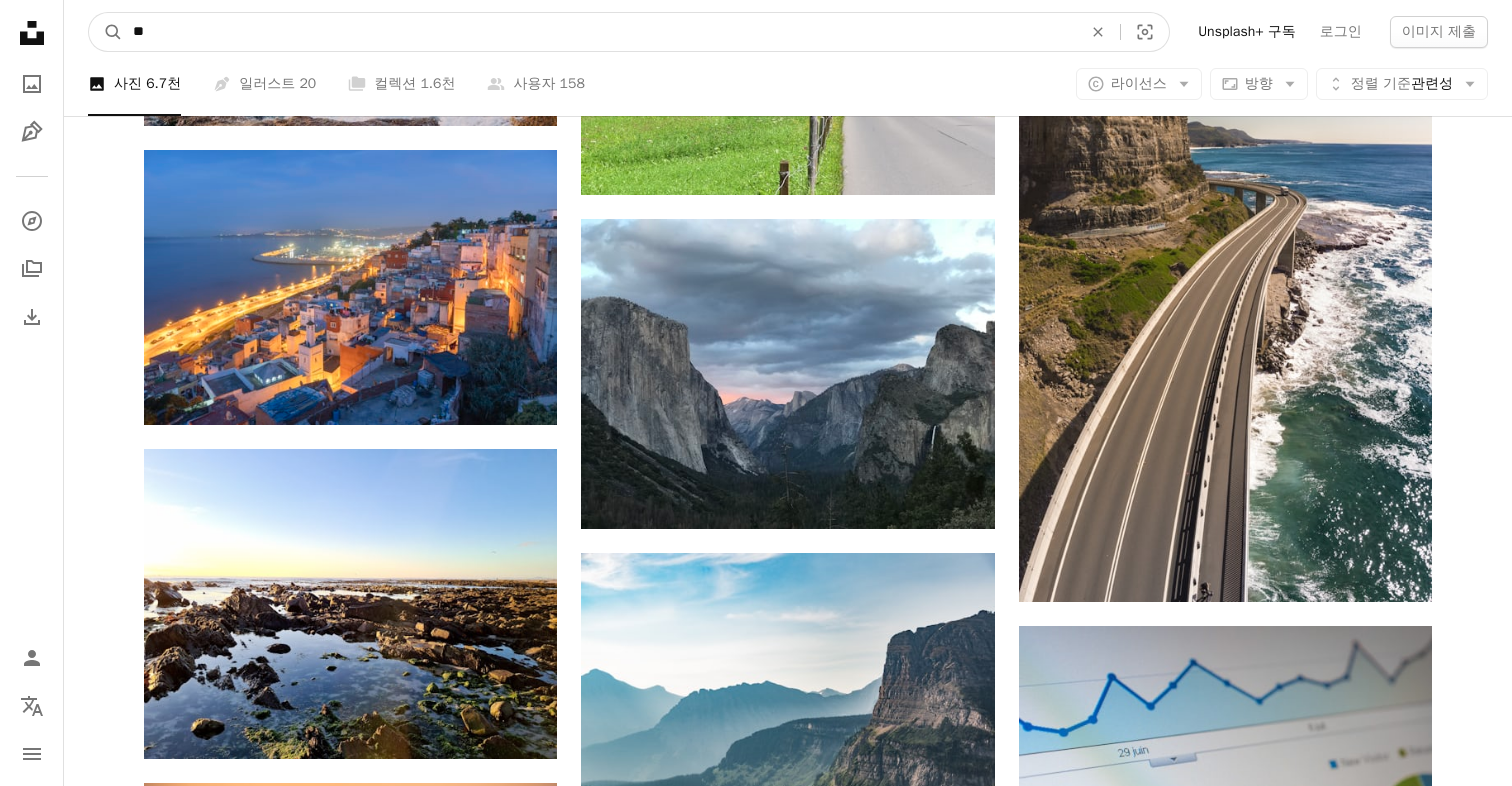 click on "**" at bounding box center [599, 32] 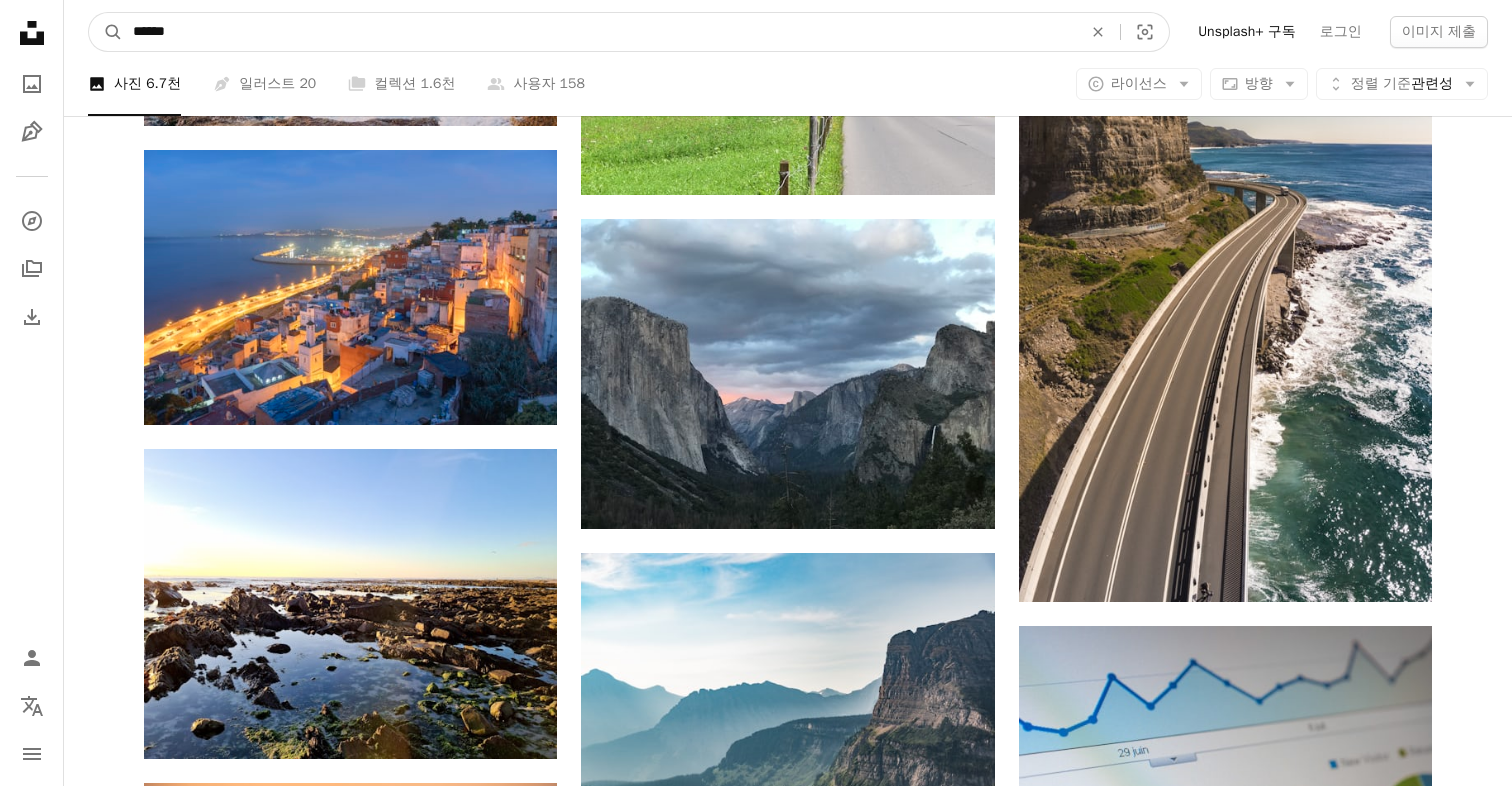 type on "******" 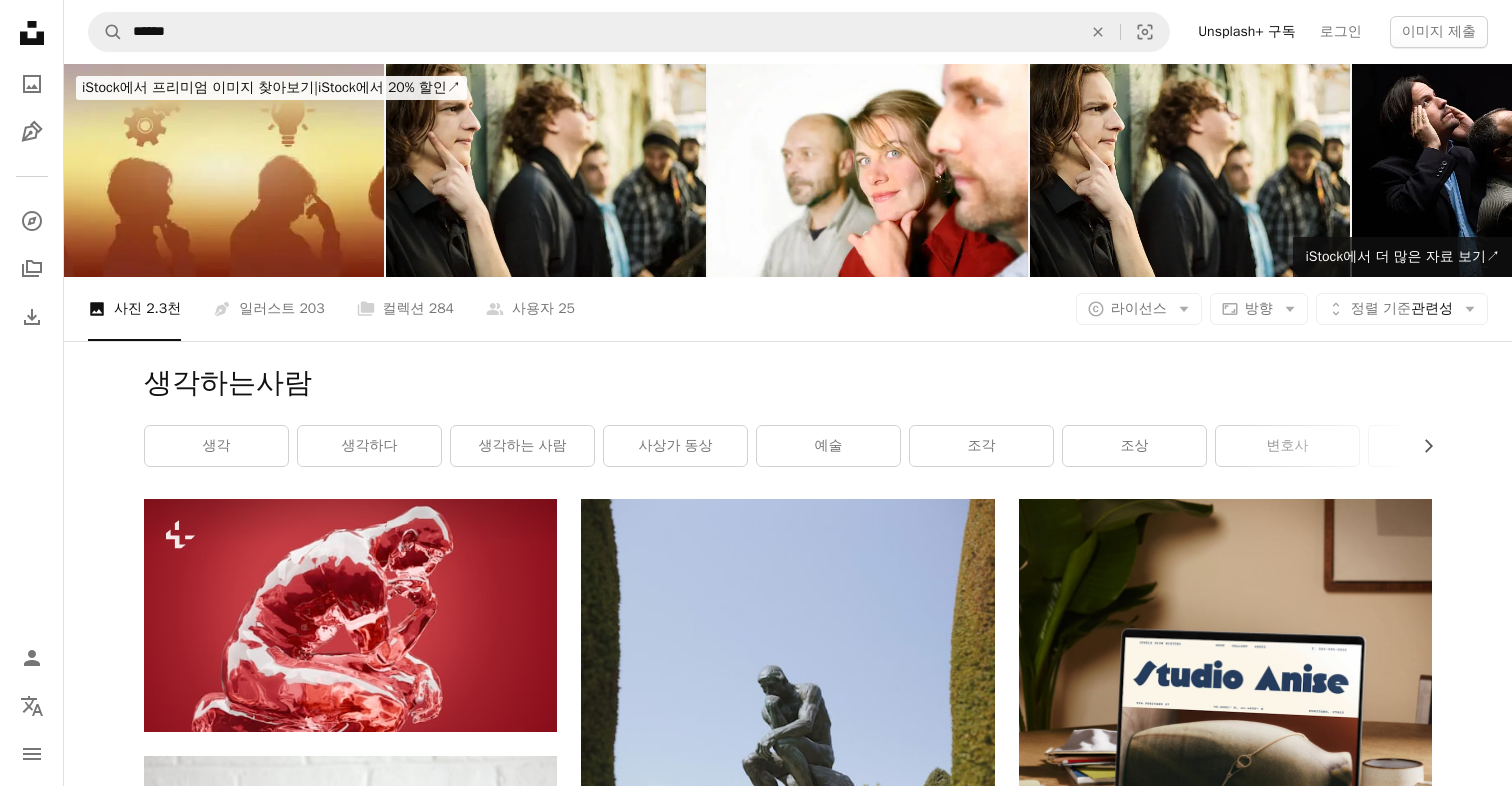 scroll, scrollTop: 300, scrollLeft: 0, axis: vertical 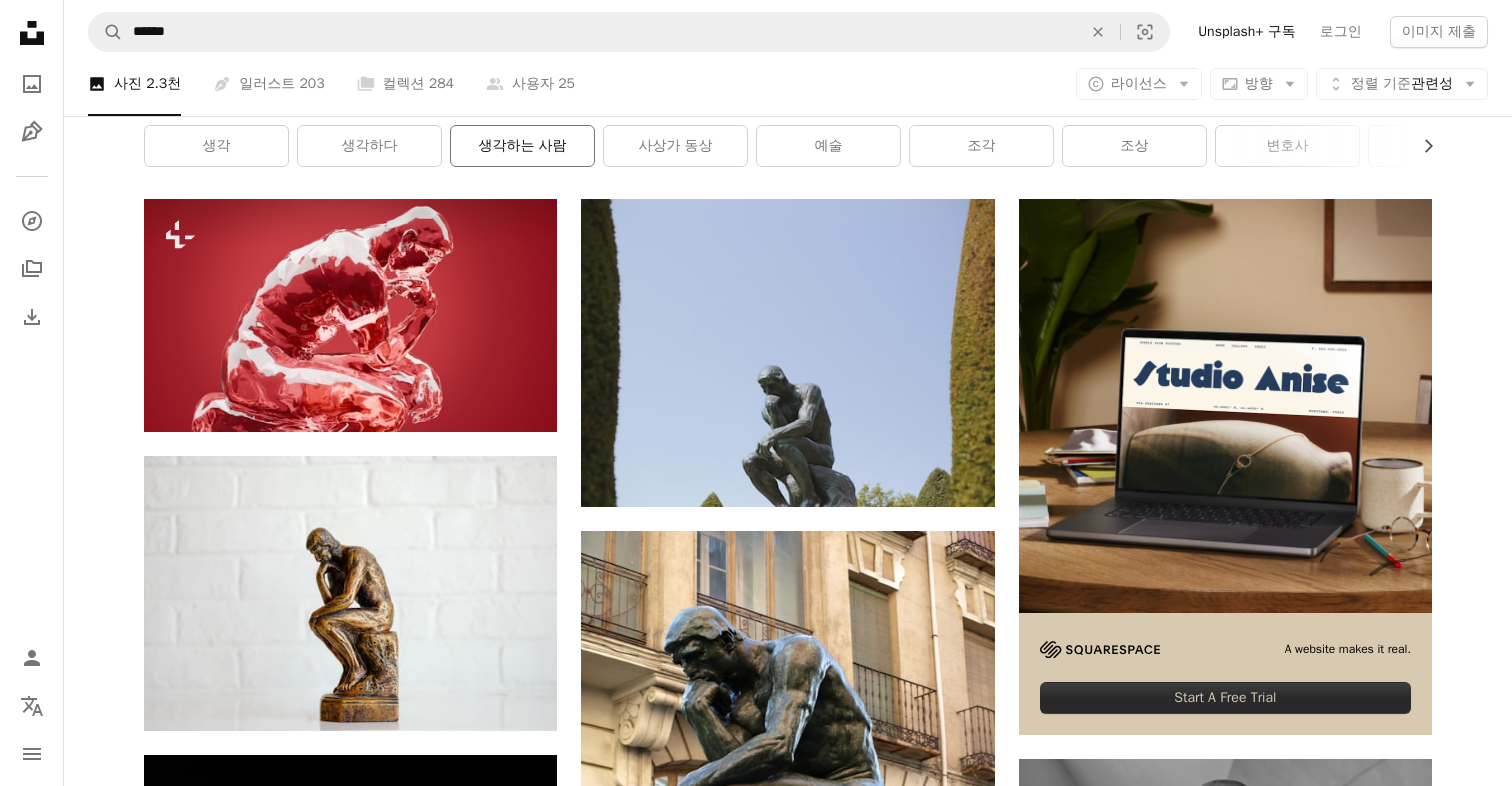 click on "생각하는 사람" at bounding box center (522, 146) 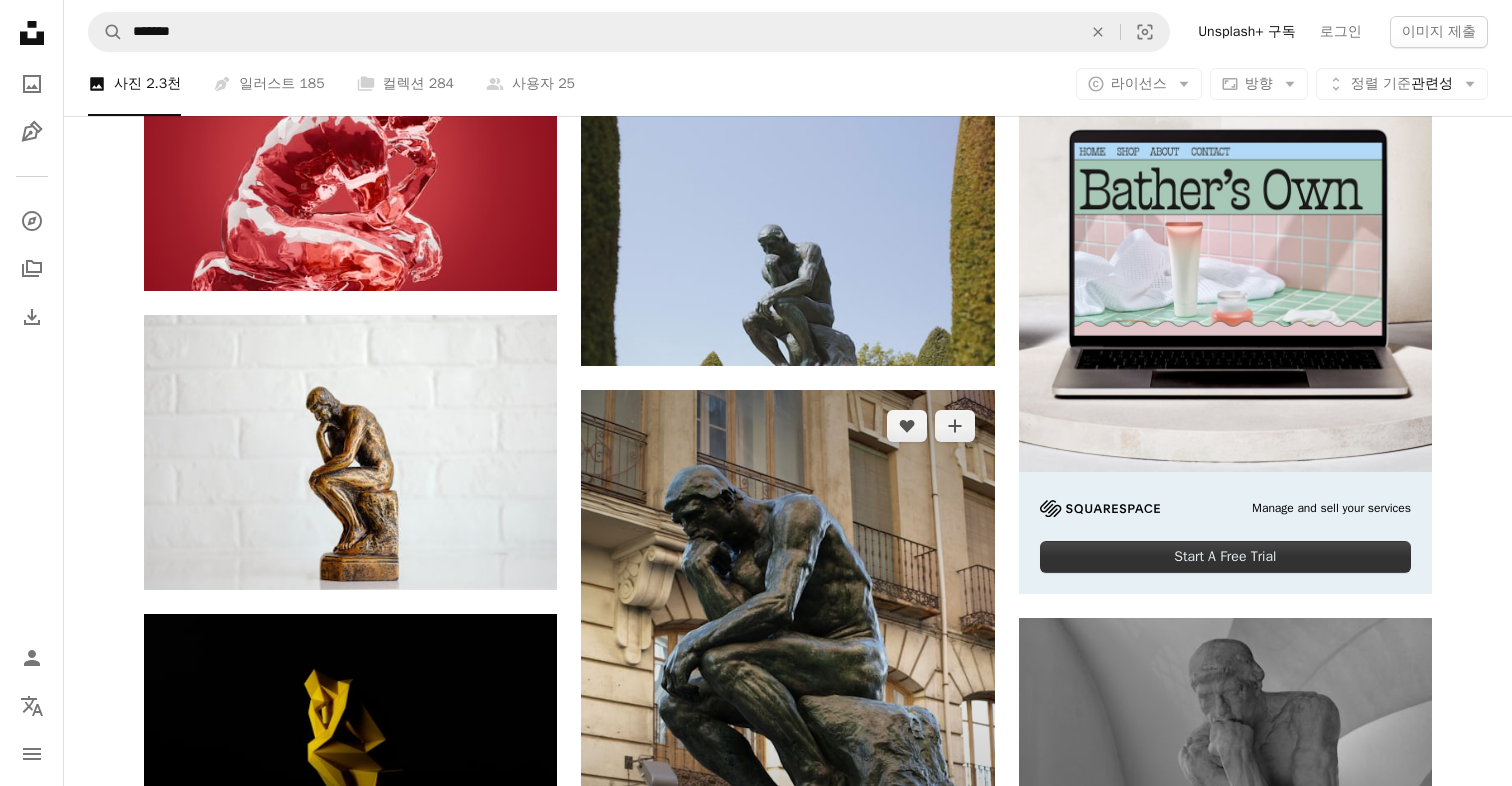 scroll, scrollTop: 200, scrollLeft: 0, axis: vertical 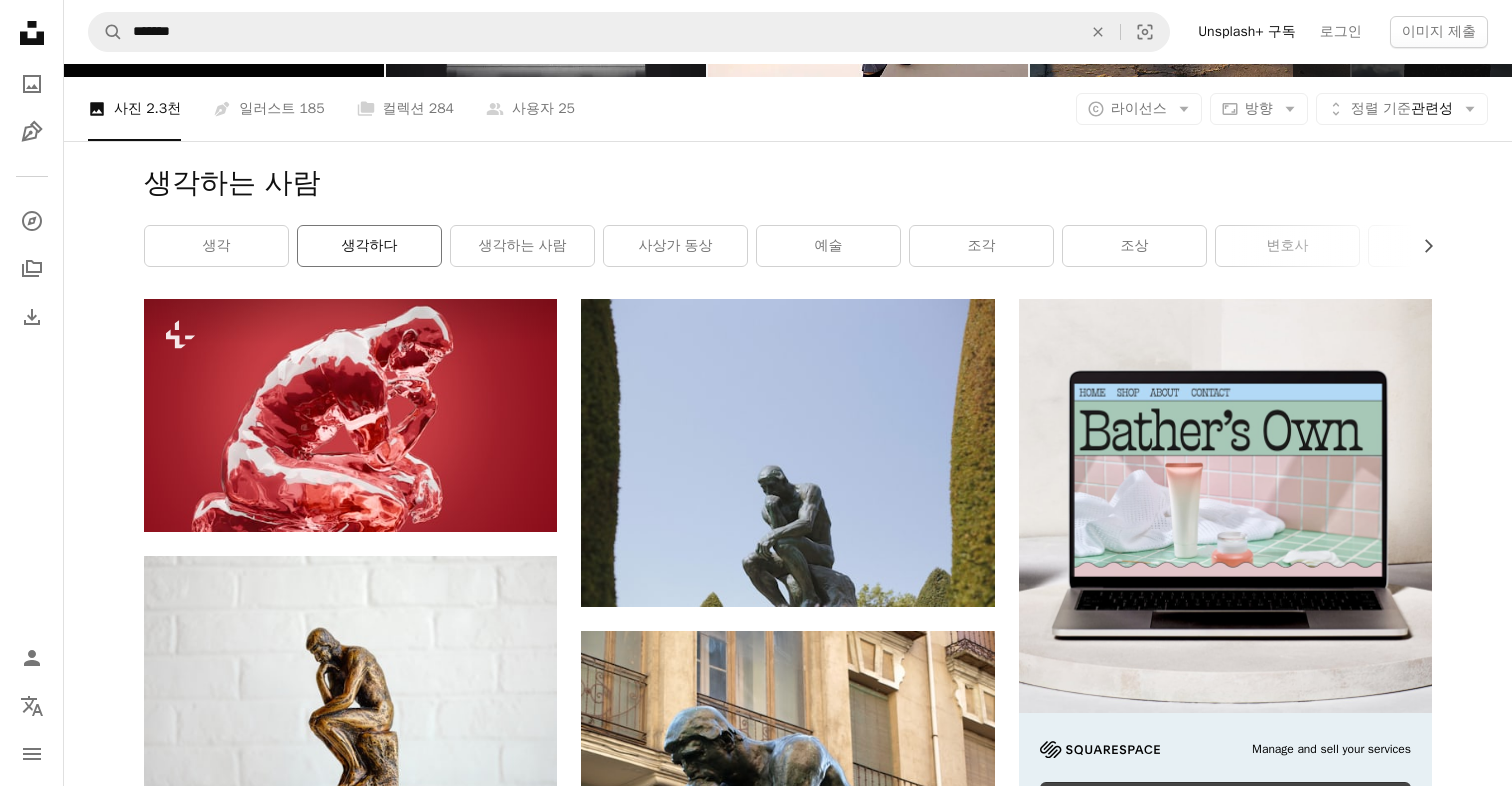 click on "생각하다" at bounding box center [369, 246] 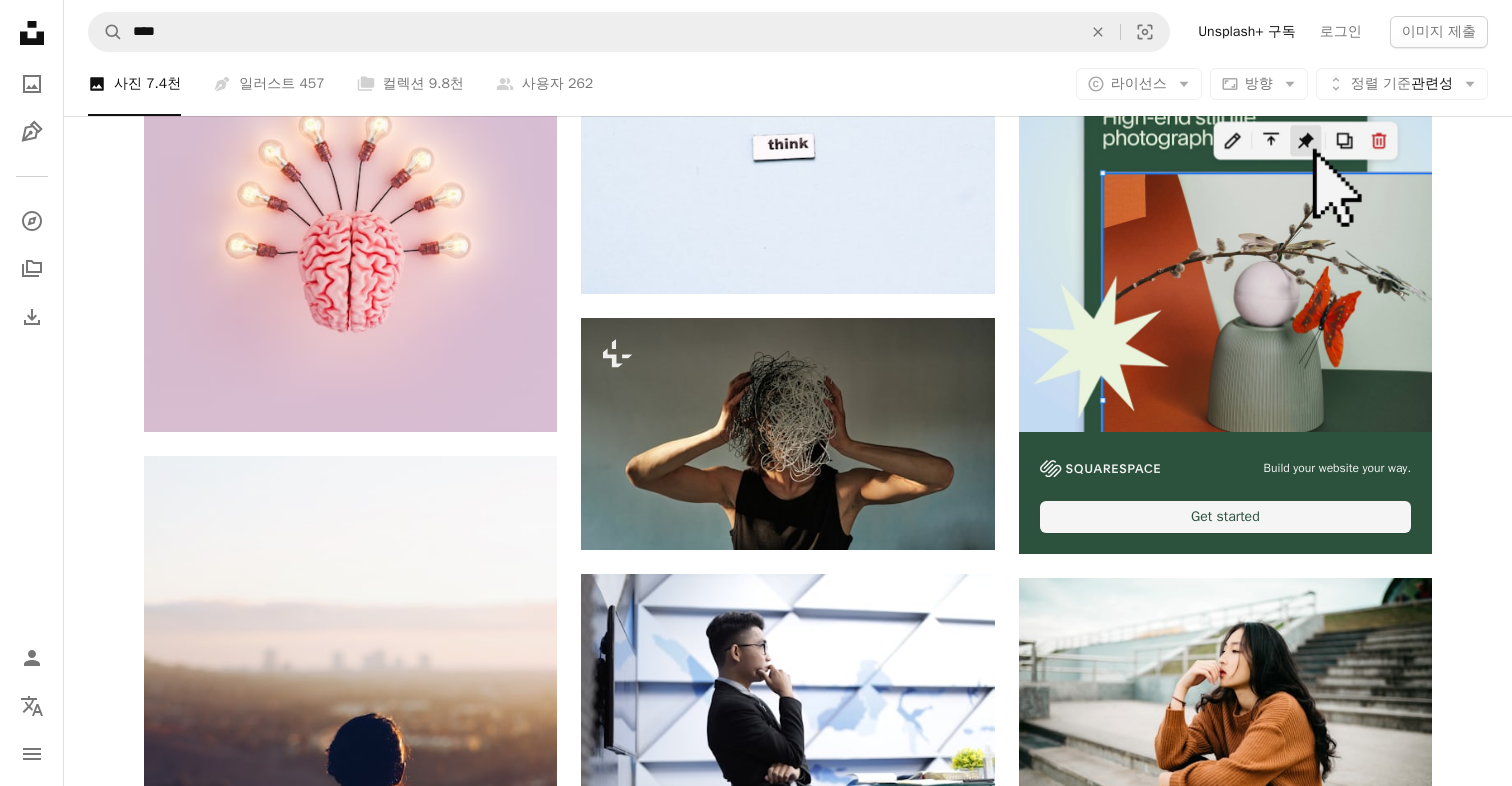scroll, scrollTop: 200, scrollLeft: 0, axis: vertical 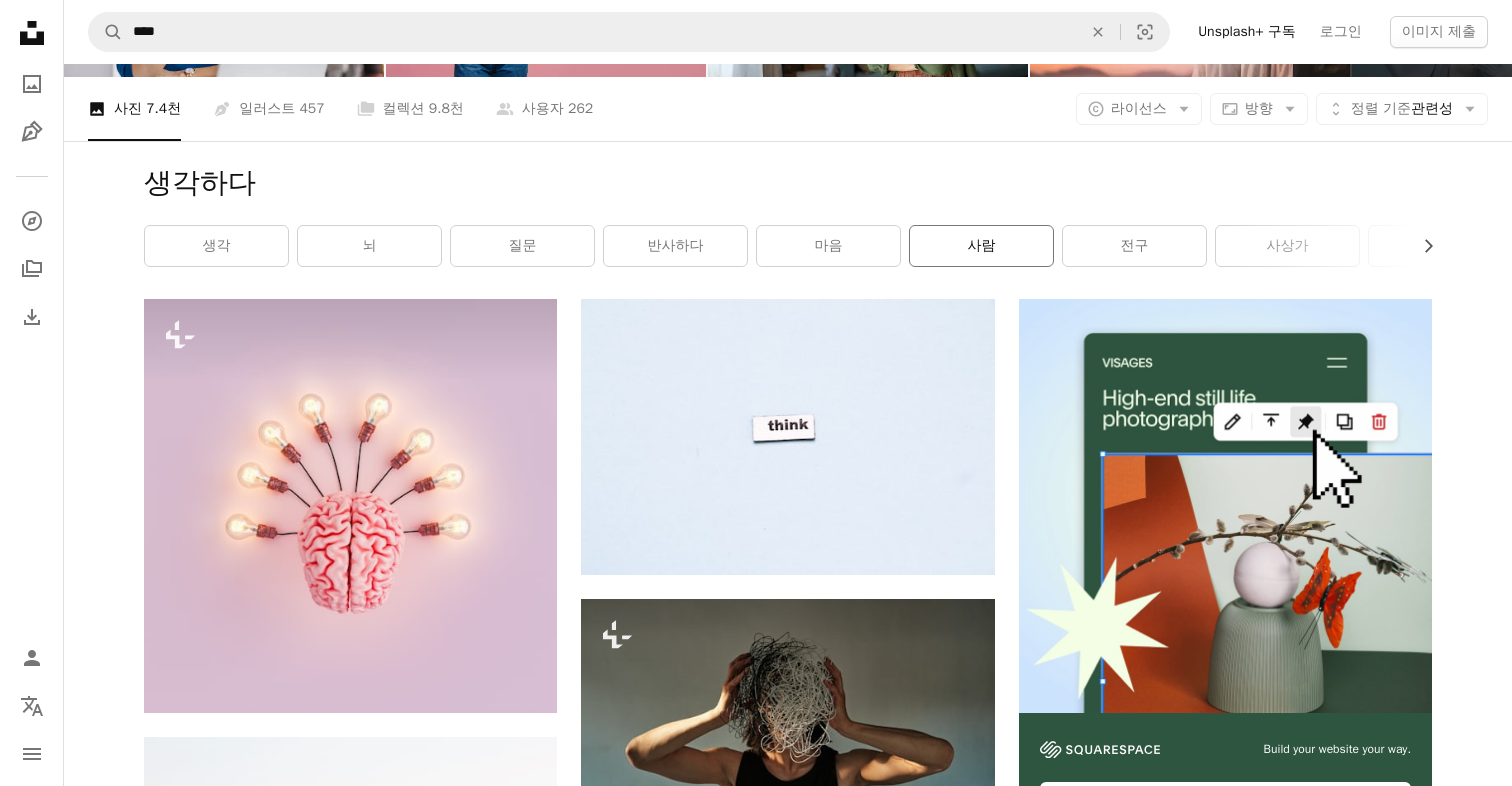 click on "사람" at bounding box center (981, 246) 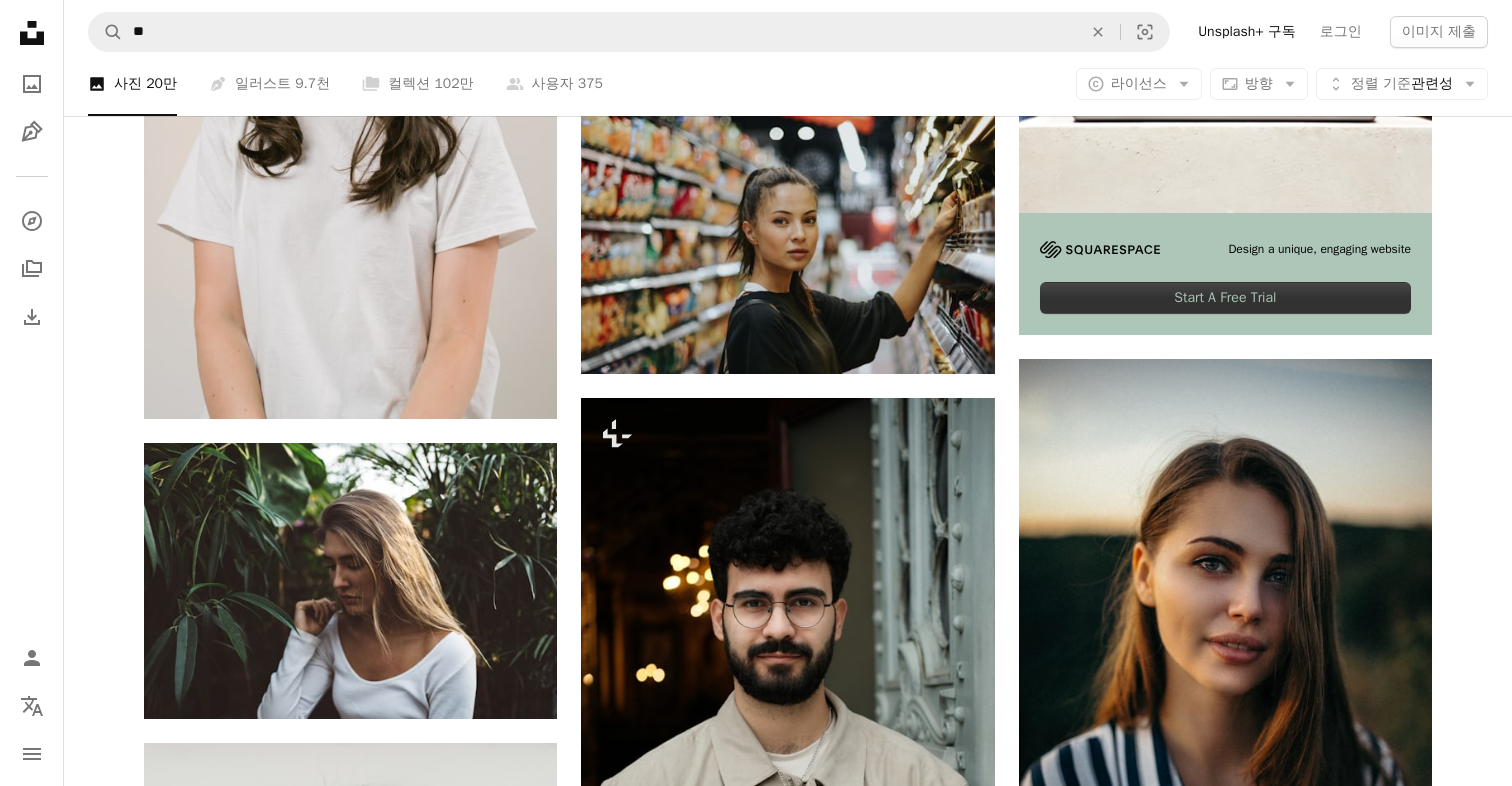 scroll, scrollTop: 0, scrollLeft: 0, axis: both 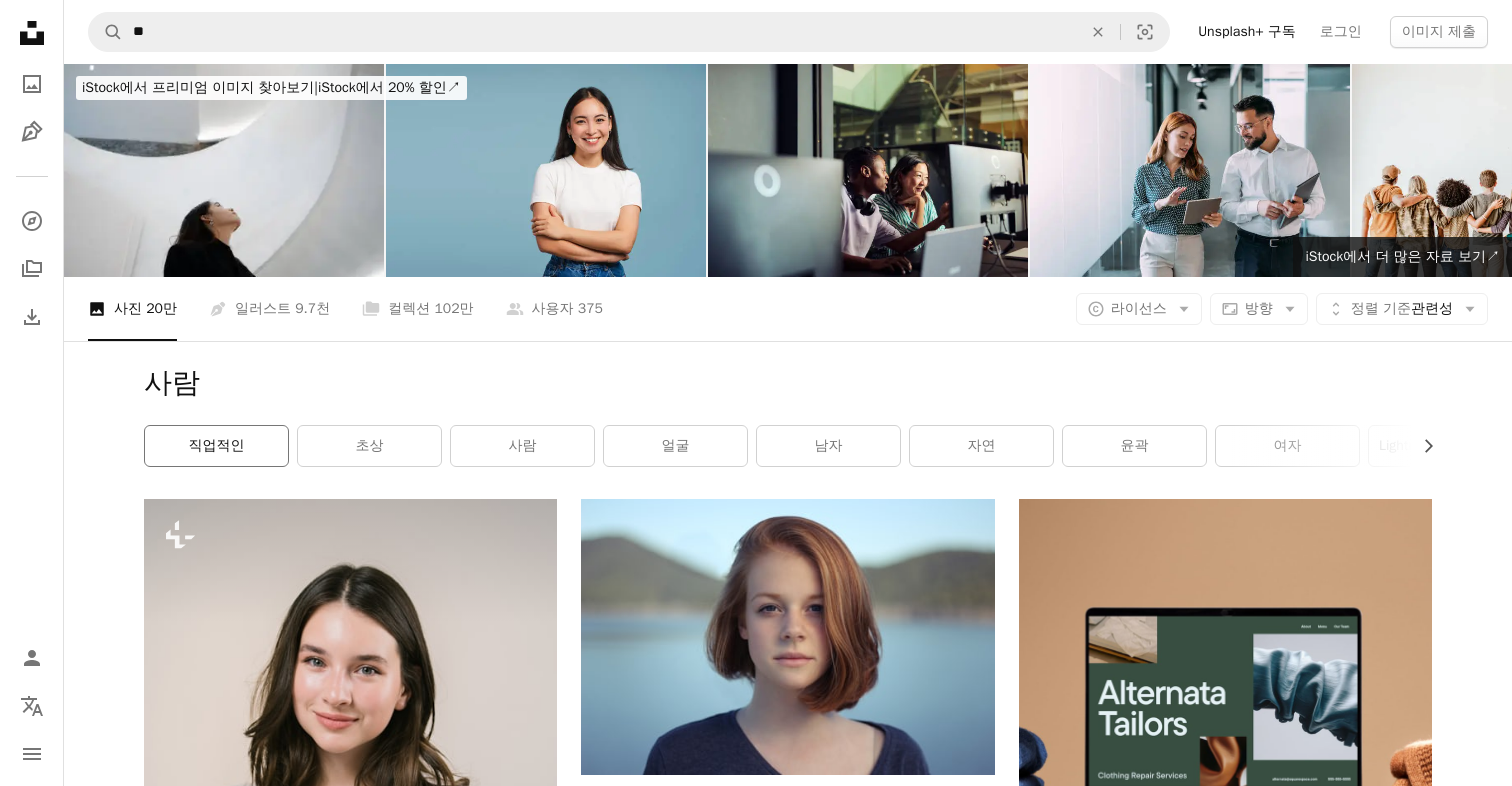 click on "직업적인" at bounding box center (216, 446) 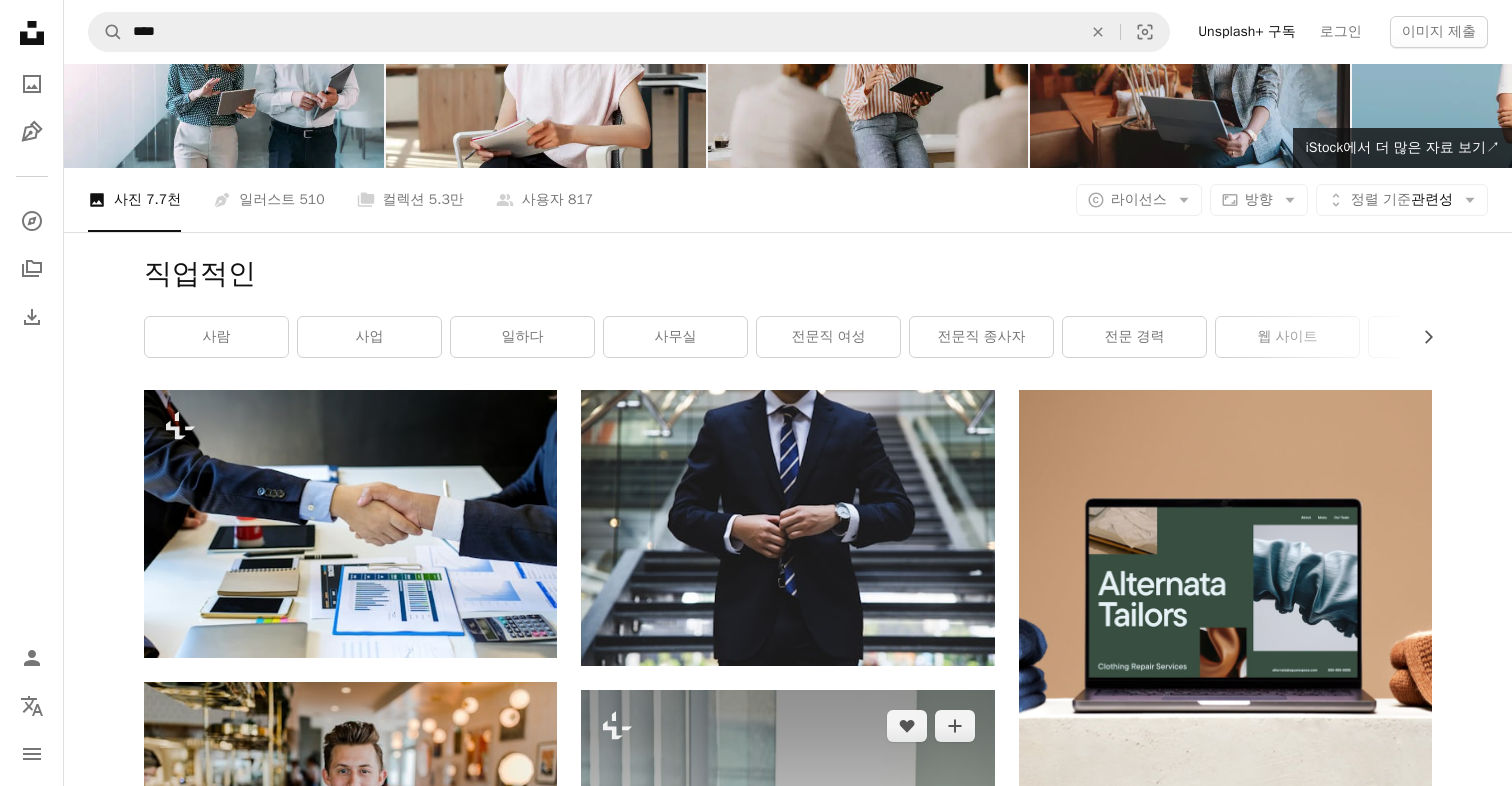 scroll, scrollTop: 0, scrollLeft: 0, axis: both 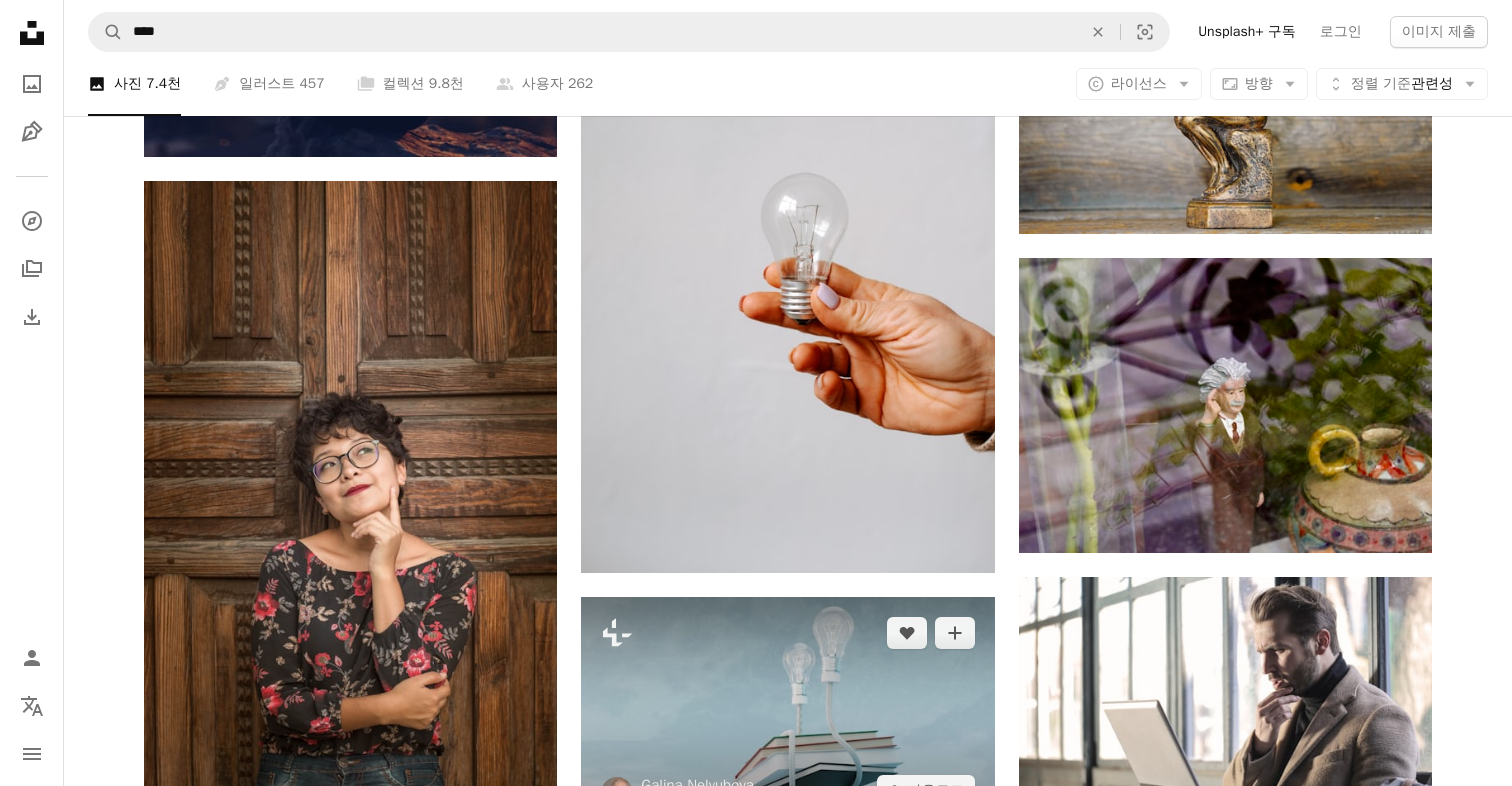 click at bounding box center [787, 712] 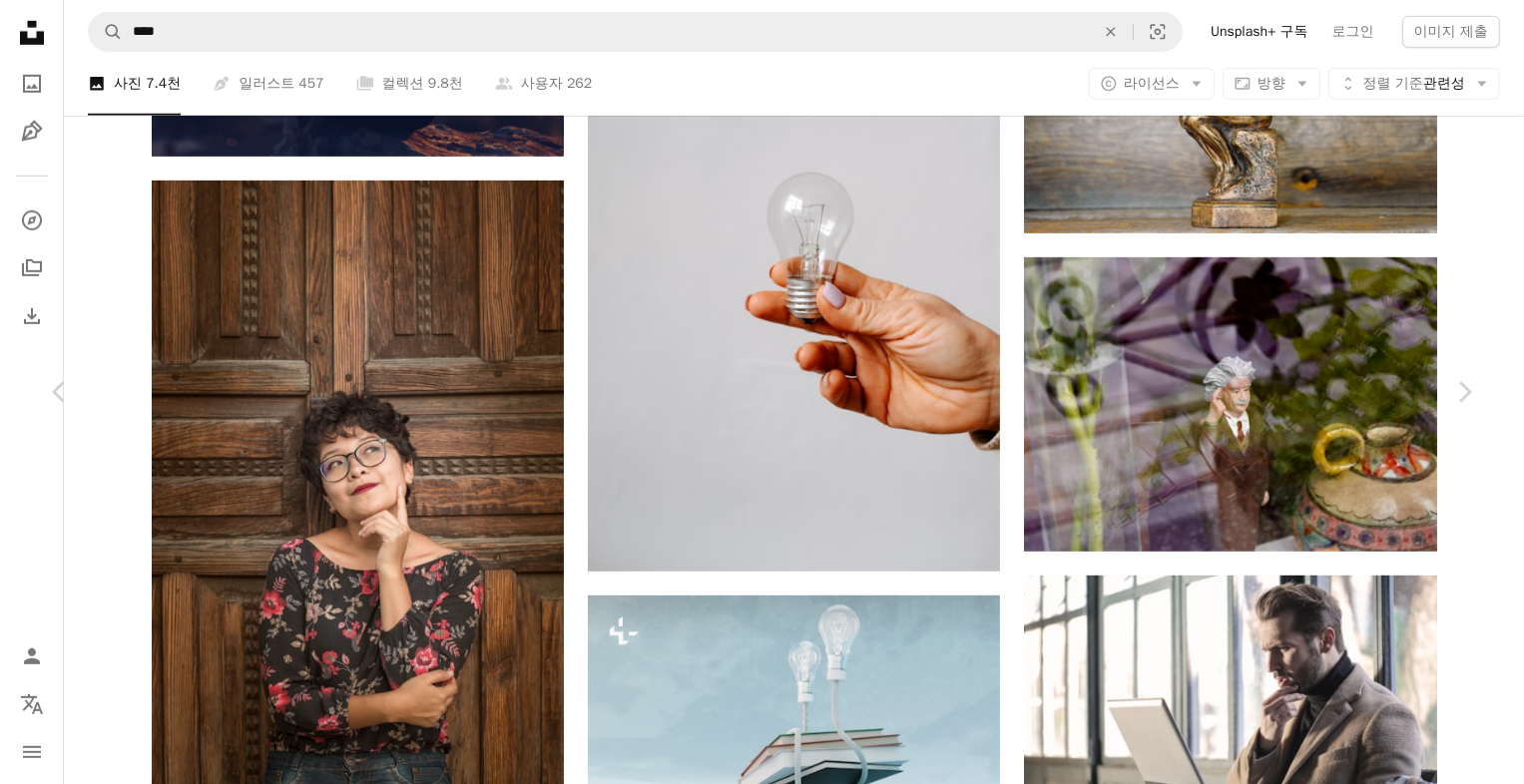 click on "A heart A plus sign 이미지 편집   Plus sign for Unsplash+ A lock   다운로드 Zoom in A forward-right arrow 공유 More Actions Calendar outlined 2023년 2월 6일 에 게시됨 Safety Unsplash+ 라이선스 에 따른 라이선스 부여 벽지 배경 책 그림 3D 렌더 디지털 이미지 배경 화면 공부 번역하다 창조성 배경 전구 지식 기분 긍정적 인 에너지 솔루션 3d 그림 아는 것이 힘이다 아이디어 생성 Creative Commons 이미지 이 시리즈의 다른 콘텐츠 Chevron right Plus sign for Unsplash+ Plus sign for Unsplash+ Plus sign for Unsplash+ Plus sign for Unsplash+ Plus sign for Unsplash+ Plus sign for Unsplash+ 관련 이미지 Plus sign for Unsplash+ A heart A plus sign [FIRST] [LAST] Unsplash+ 용 A lock   다운로드 Plus sign for Unsplash+ A heart A plus sign [FIRST] [LAST] Unsplash+ 용 A lock   다운로드 Plus sign for Unsplash+ A heart A plus sign [FIRST] [LAST] Unsplash+ 용 A lock   다운로드 Plus sign for Unsplash+ A heart A plus sign [FIRST] [LAST] Unsplash+ 용 A lock   다운로드 Plus sign for Unsplash+ A heart A plus sign [FIRST] Unsplash+ 용 A lock   다운로드 Plus sign for Unsplash+ A heart A plus sign" at bounding box center [762, 3703] 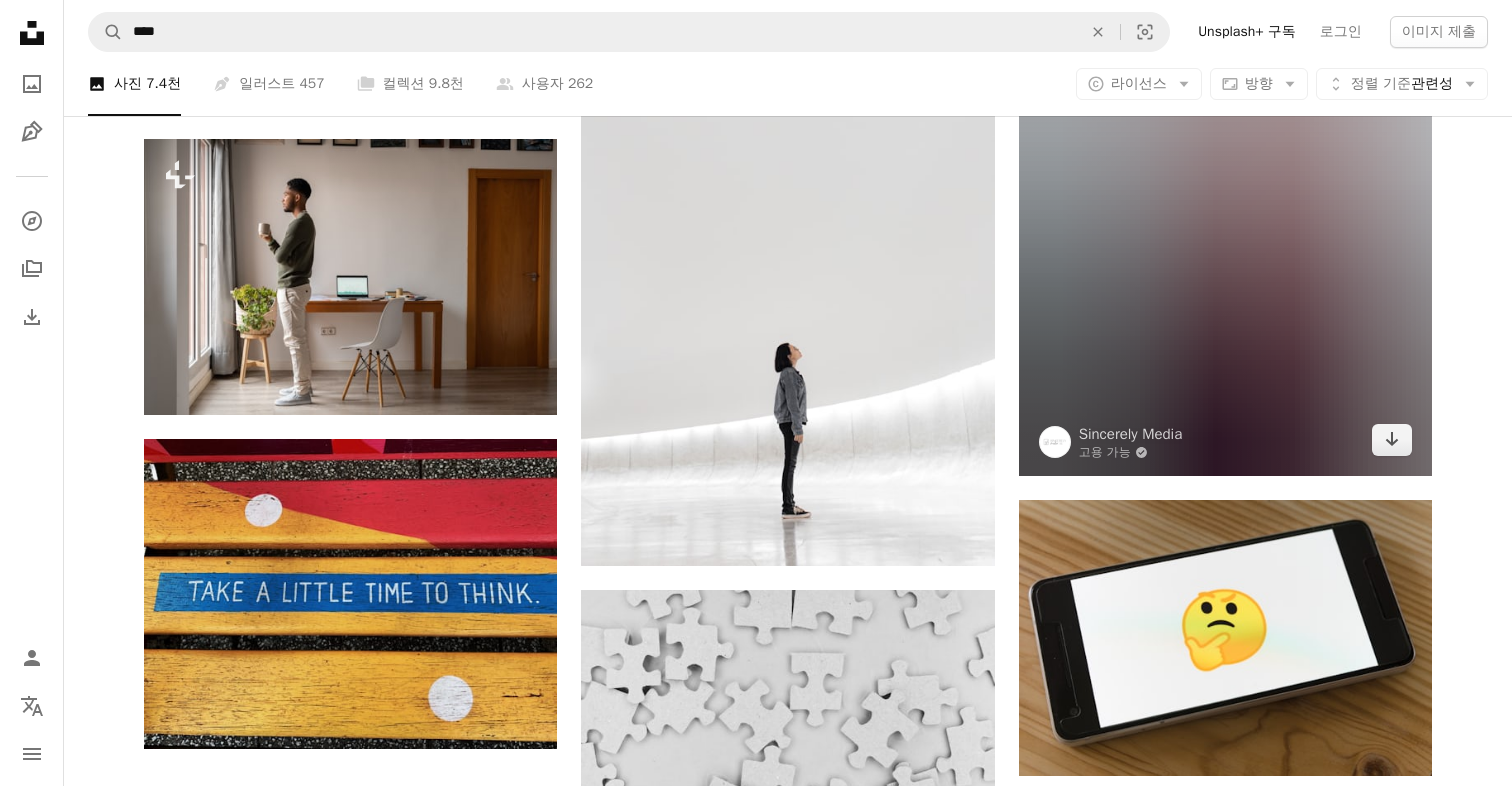 scroll, scrollTop: 2700, scrollLeft: 0, axis: vertical 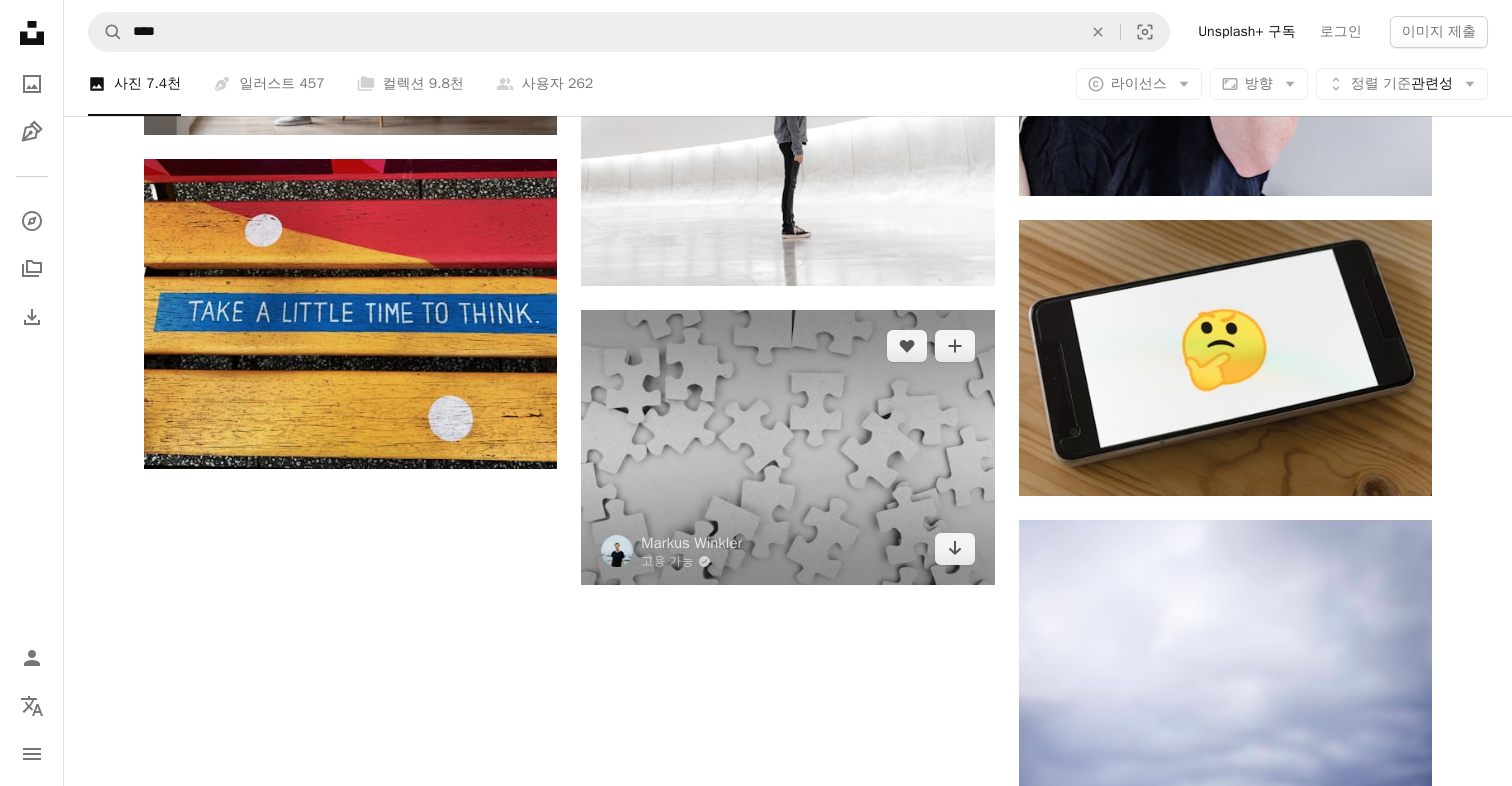 click at bounding box center (787, 447) 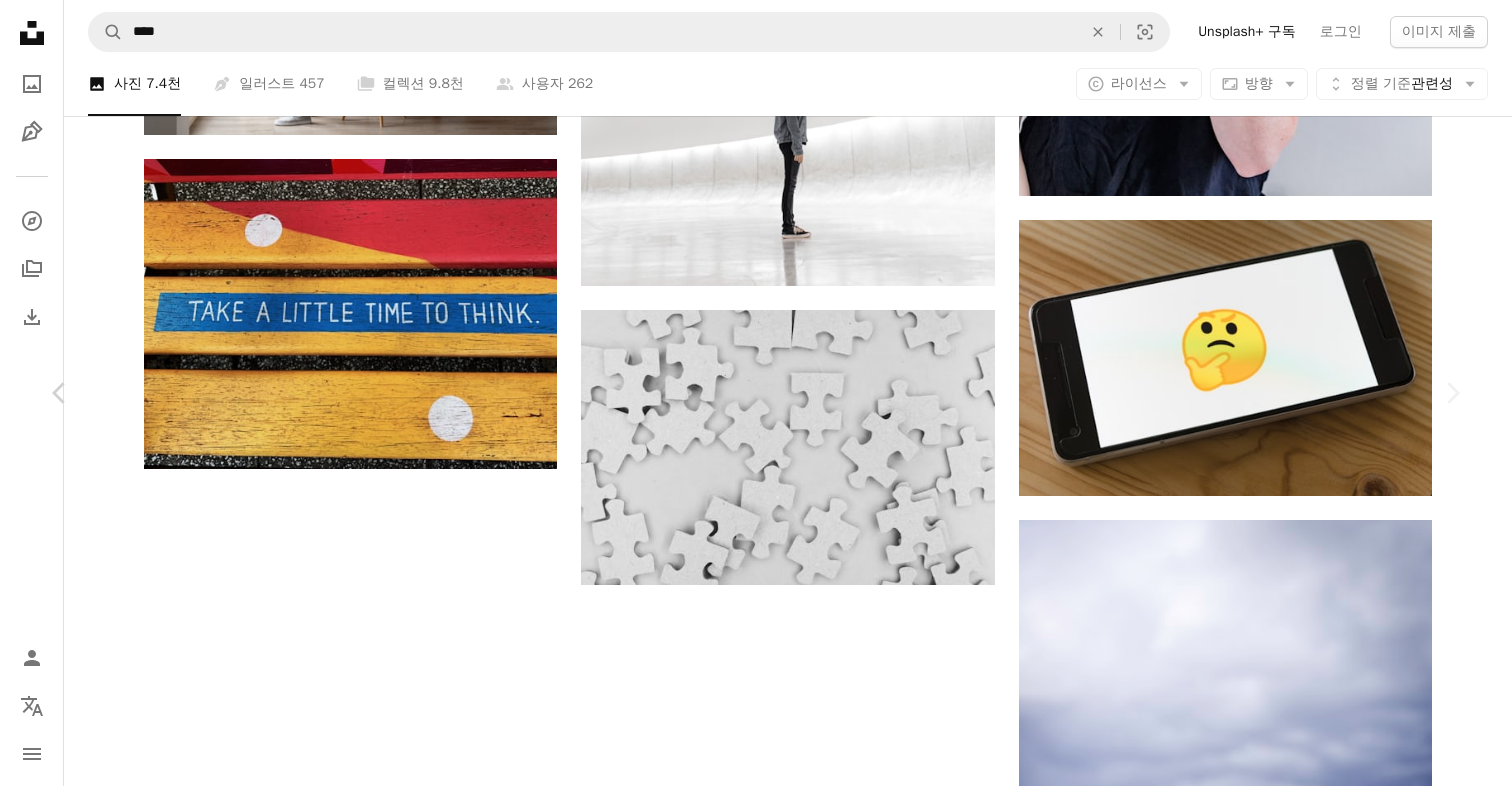 click on "무료 다운로드" at bounding box center [1262, 2066] 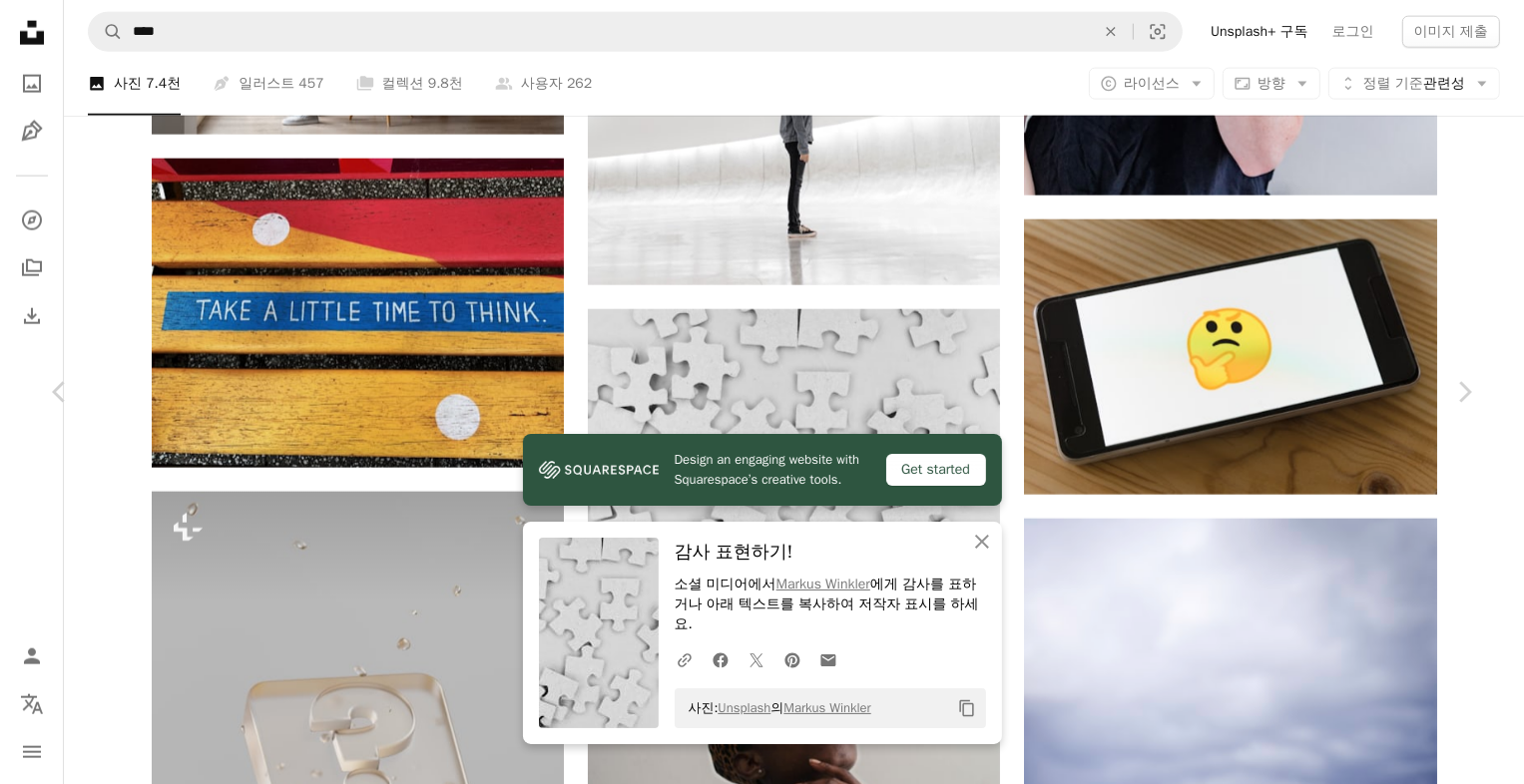 click on "Zoom in" at bounding box center (755, 5388) 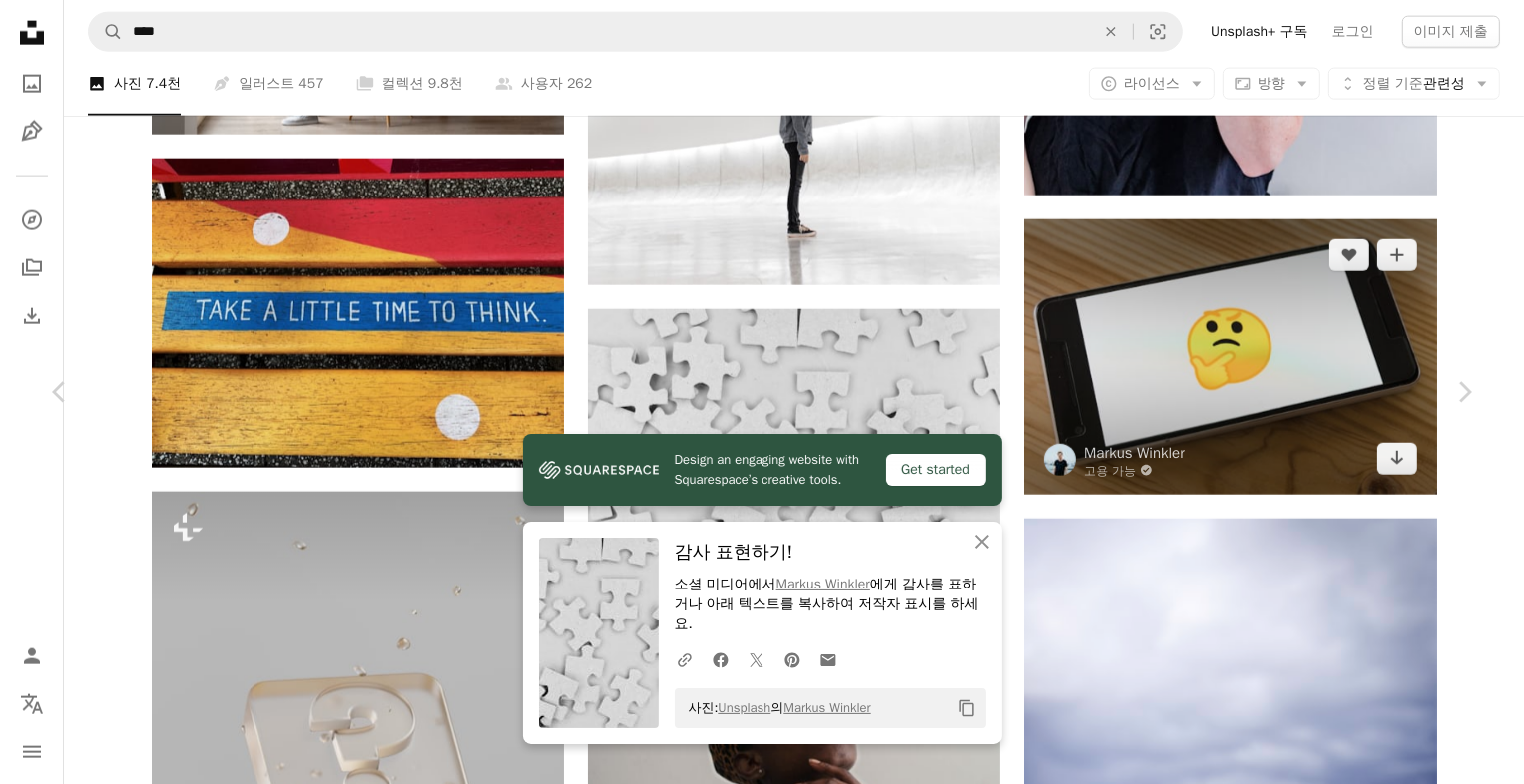 drag, startPoint x: 1390, startPoint y: 229, endPoint x: 1307, endPoint y: 354, distance: 150.04666 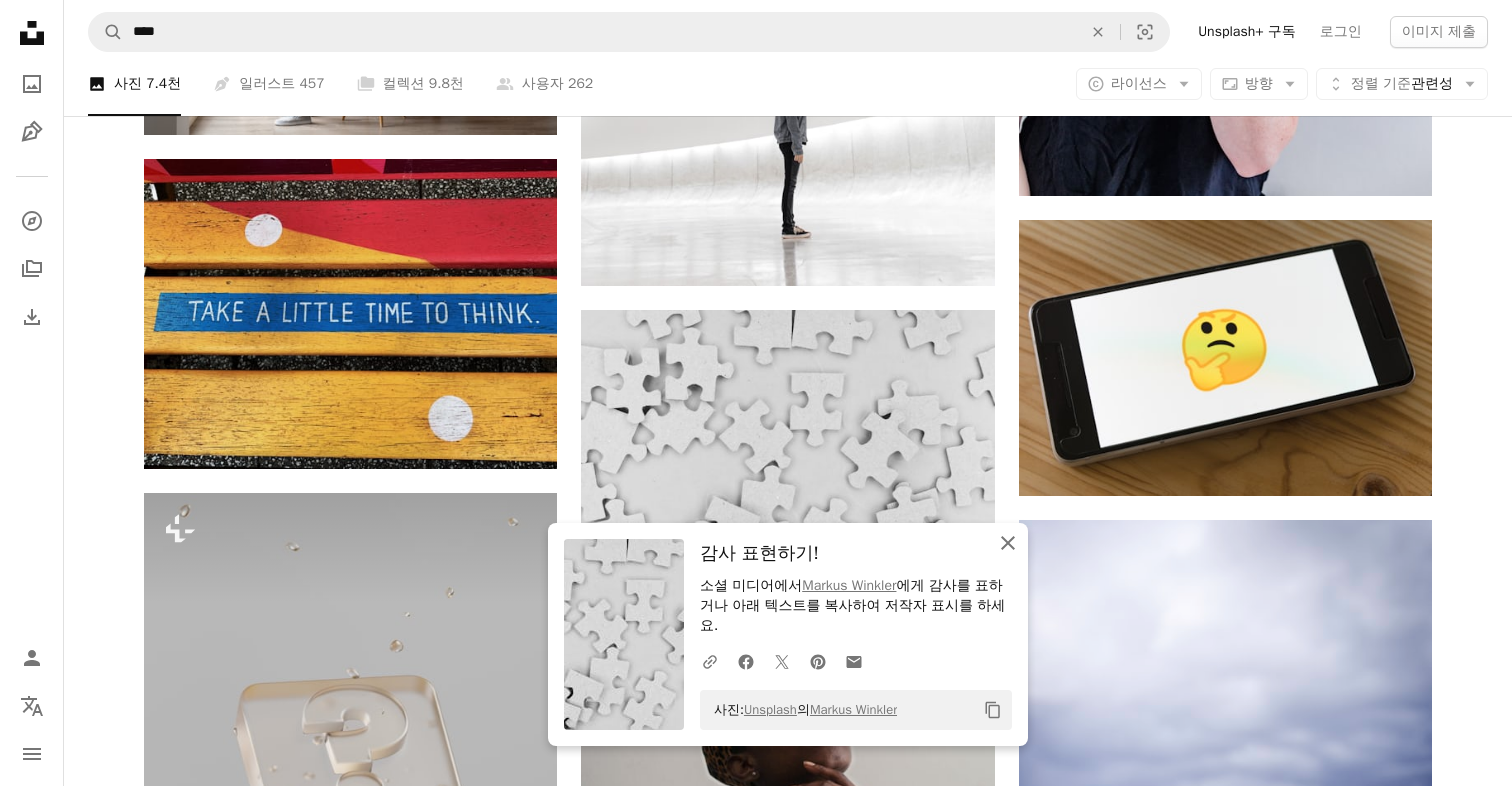 click 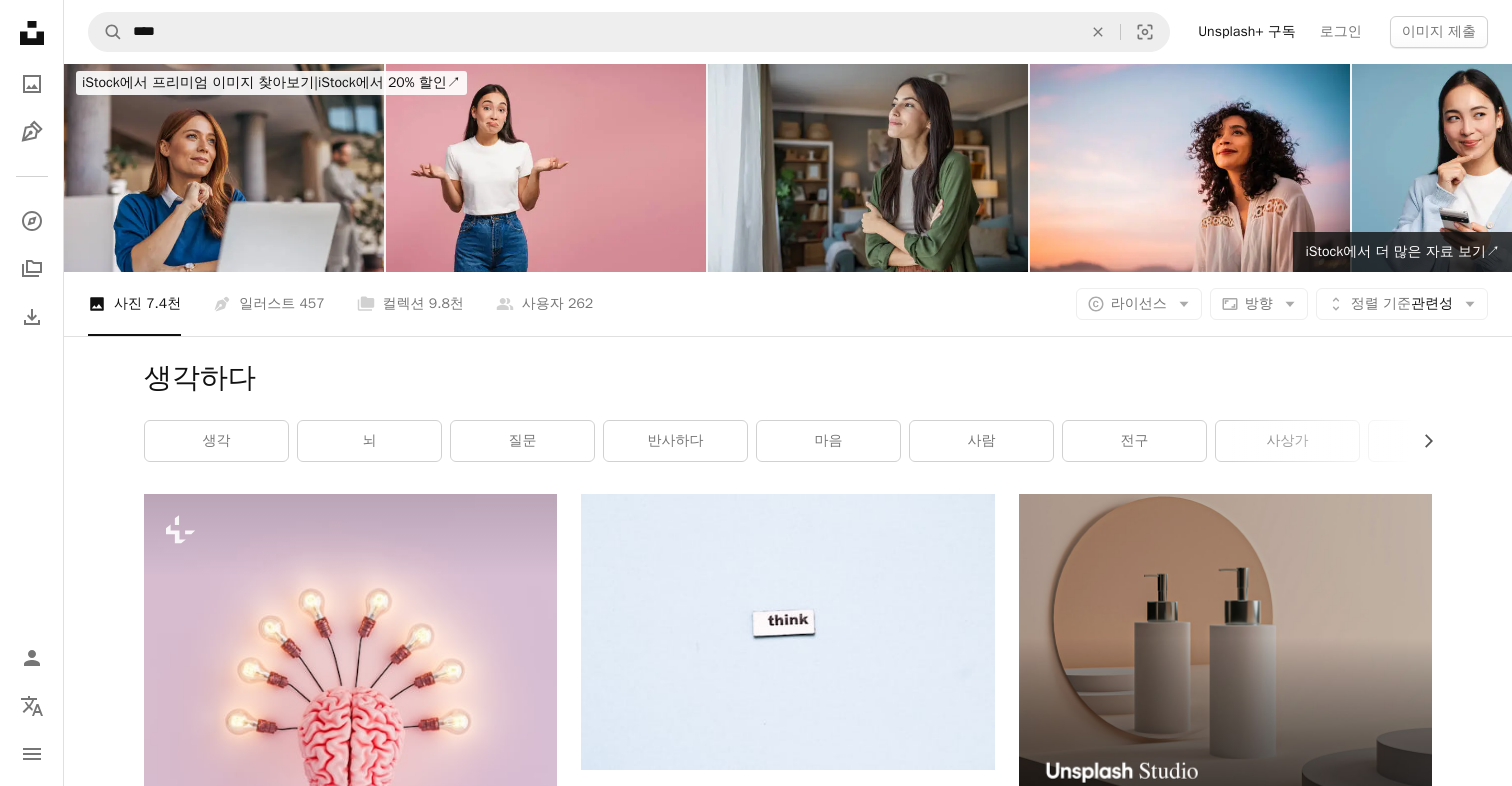 scroll, scrollTop: 0, scrollLeft: 0, axis: both 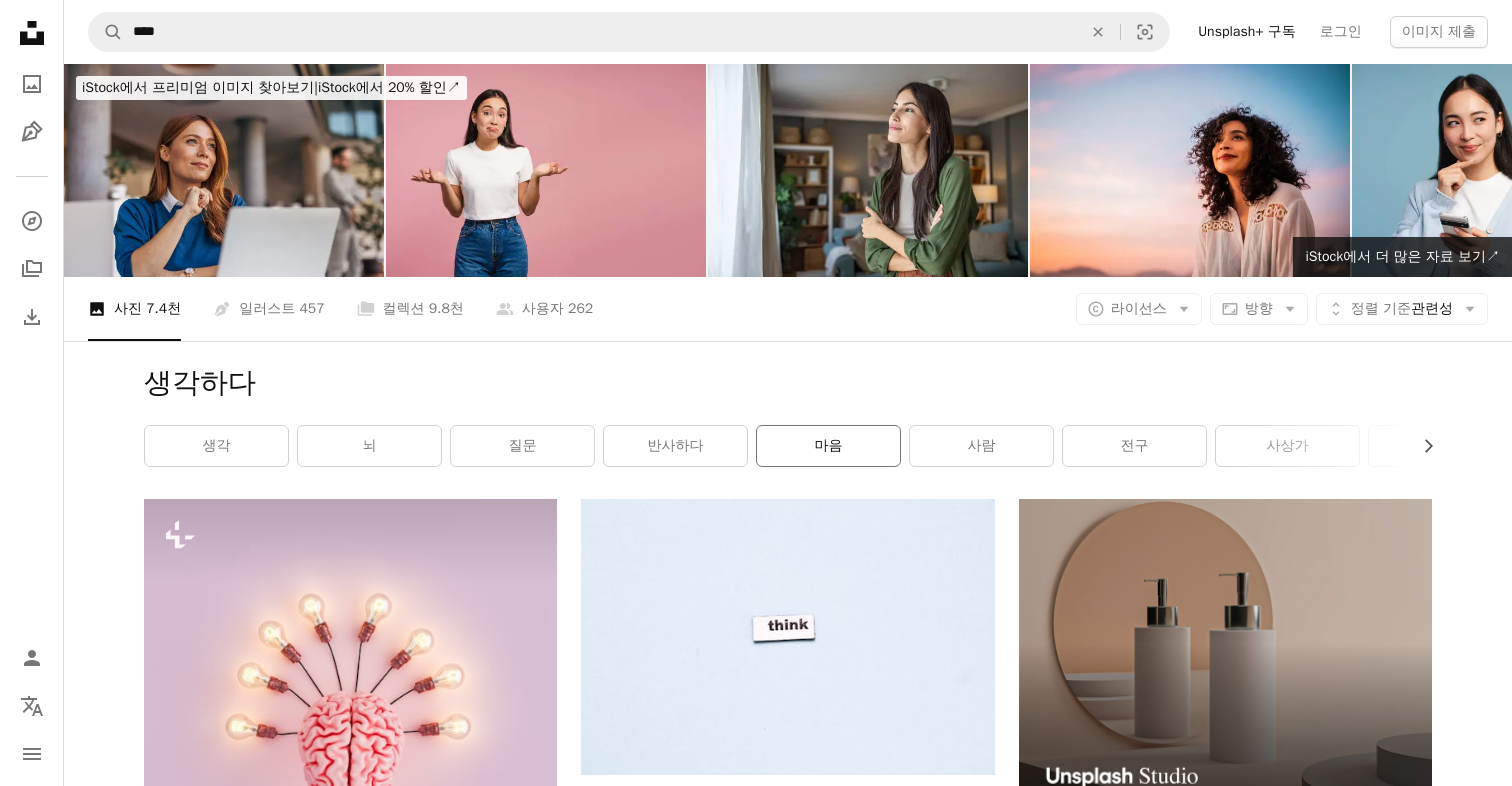 click on "마음" at bounding box center [828, 446] 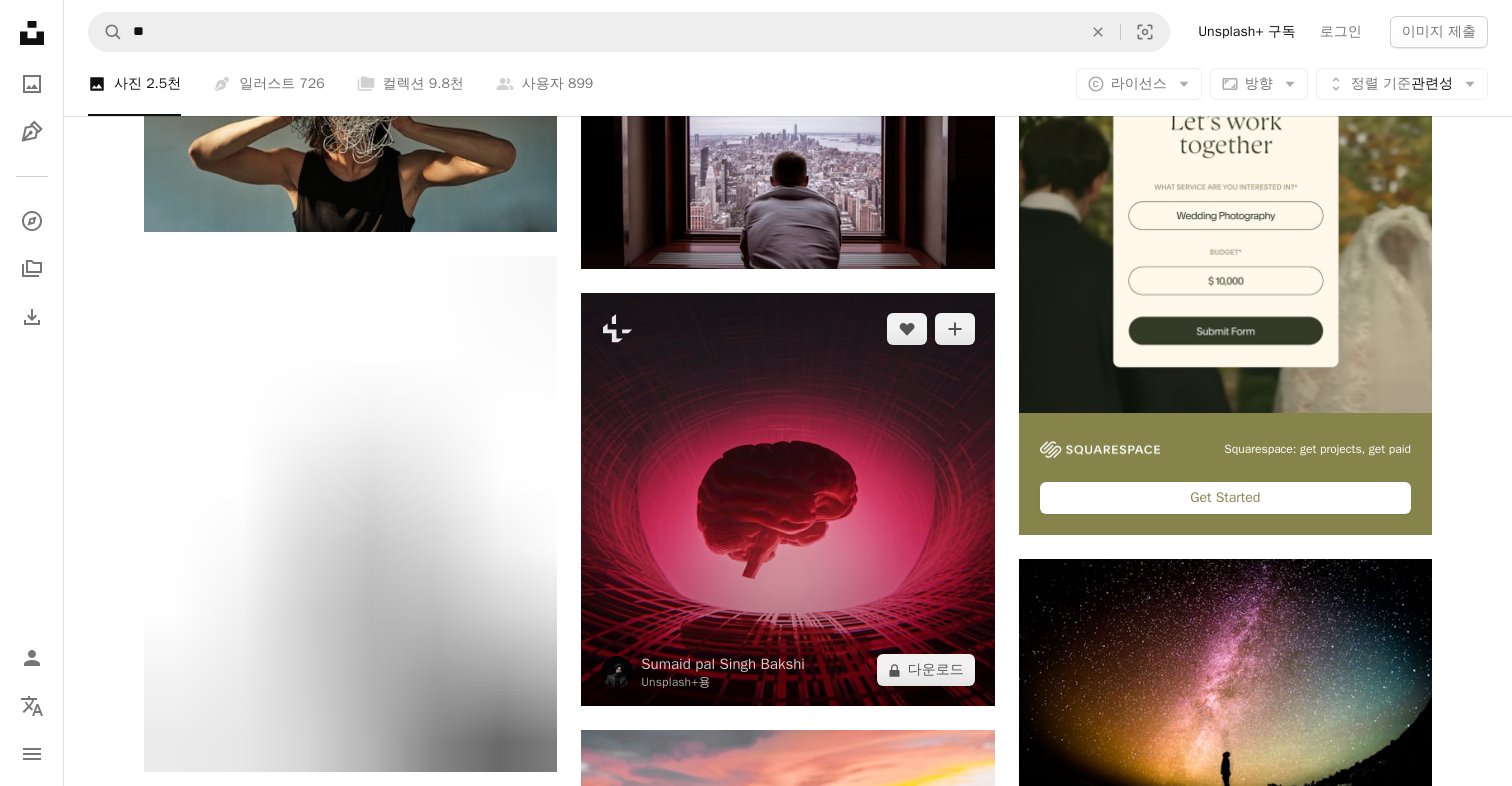 scroll, scrollTop: 0, scrollLeft: 0, axis: both 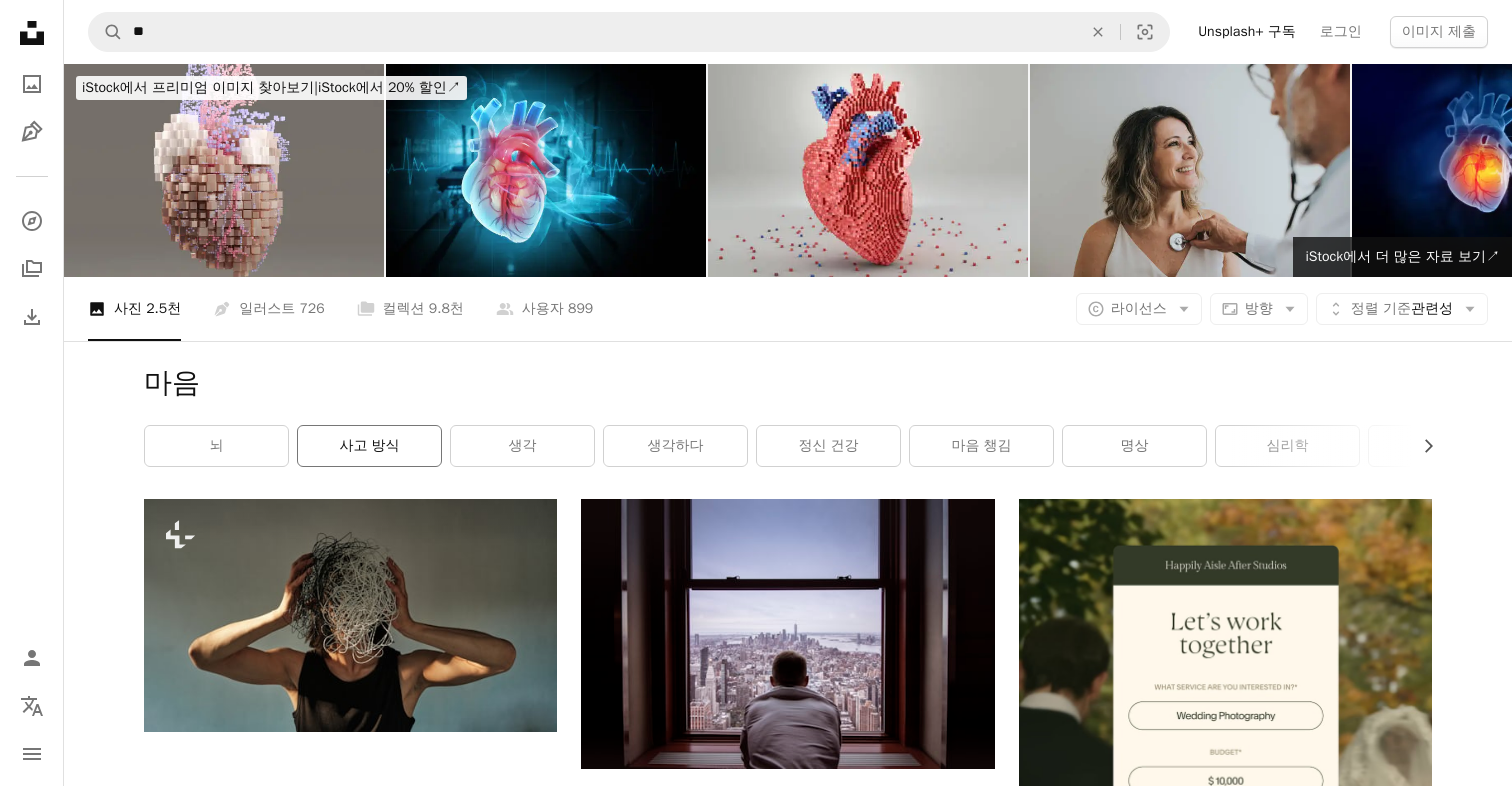 click on "사고 방식" at bounding box center [369, 446] 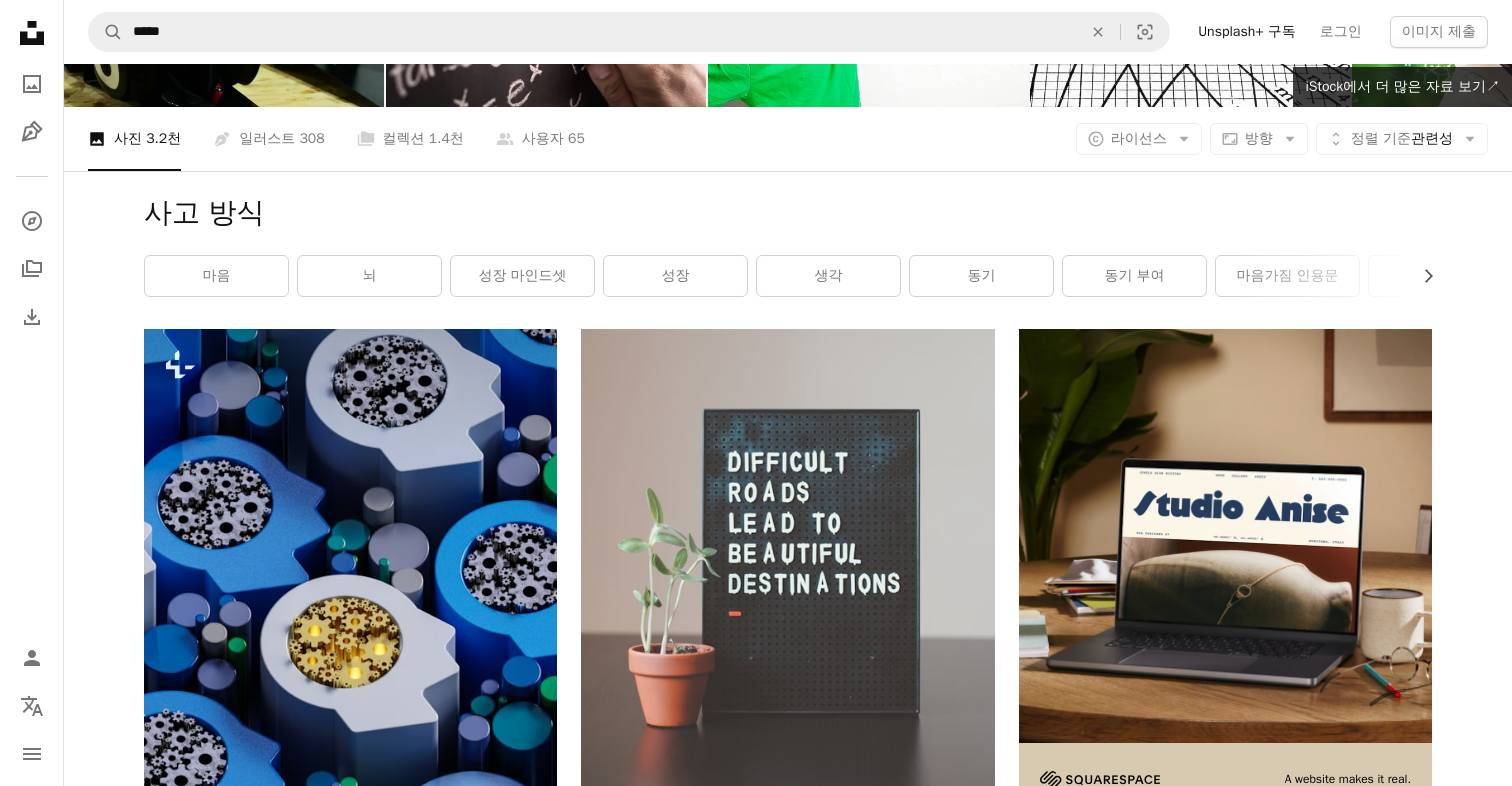 scroll, scrollTop: 0, scrollLeft: 0, axis: both 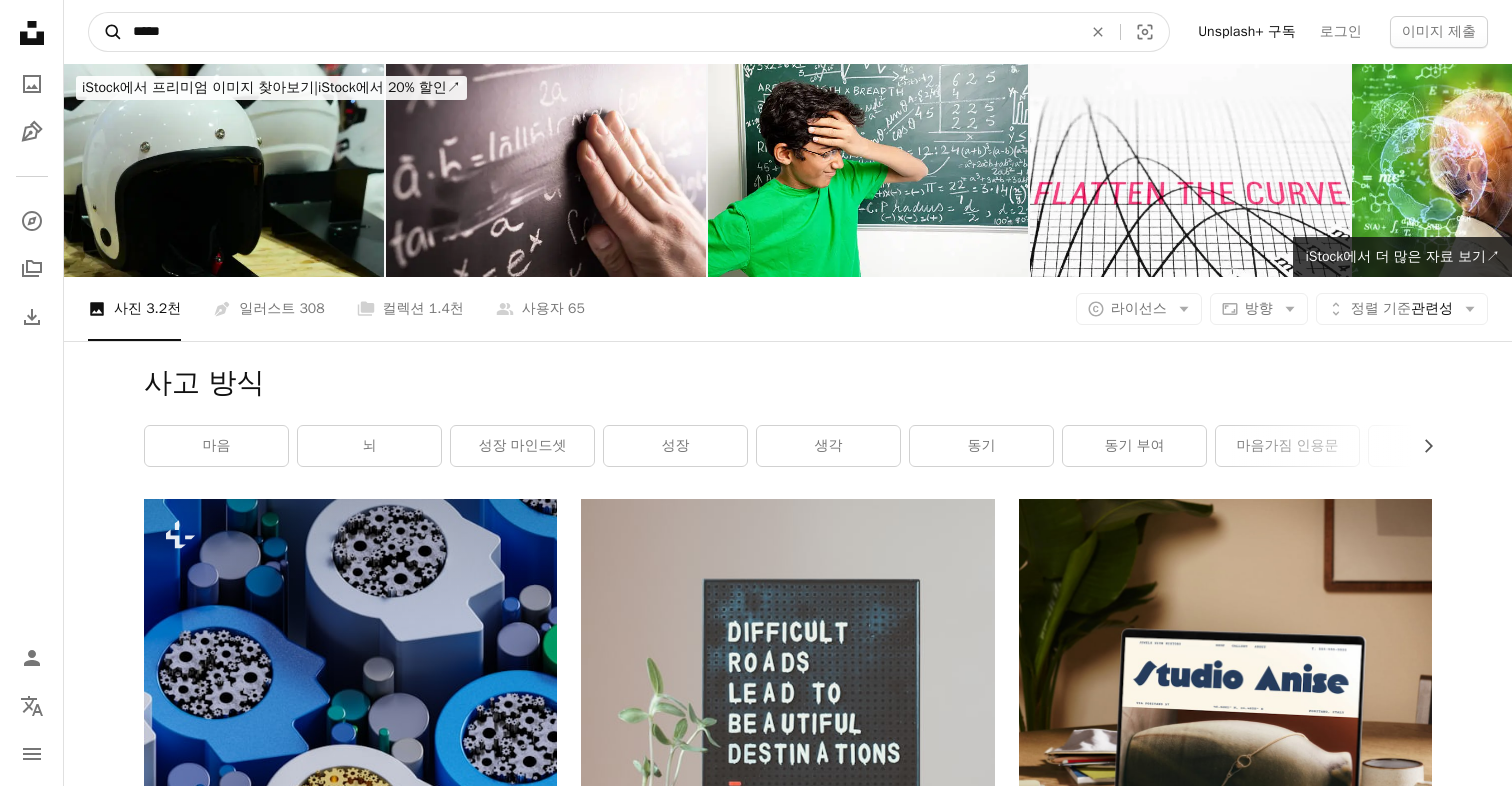 drag, startPoint x: 180, startPoint y: 33, endPoint x: 109, endPoint y: 30, distance: 71.063354 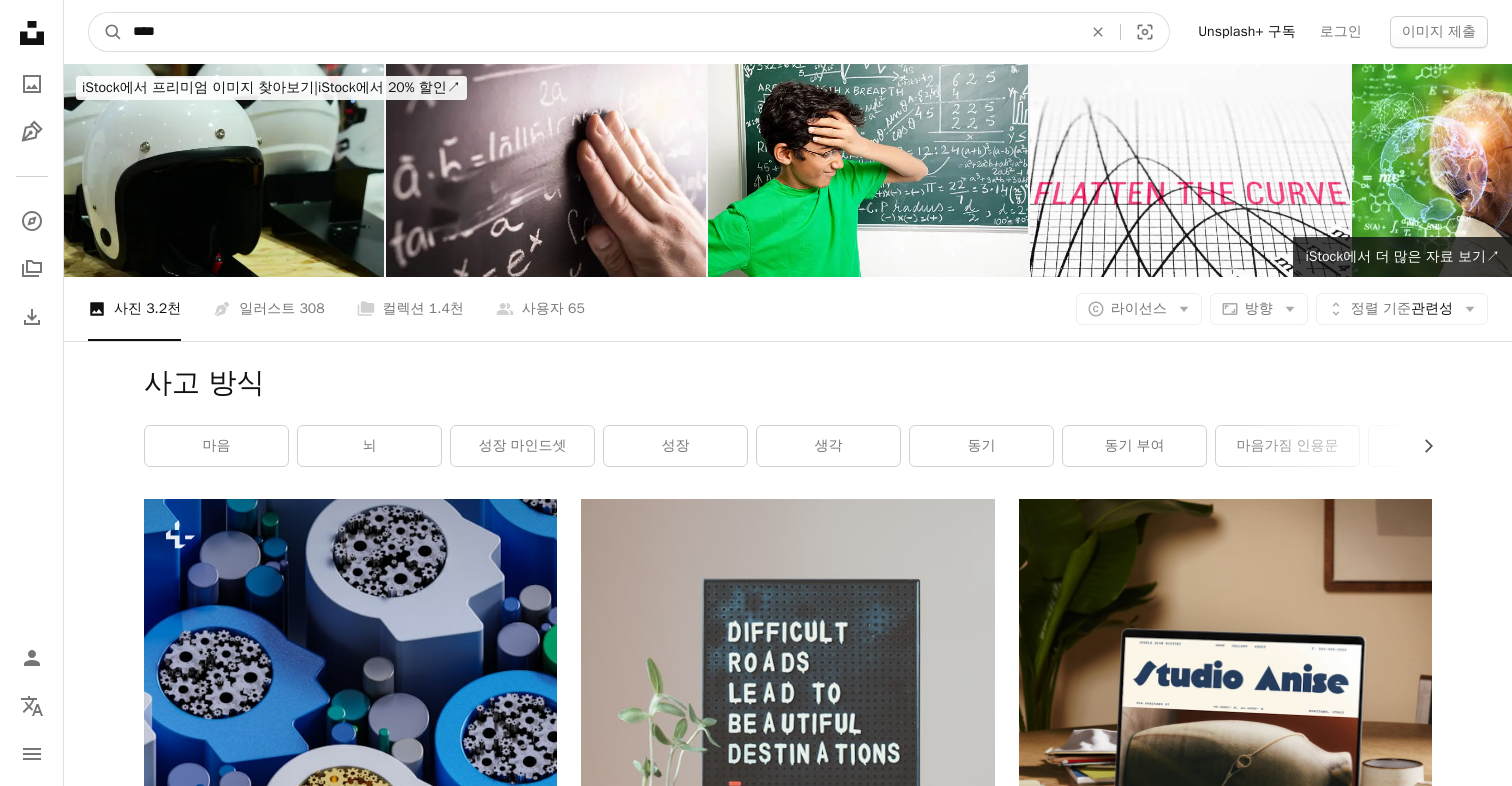 type on "****" 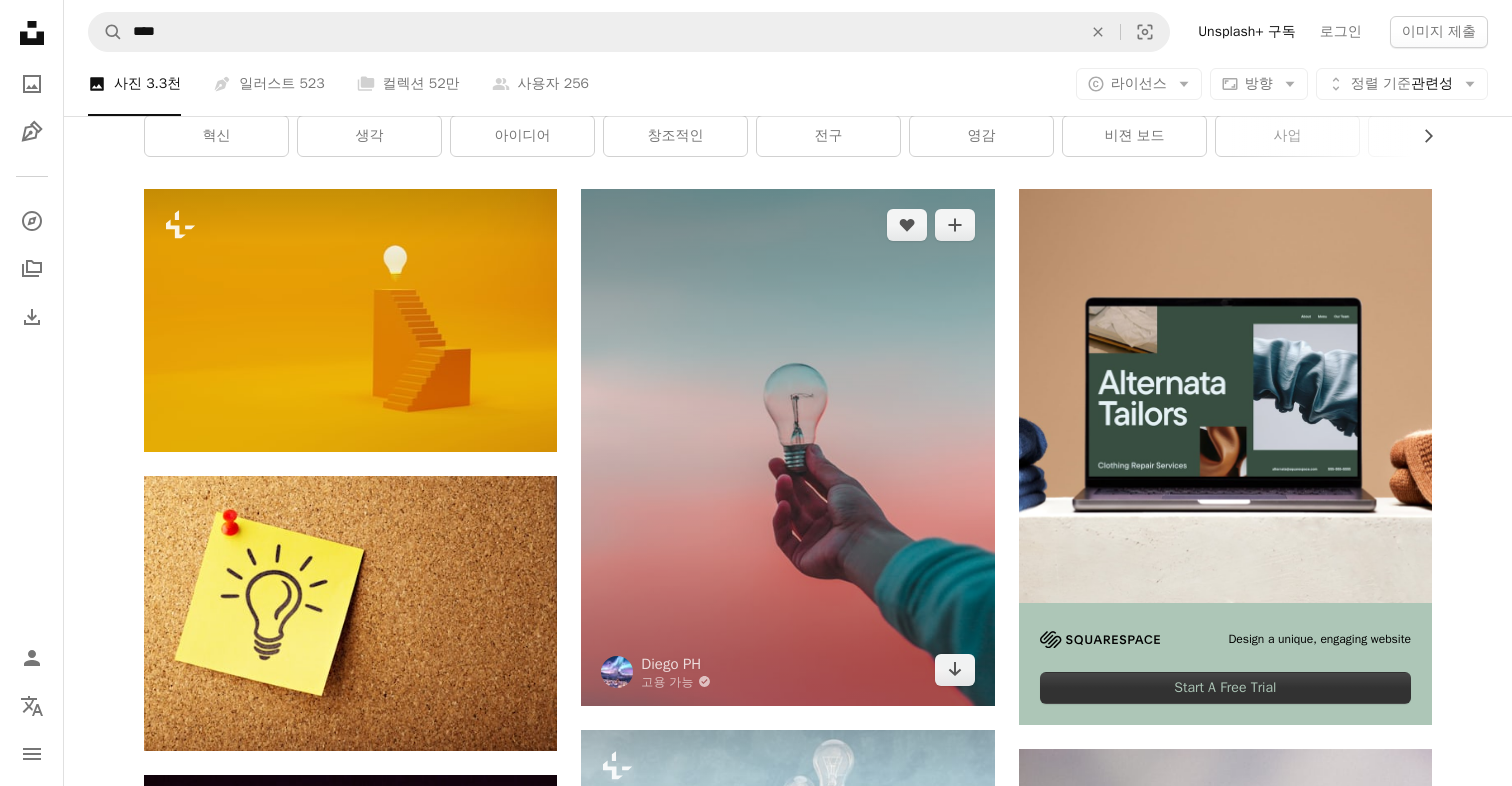 scroll, scrollTop: 300, scrollLeft: 0, axis: vertical 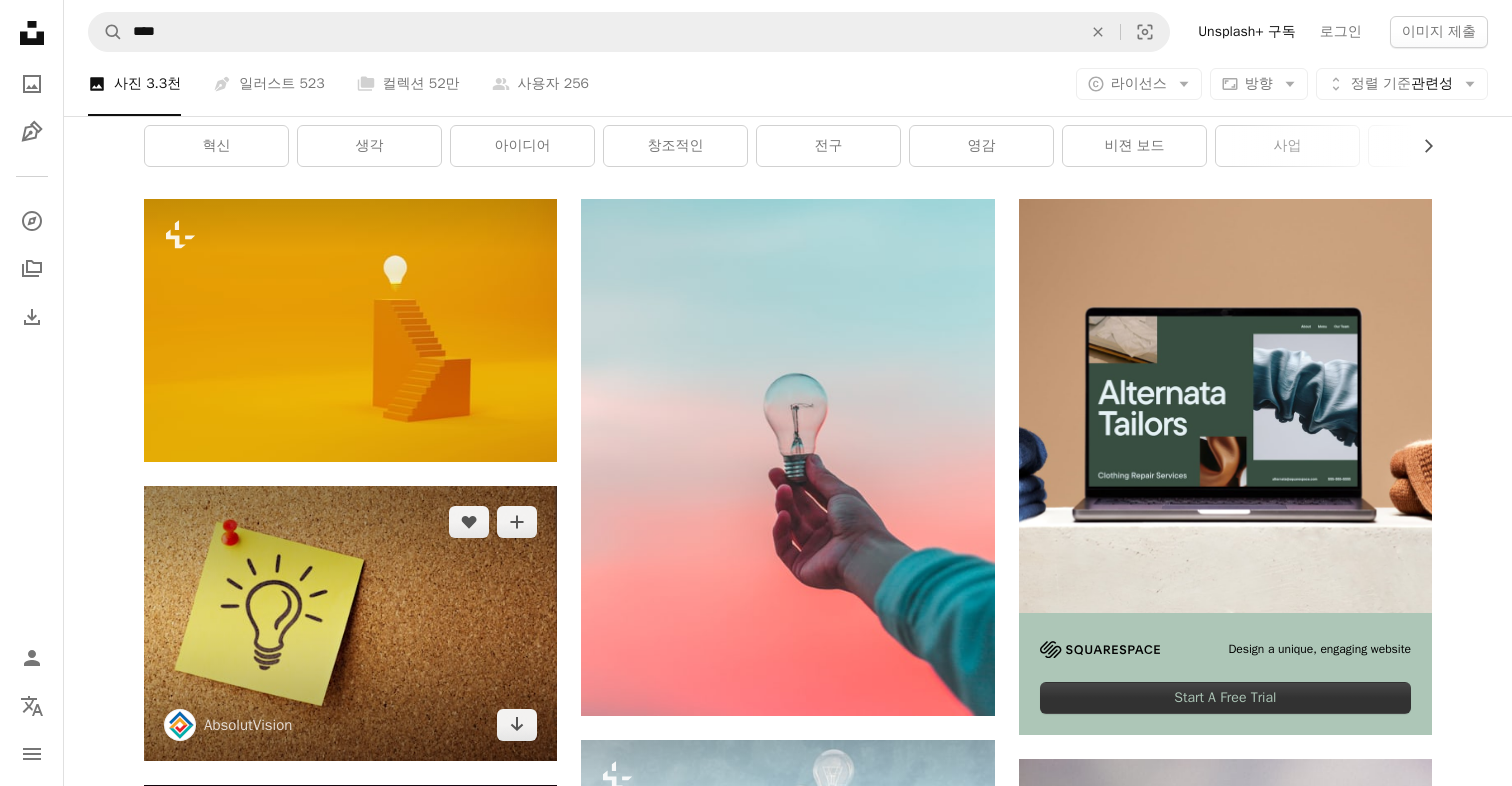 click at bounding box center [350, 623] 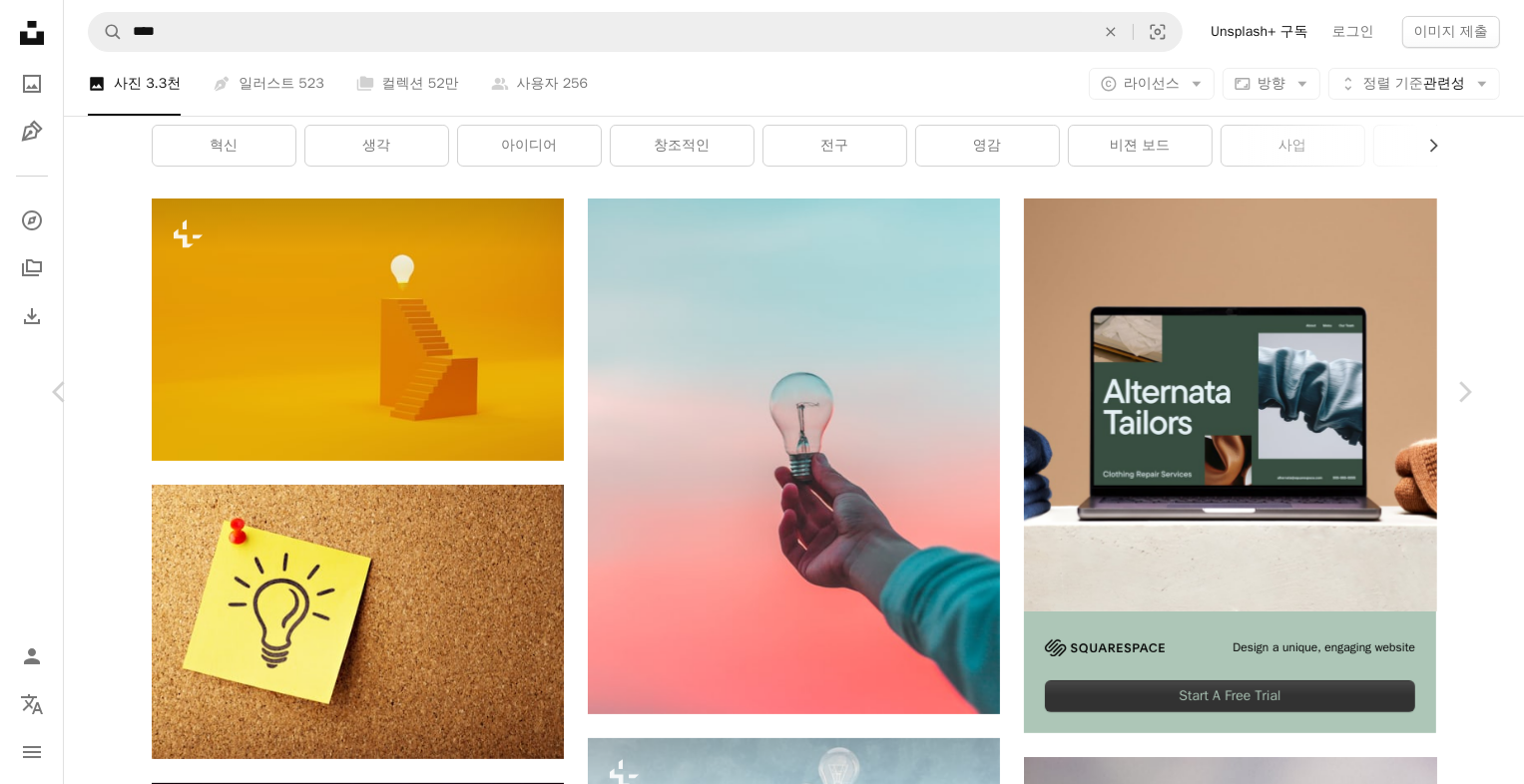 click on "무료 다운로드" at bounding box center (1274, 4263) 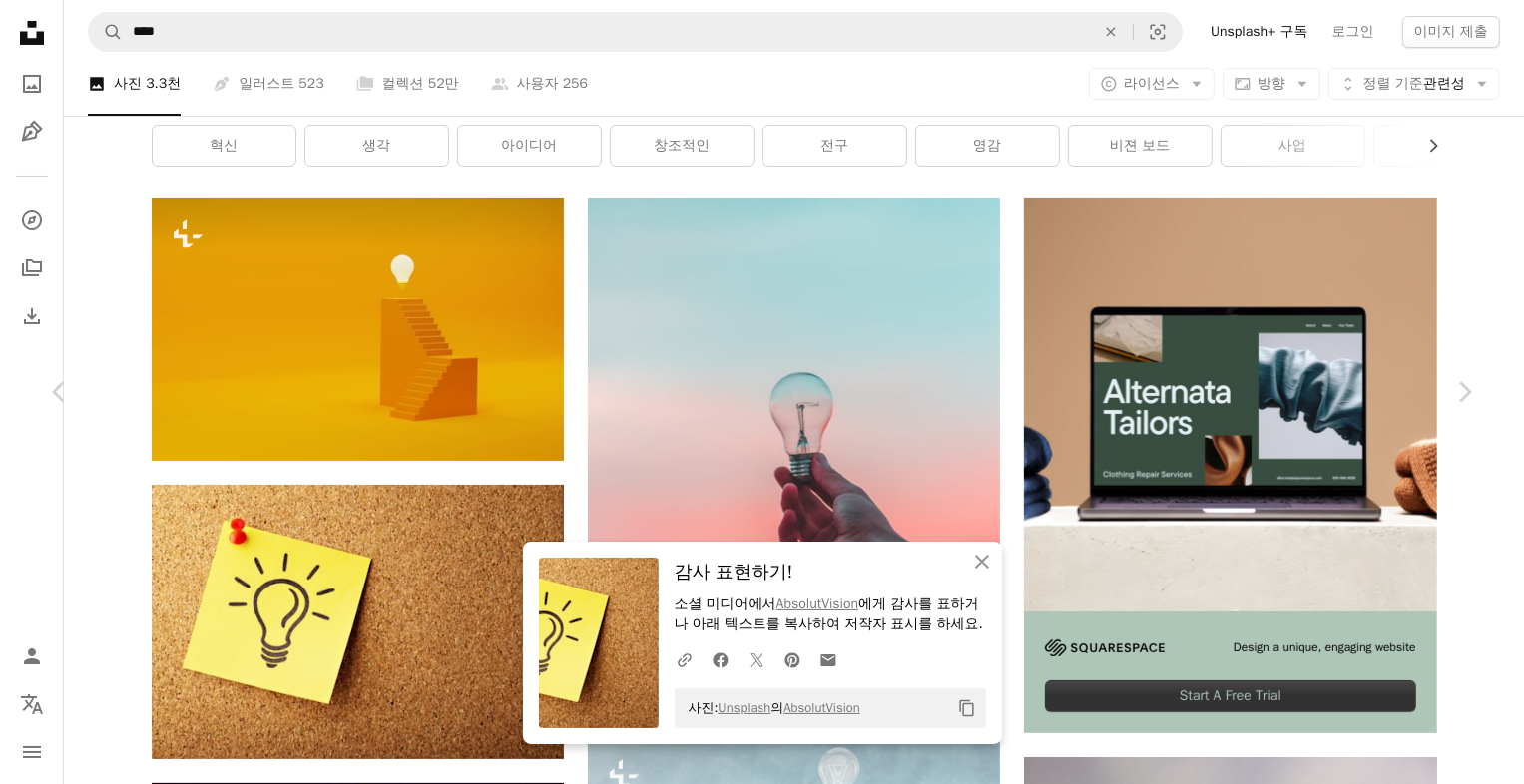 click on "A heart A plus sign 이미지 편집   Plus sign for Unsplash+ 무료 다운로드 Chevron down Zoom in 조회수 119,699,491 다운로드 1,240,263 소개 매체 비즈니스 및 업무 A forward-right arrow 공유 Info icon 정보 More Actions Calendar outlined 2017년 12월 4일 에 게시됨 Safety Unsplash 라이선스 하에서 무료로 사용 가능 종이 디자인 생각 전구 아이디어 일정 메시지 메모 판 발표 빈 메모장 핀 끈적끈적한 메모 핀보드 좋은 생각이야 게시판 라이그벌브 배경 HD 배경화면 iStock에서 프리미엄 관련 이미지 찾아보기  |   ↗ A heart" at bounding box center [762, 4608] 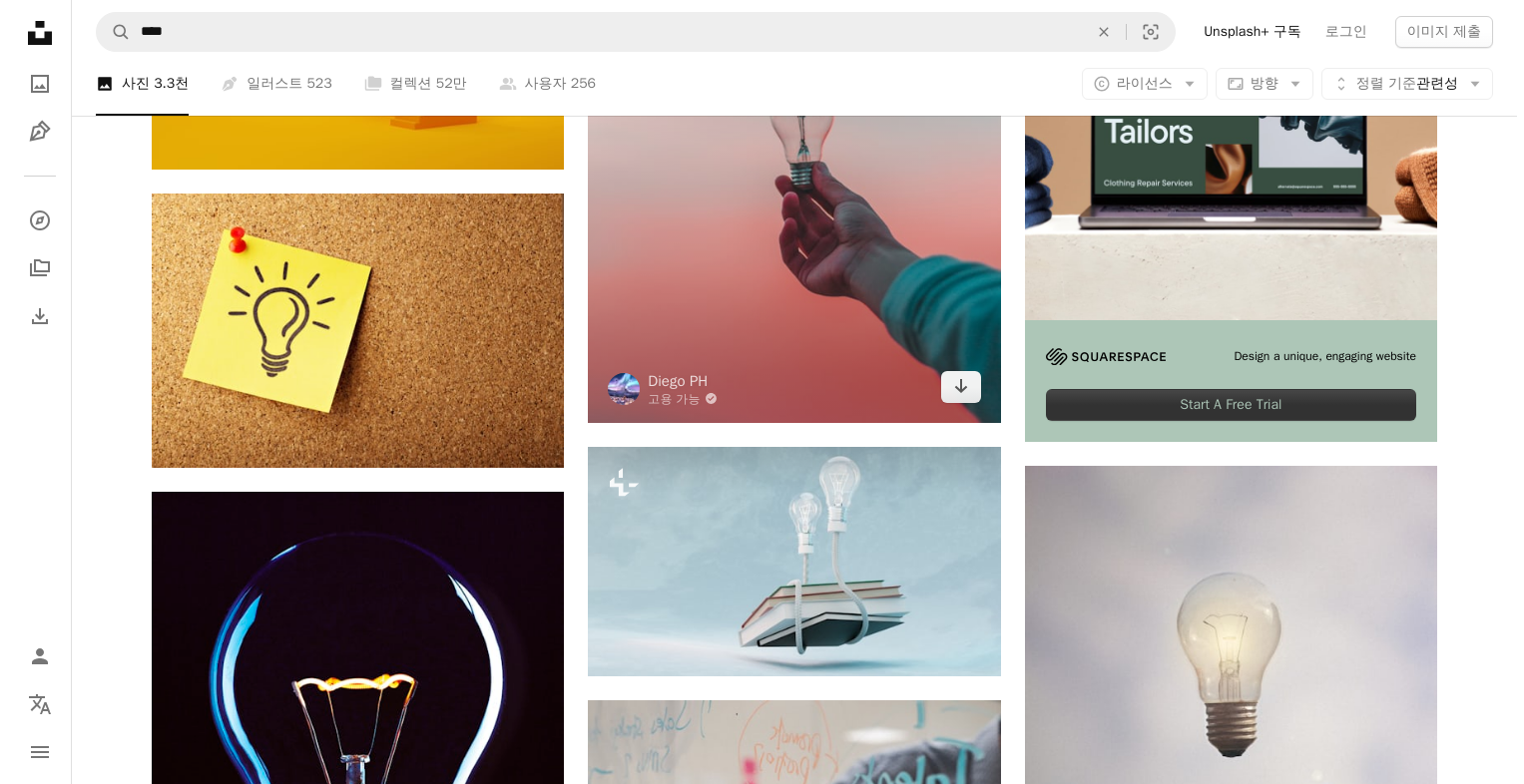 scroll, scrollTop: 299, scrollLeft: 0, axis: vertical 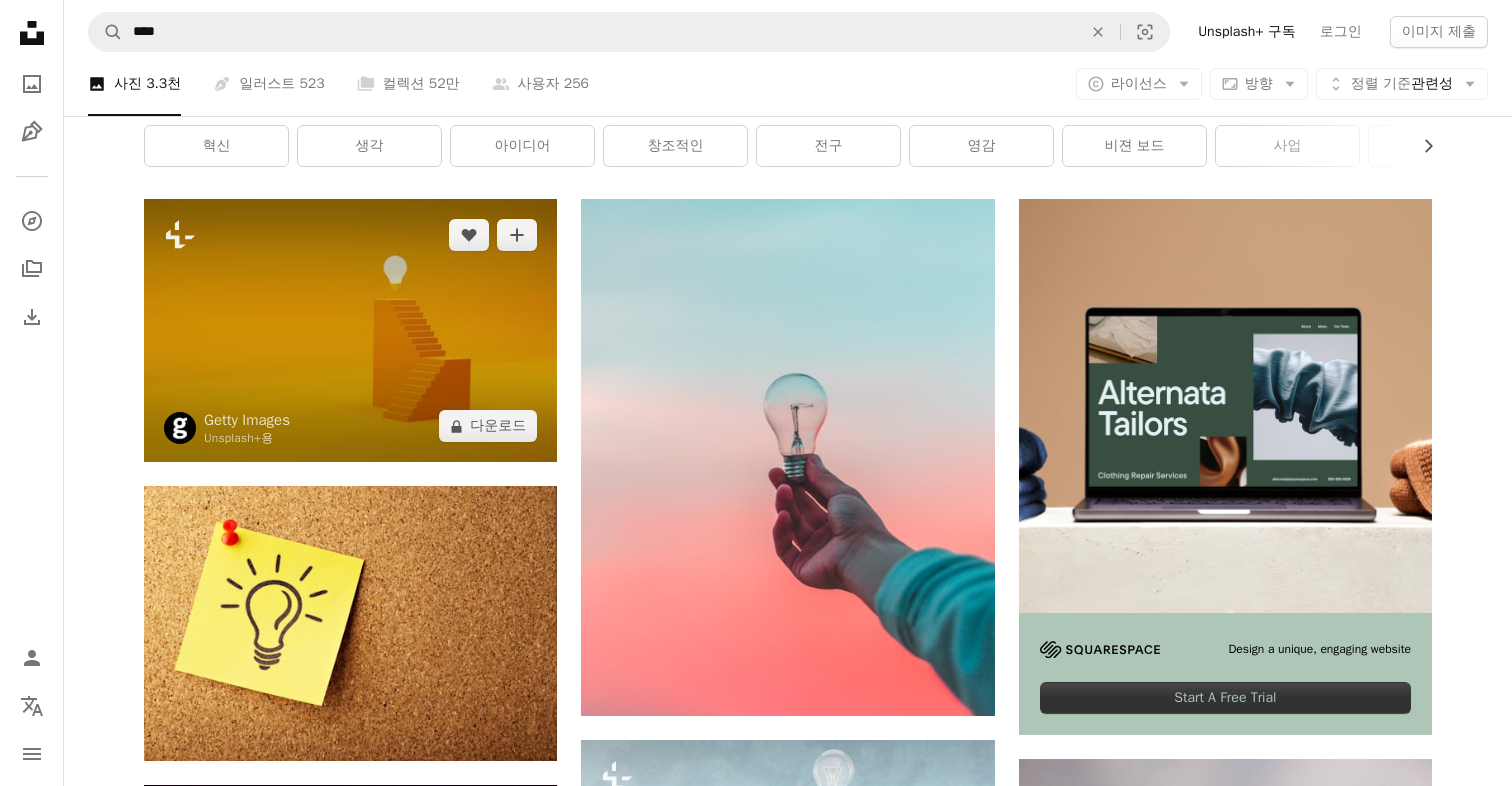 click at bounding box center (350, 330) 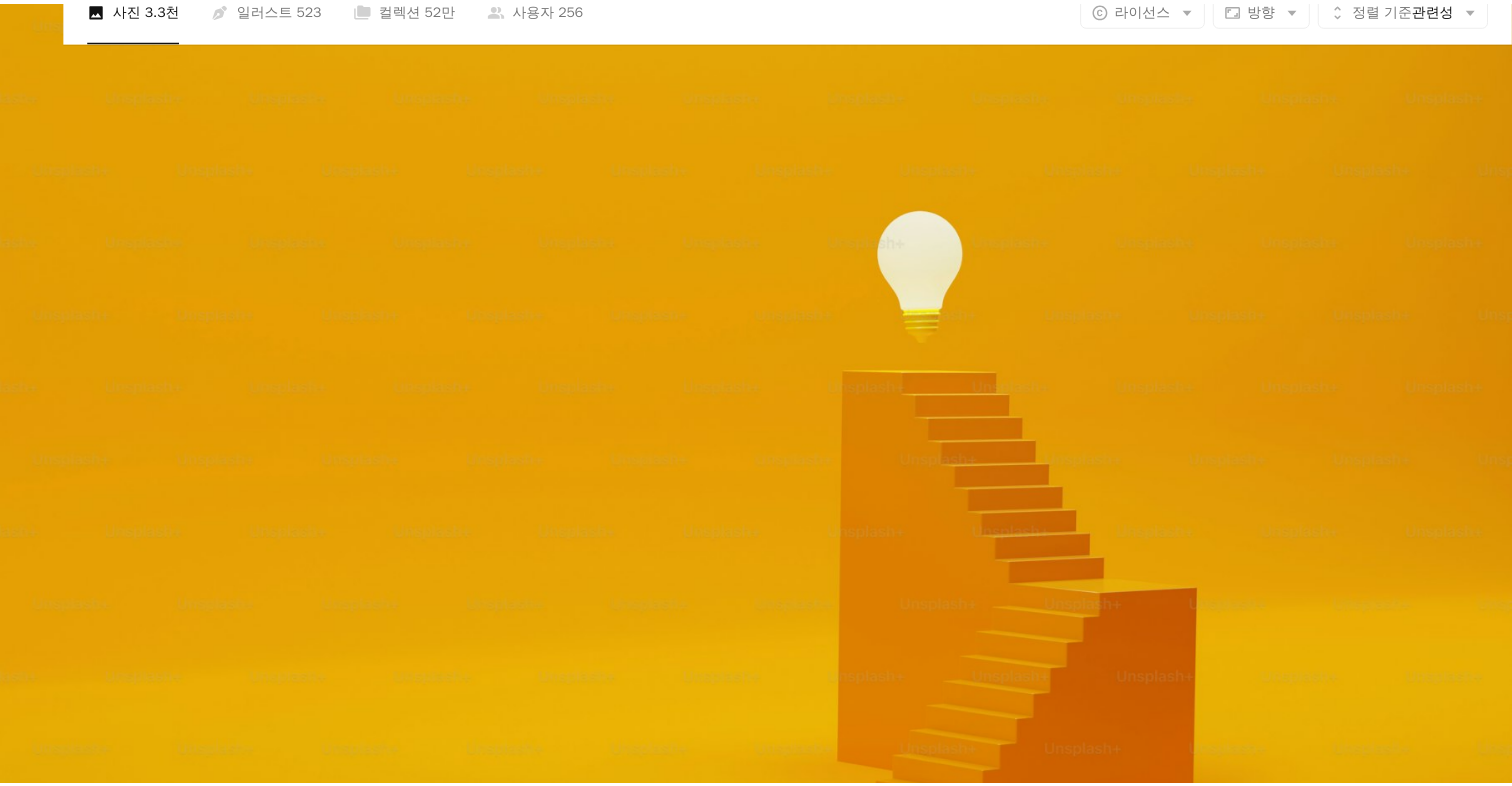 scroll, scrollTop: 84, scrollLeft: 0, axis: vertical 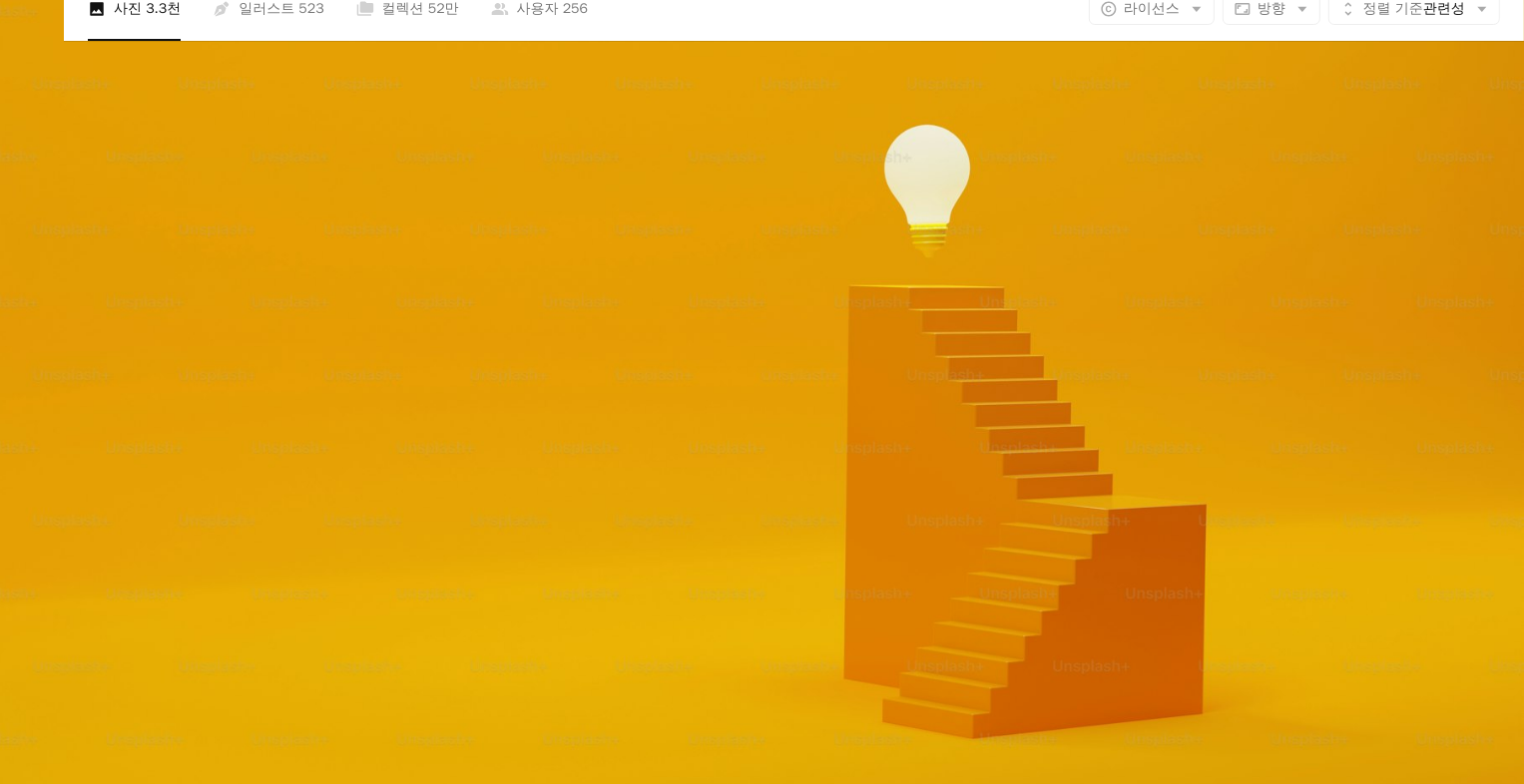 click at bounding box center (762, 400) 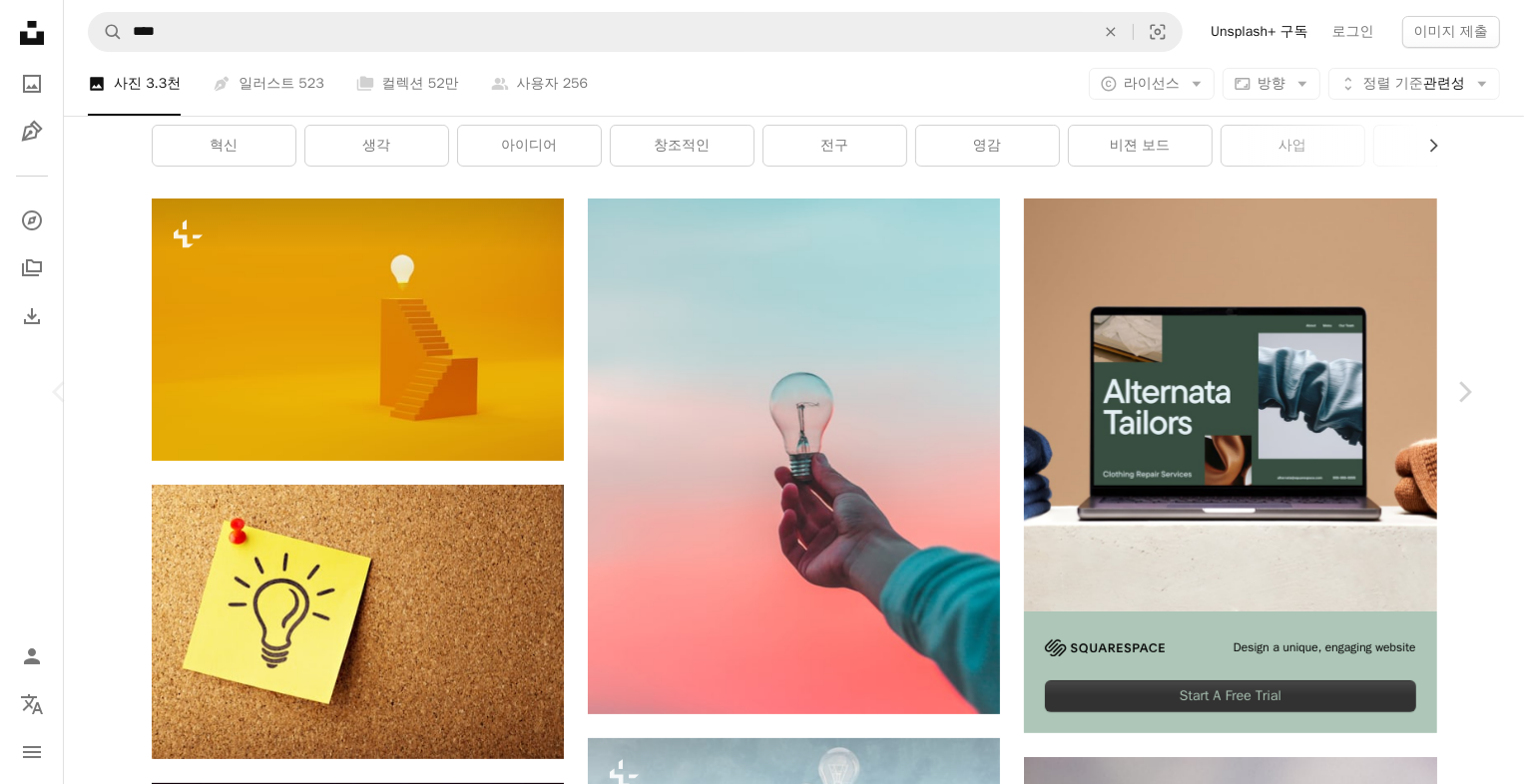 click on "An X shape Chevron left Chevron right Getty Images Unsplash+ 용 A heart A plus sign 이미지 편집   Plus sign for Unsplash+ A lock   다운로드 Zoom in A forward-right arrow 공유 More Actions Calendar outlined 2023년 4월 24일 에 게시됨 Safety Unsplash+ 라이선스 에 따른 라이선스 부여 사업 기술 금융 태국 성공 전략 미래 단계 아이디어 성취 기회 비우다 조명 효과 사람이 없다 개념 금융 및 경제 창작 공간 연료 및 발전 전기 램프 퍼블릭 도메인 이미지 관련 이미지 Plus sign for Unsplash+ A heart A plus sign Getty Images Unsplash+ 용 A lock   다운로드 Plus sign for Unsplash+ A heart A plus sign Getty Images Unsplash+ 용 A lock   다운로드 Plus sign for Unsplash+ A heart A plus sign Getty Images Unsplash+ 용 A lock   다운로드 Plus sign for Unsplash+ A heart A plus sign Steve Johnson Unsplash+ 용 A lock   다운로드 Plus sign for Unsplash+ A heart A plus sign Getty Images Unsplash+ 용 A lock   다운로드 용" at bounding box center [762, 4608] 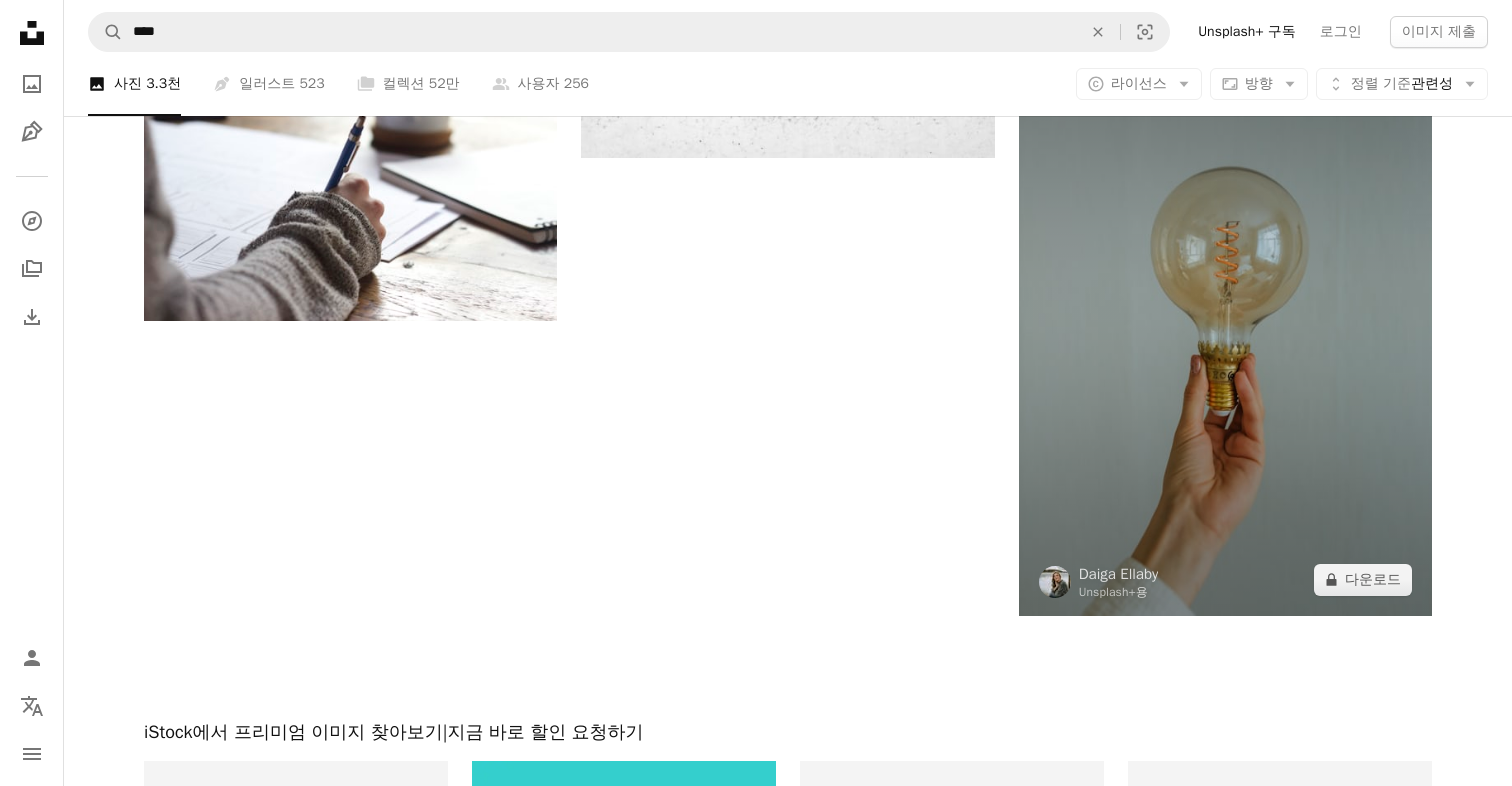 scroll, scrollTop: 2700, scrollLeft: 0, axis: vertical 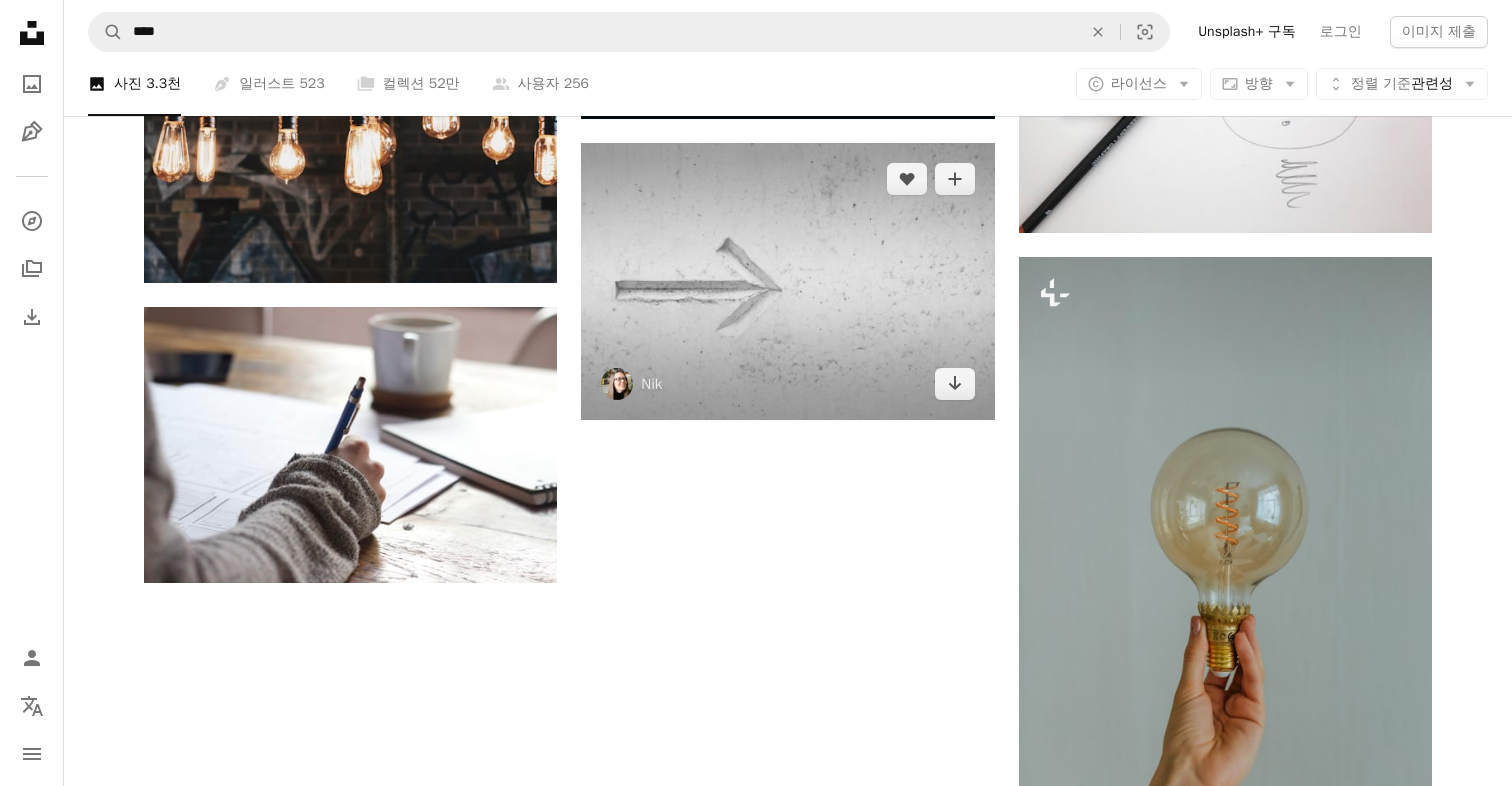 click at bounding box center (787, 281) 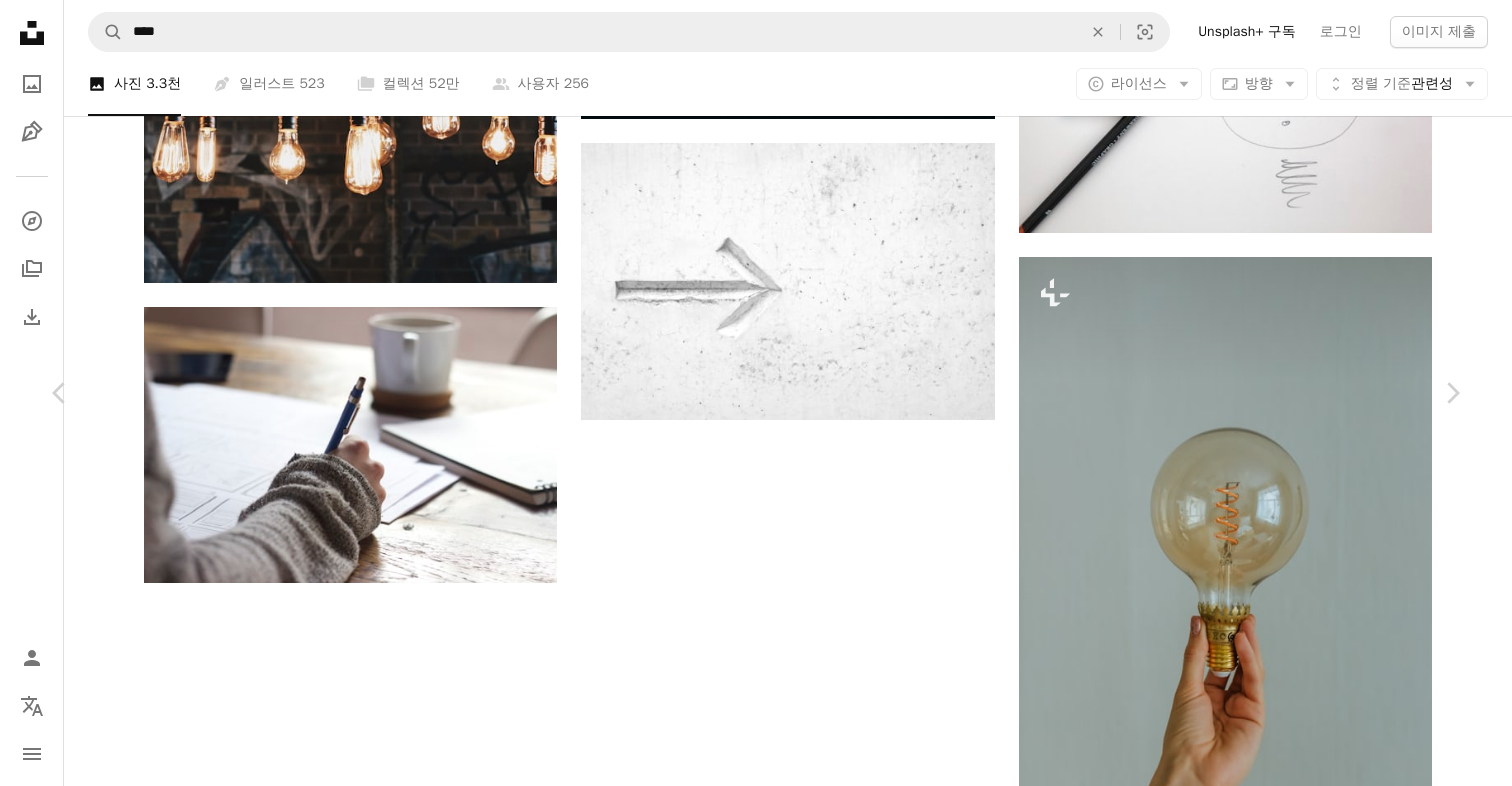 click on "무료 다운로드" at bounding box center [1262, 1874] 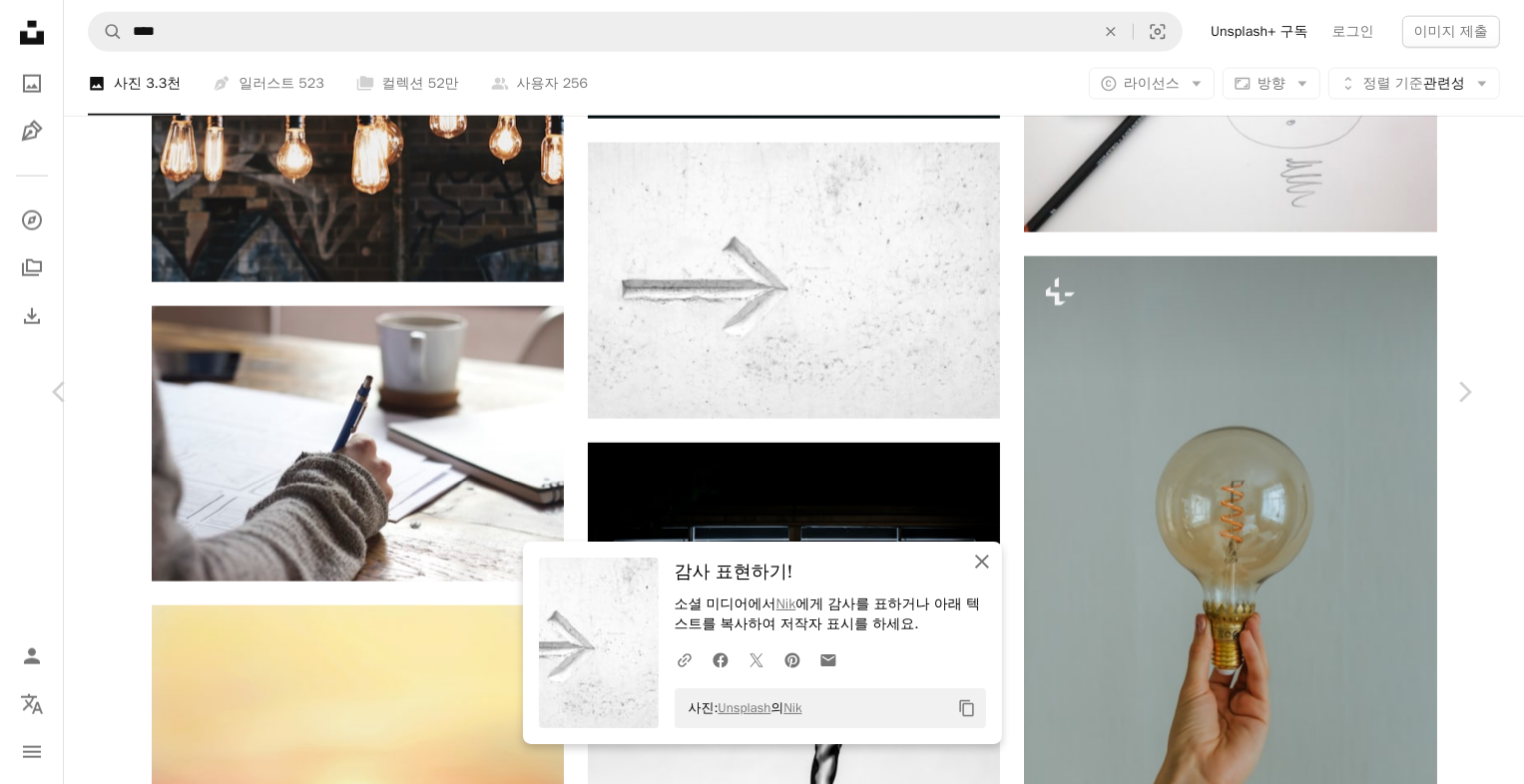 click on "An X shape" 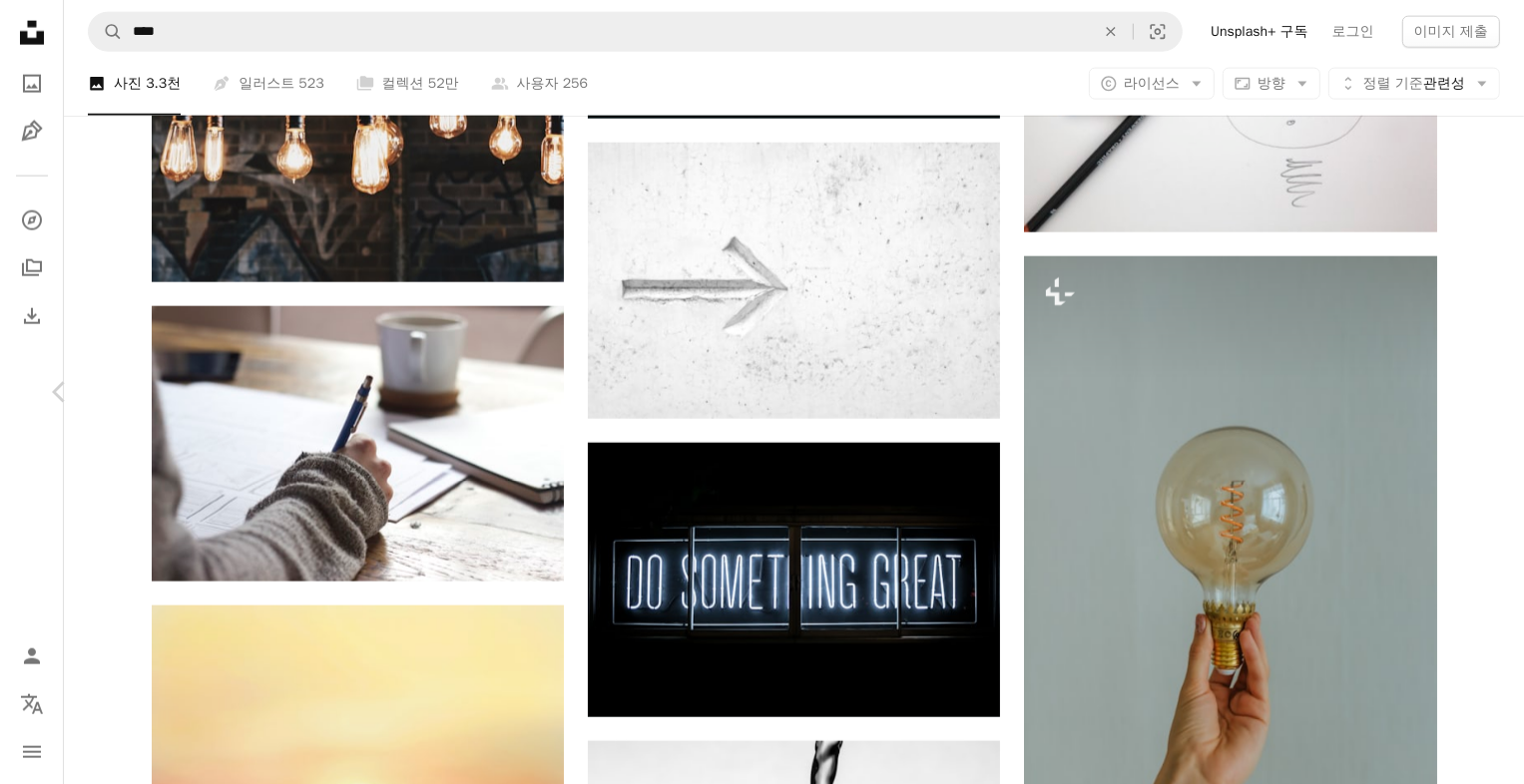 click on "Chevron right" at bounding box center [1464, 392] 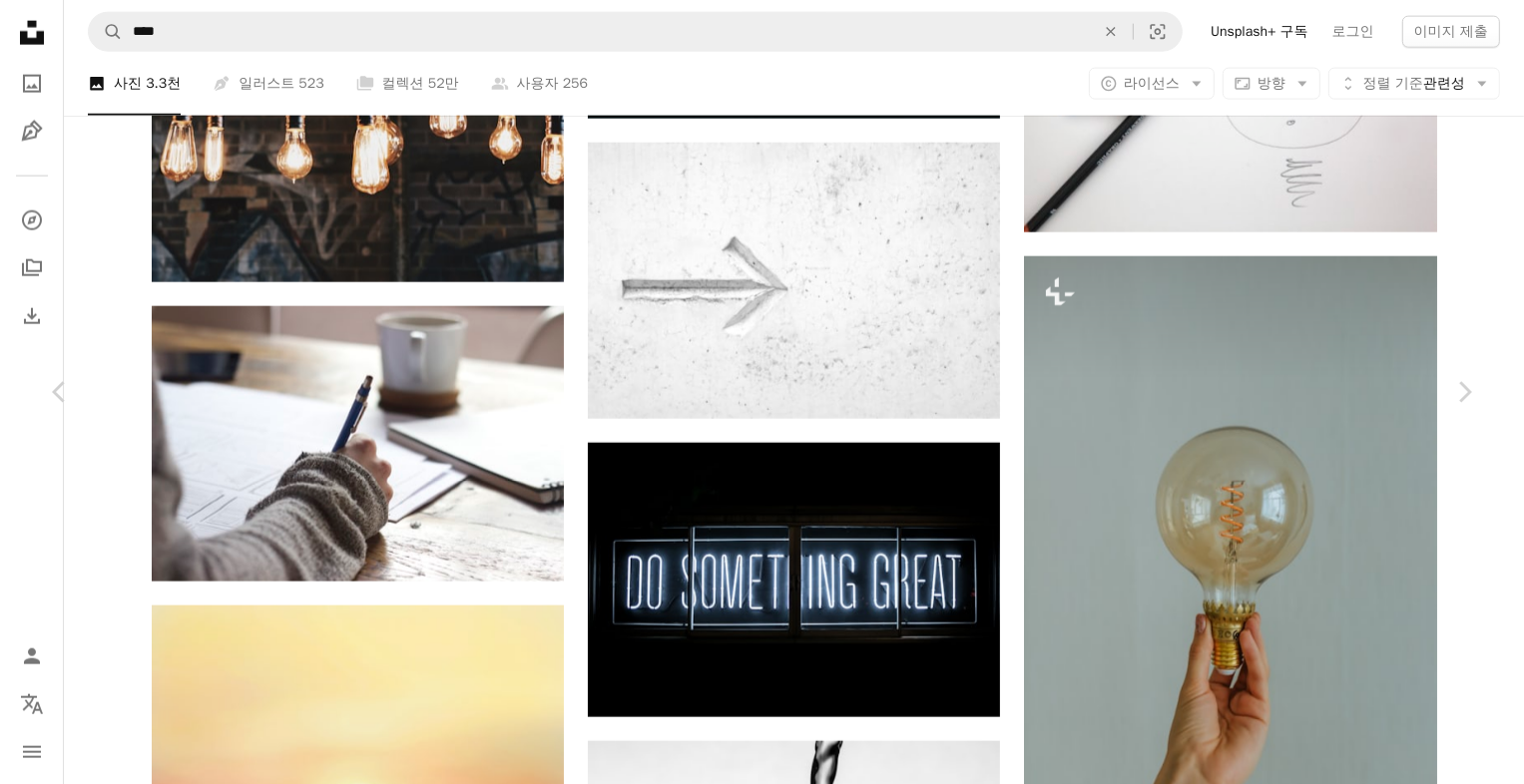 click on "A heart A plus sign [FIRST] [LAST] 고용 가능 A checkmark inside of a circle A heart A plus sign 이미지 편집   Plus sign for Unsplash+ 무료 다운로드 Chevron down Zoom in 조회수 345,950,307 다운로드 3,008,376 소개 매체 사진 ,  학교로 돌아 가기 ,  비즈니스 및 업무 A forward-right arrow 공유 Info icon 정보 More Actions A map marker Green Chameleon, [CITY], [COUNTRY] Calendar outlined 2015년 6월 11일 에 게시됨 Camera Canon, EOS REBEL T3i Safety Unsplash 라이선스 하에서 무료로 사용 가능 사무실 커피 사람 파랑 일하다 종이 디자인 나무 테이블 손 크리에이티브 이미지 보케 컵 흐리게 펜 메모 팔 그리다 배경 여자 배경 iStock에서 프리미엄 관련 이미지 찾아보기  |  코드 UNSPLASH20로 20% 할인 혜택 받기 iStock에서 더 많은 자료 보기  ↗ 관련 이미지 A heart A plus sign [FIRST] [LAST] 고용 가능 A checkmark inside of a circle Arrow pointing down A heart A plus sign [FIRST] [LAST] A heart" at bounding box center (762, 5220) 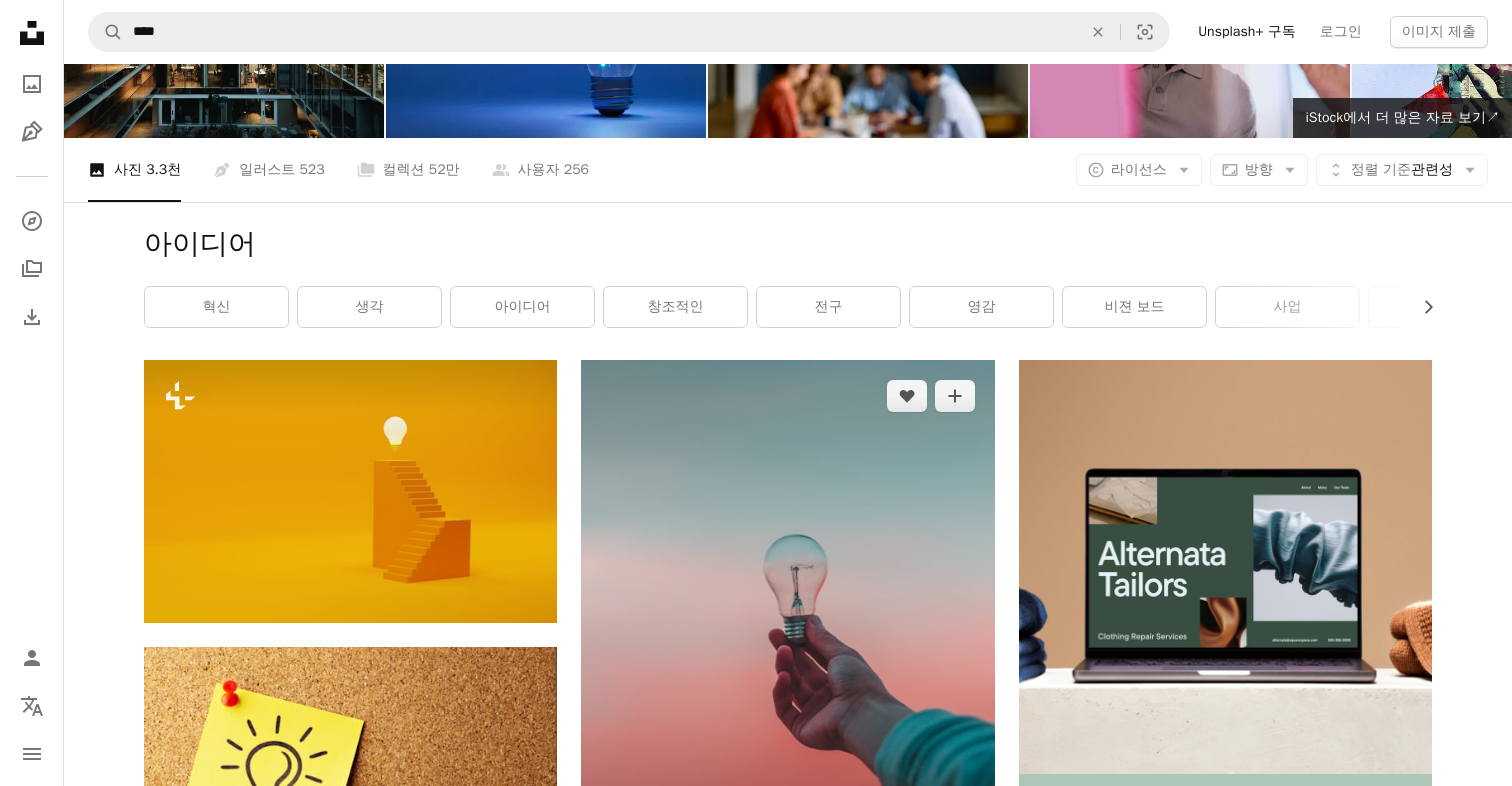 scroll, scrollTop: 300, scrollLeft: 0, axis: vertical 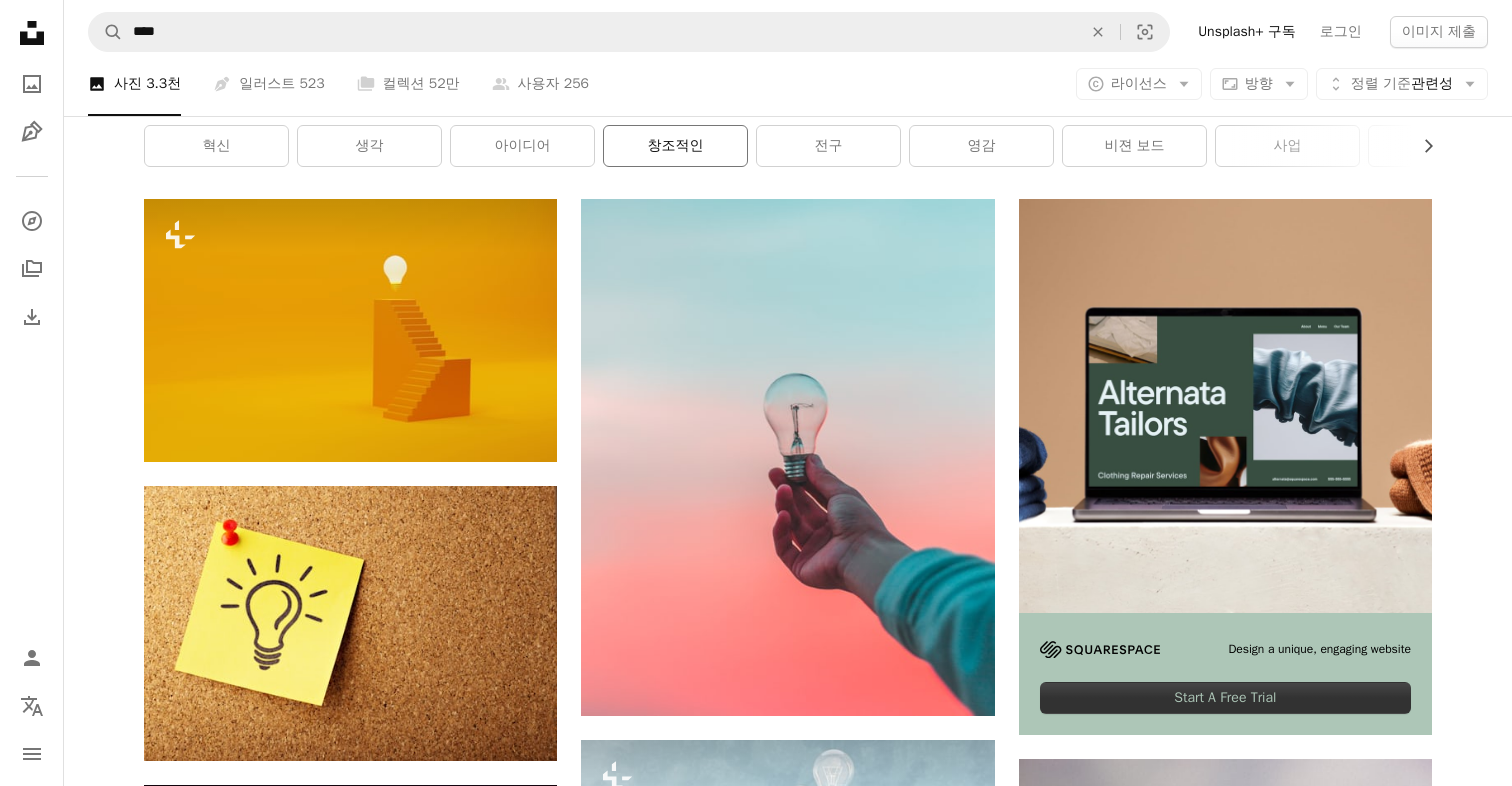 click on "창조적인" at bounding box center [675, 146] 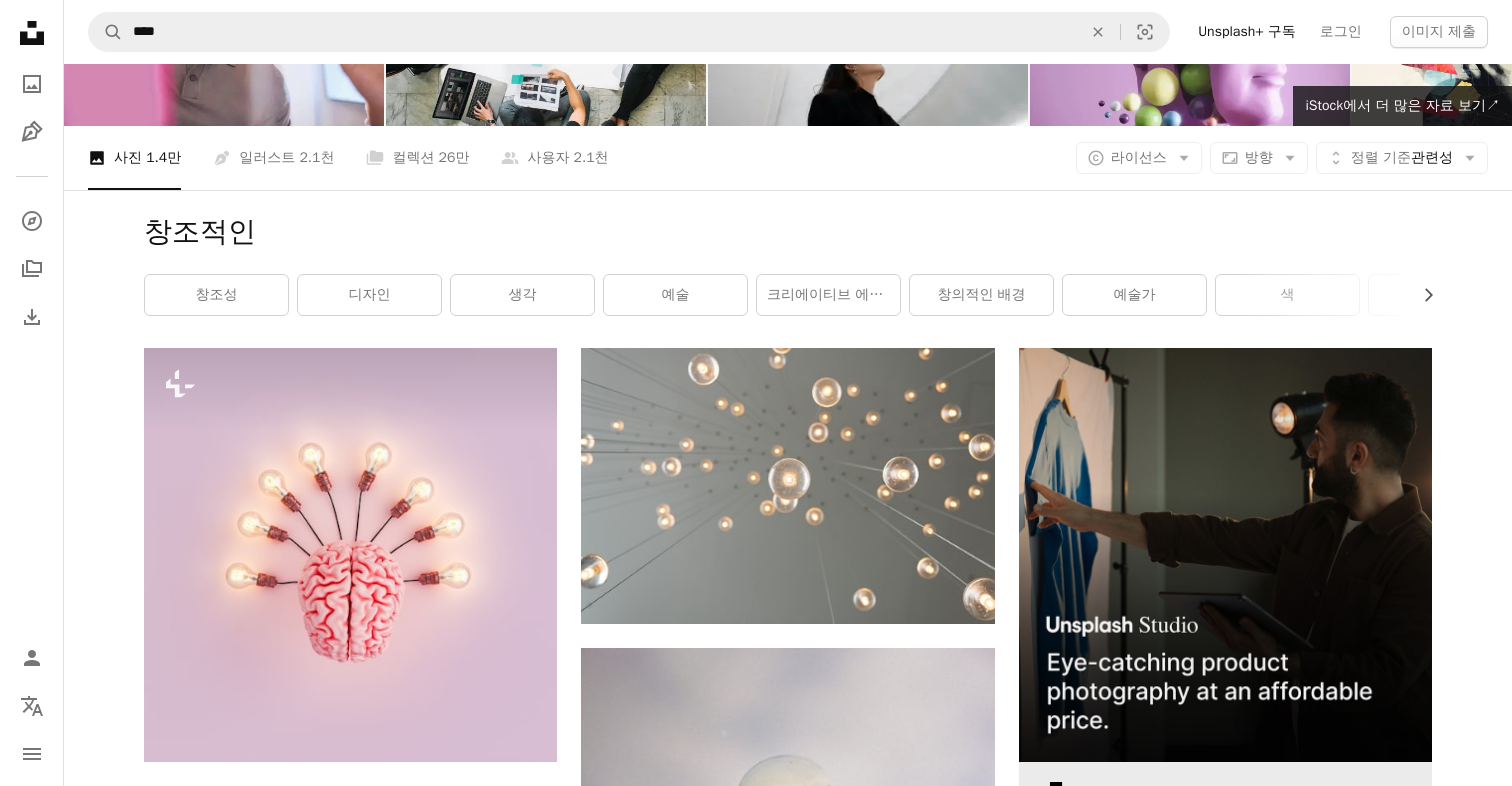 scroll, scrollTop: 0, scrollLeft: 0, axis: both 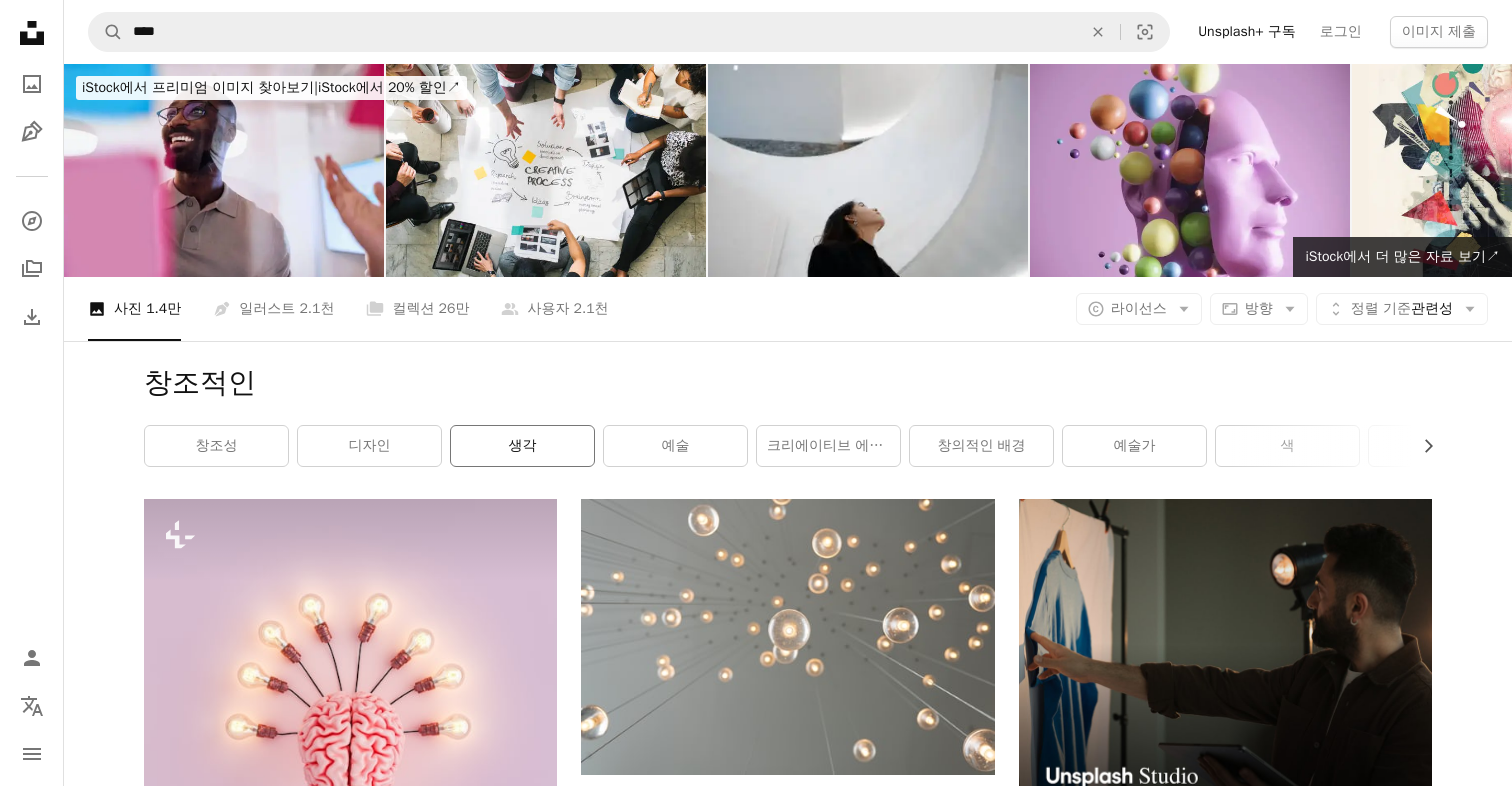click on "생각" at bounding box center [522, 446] 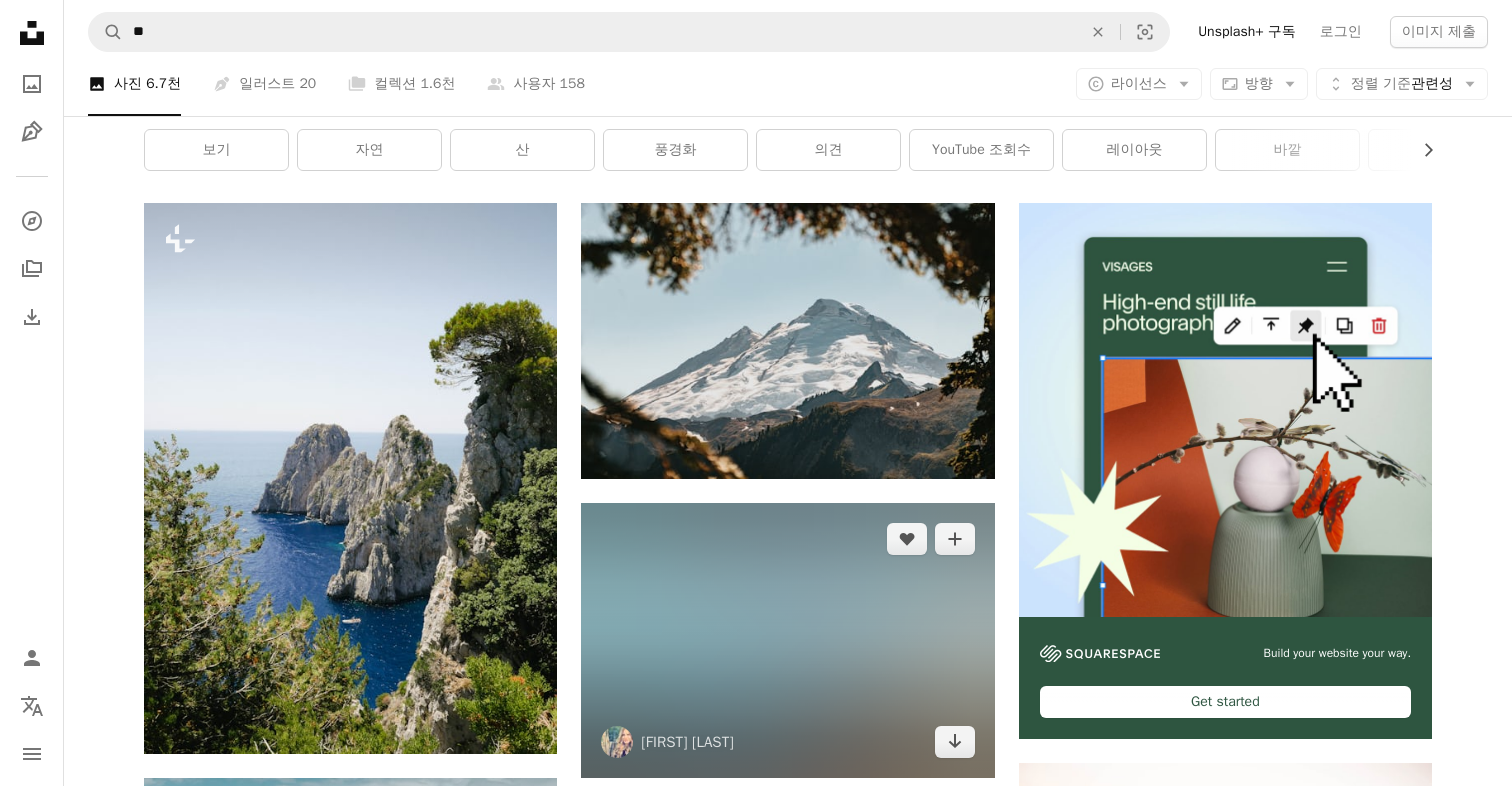 scroll, scrollTop: 0, scrollLeft: 0, axis: both 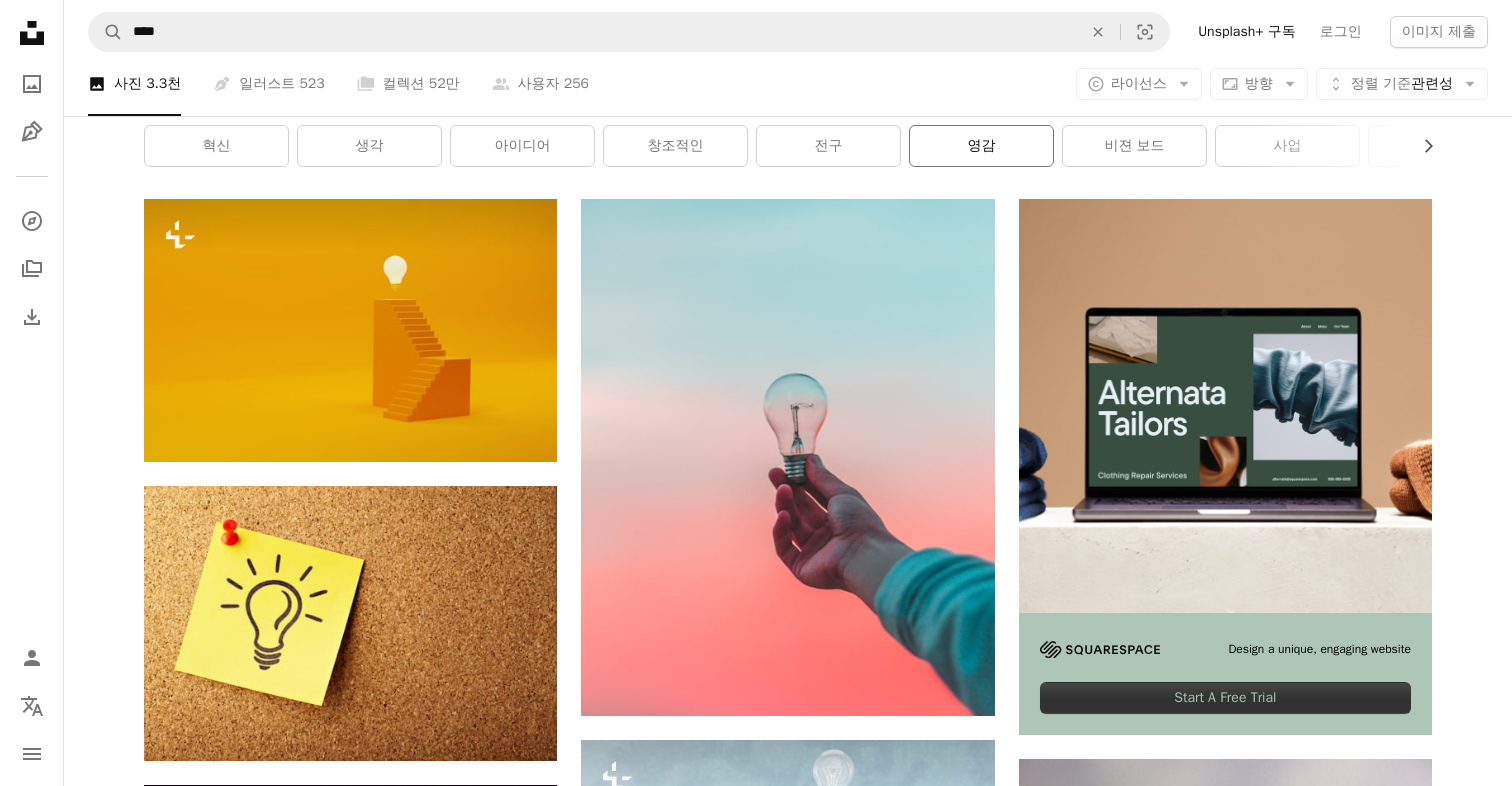 click on "영감" at bounding box center [981, 146] 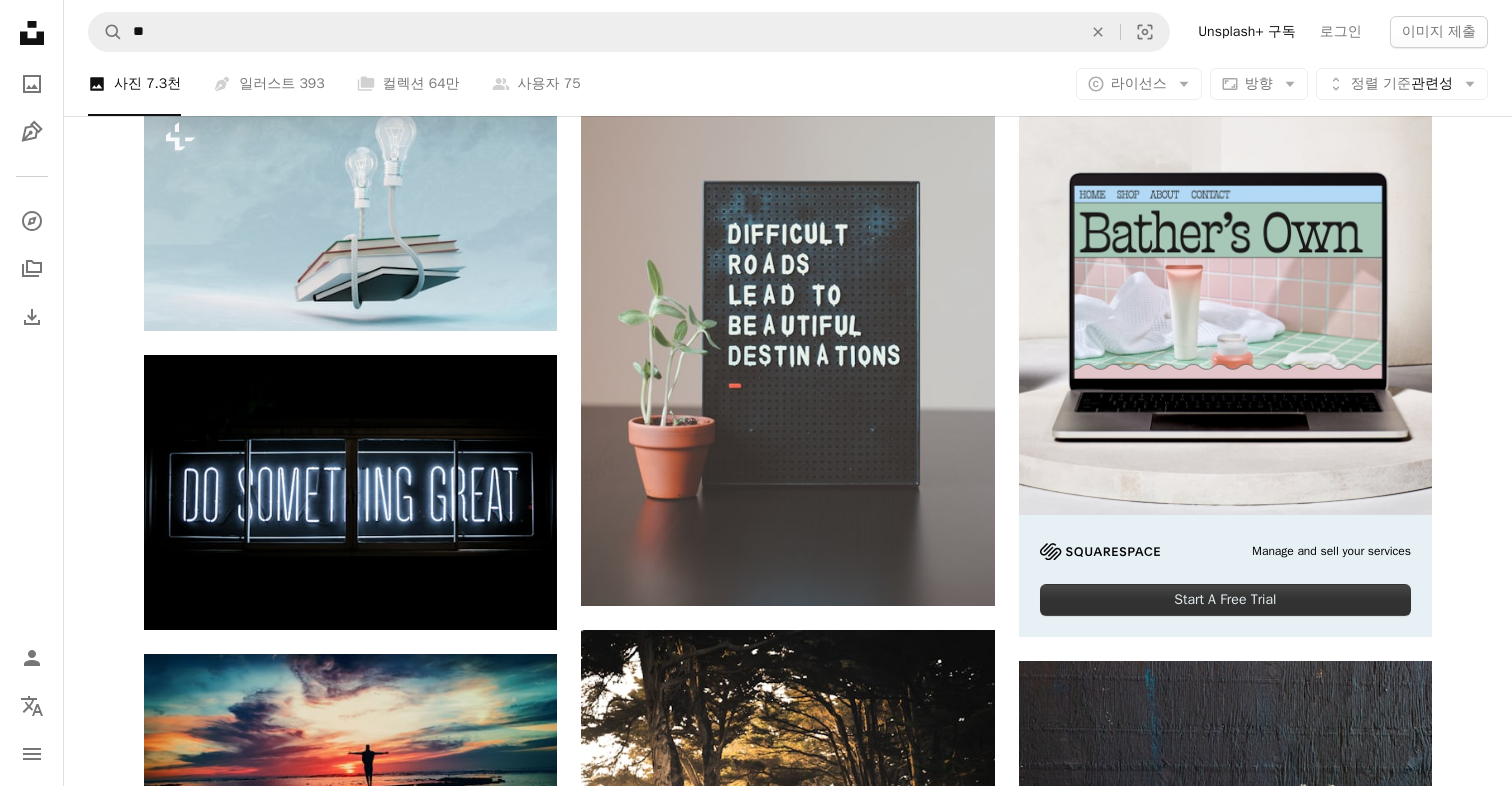 scroll, scrollTop: 0, scrollLeft: 0, axis: both 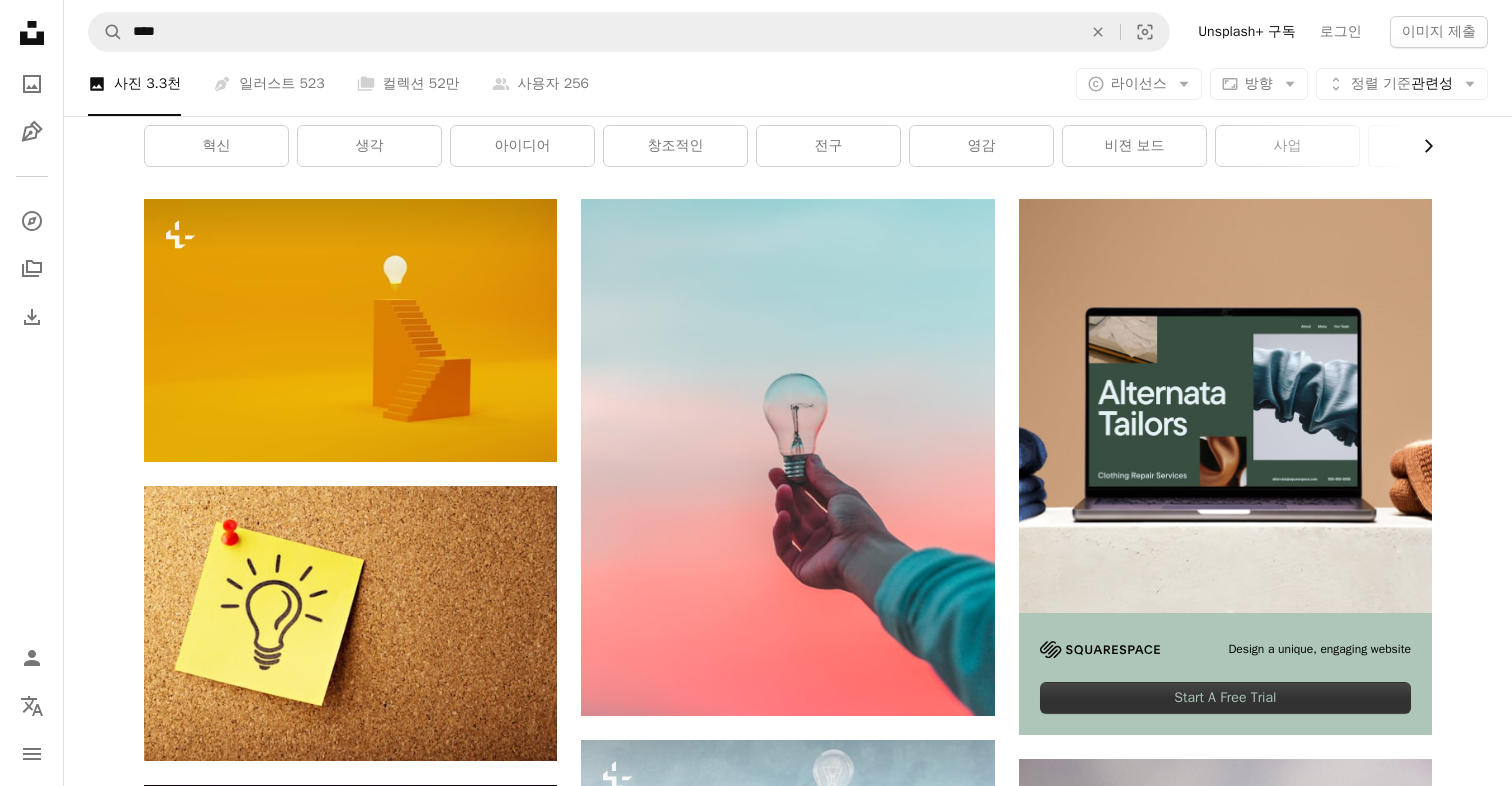 click on "Chevron right" 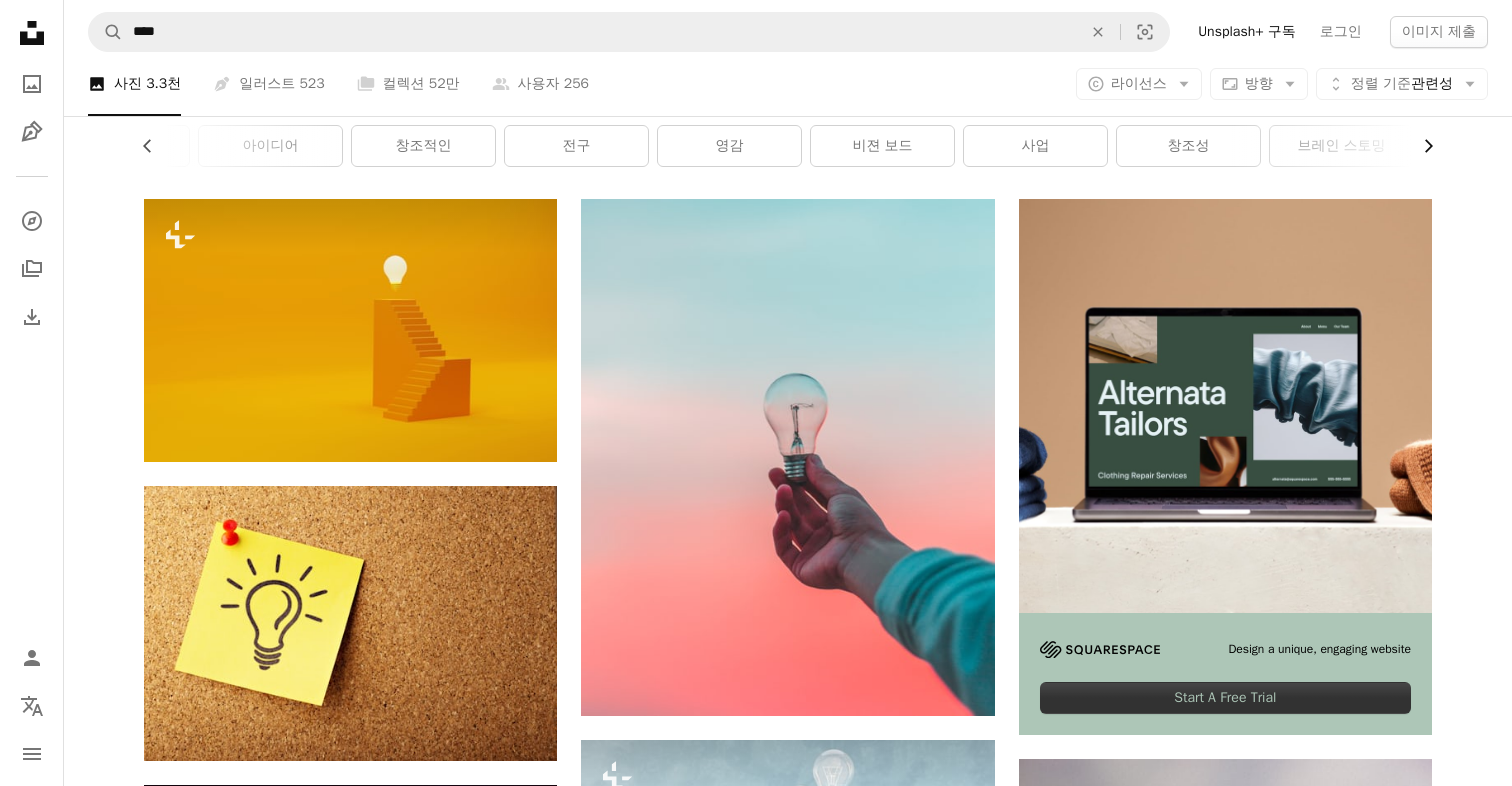 scroll, scrollTop: 0, scrollLeft: 300, axis: horizontal 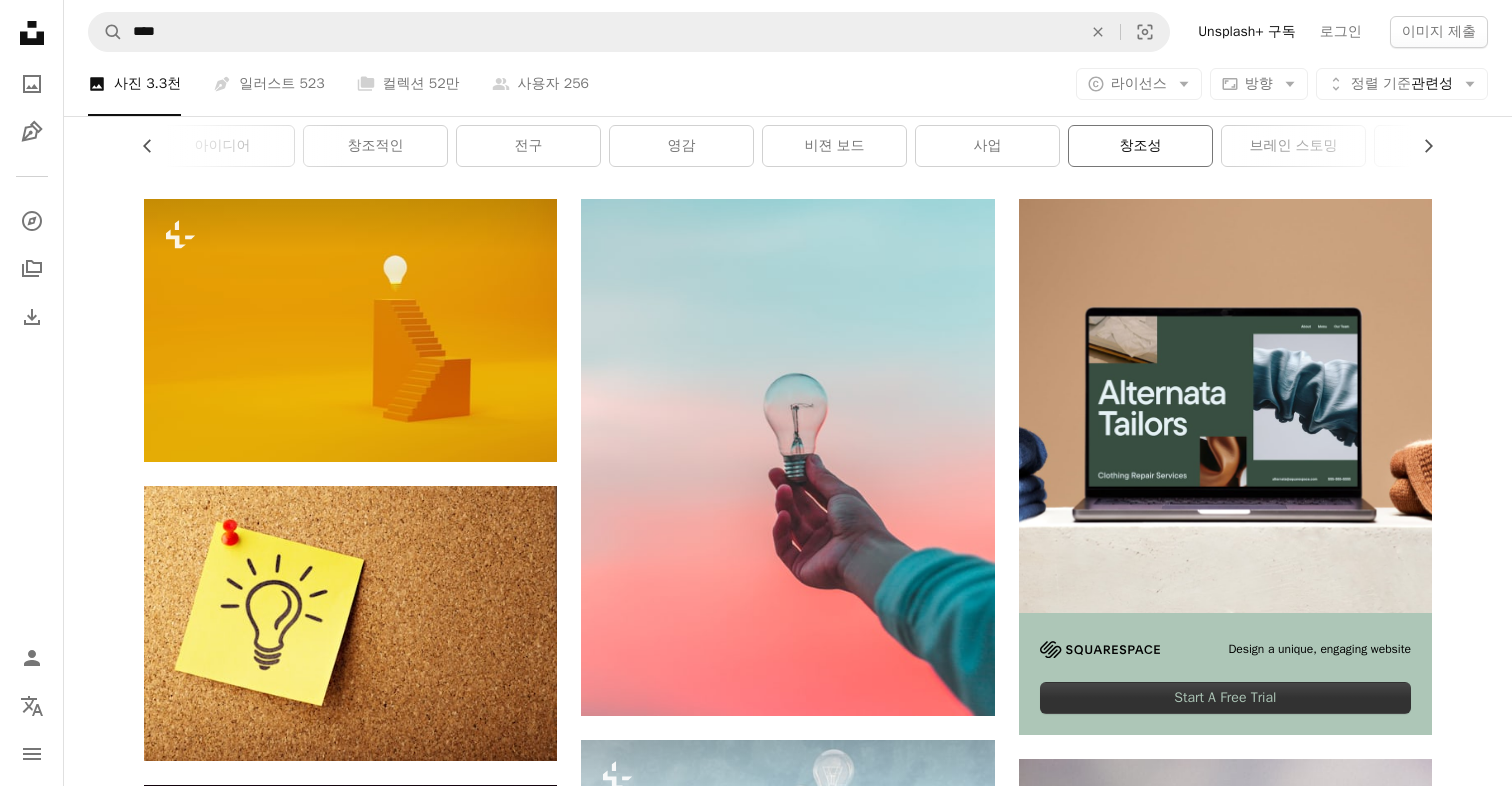 click on "창조성" at bounding box center (1140, 146) 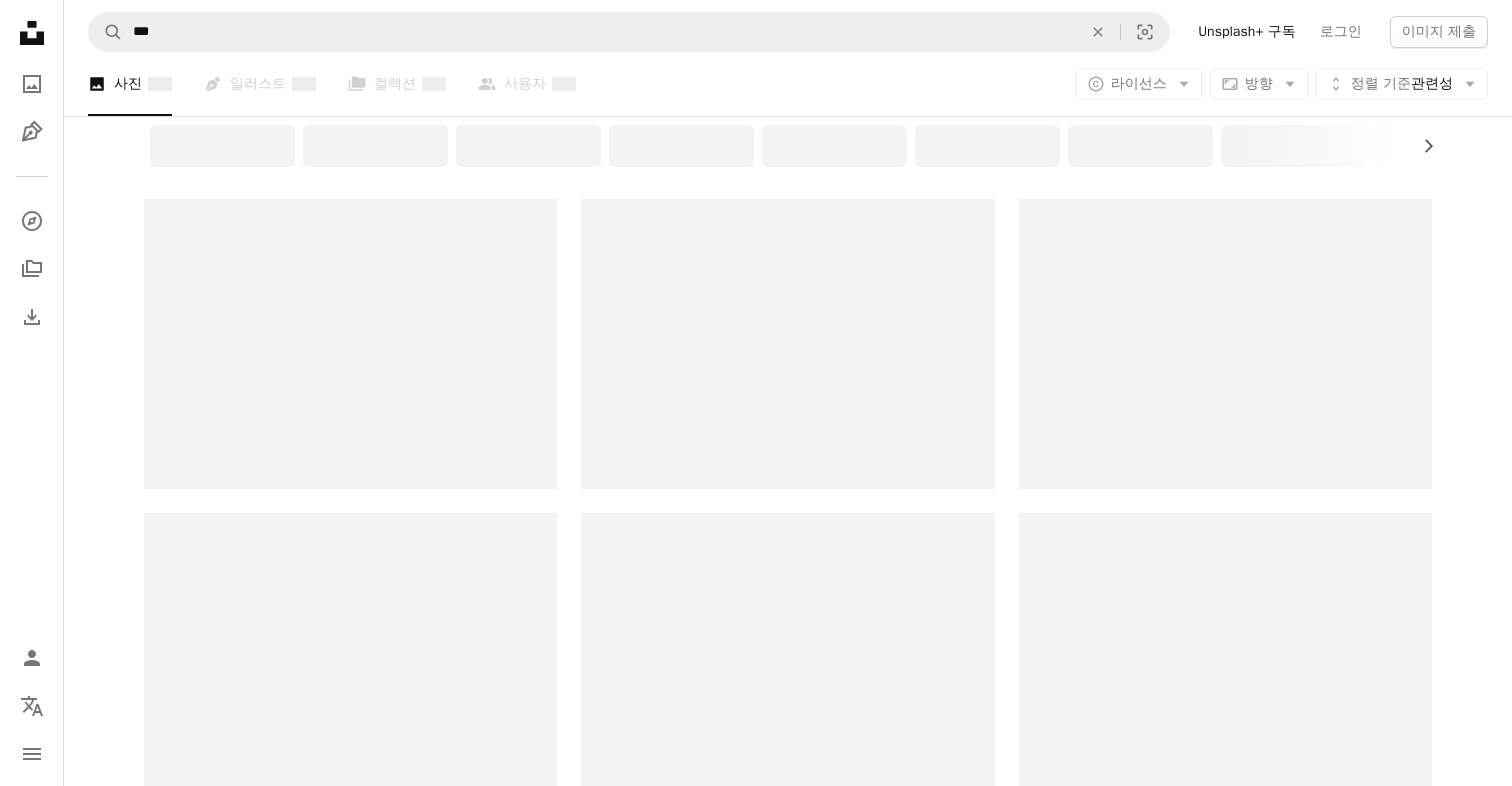 scroll, scrollTop: 0, scrollLeft: 0, axis: both 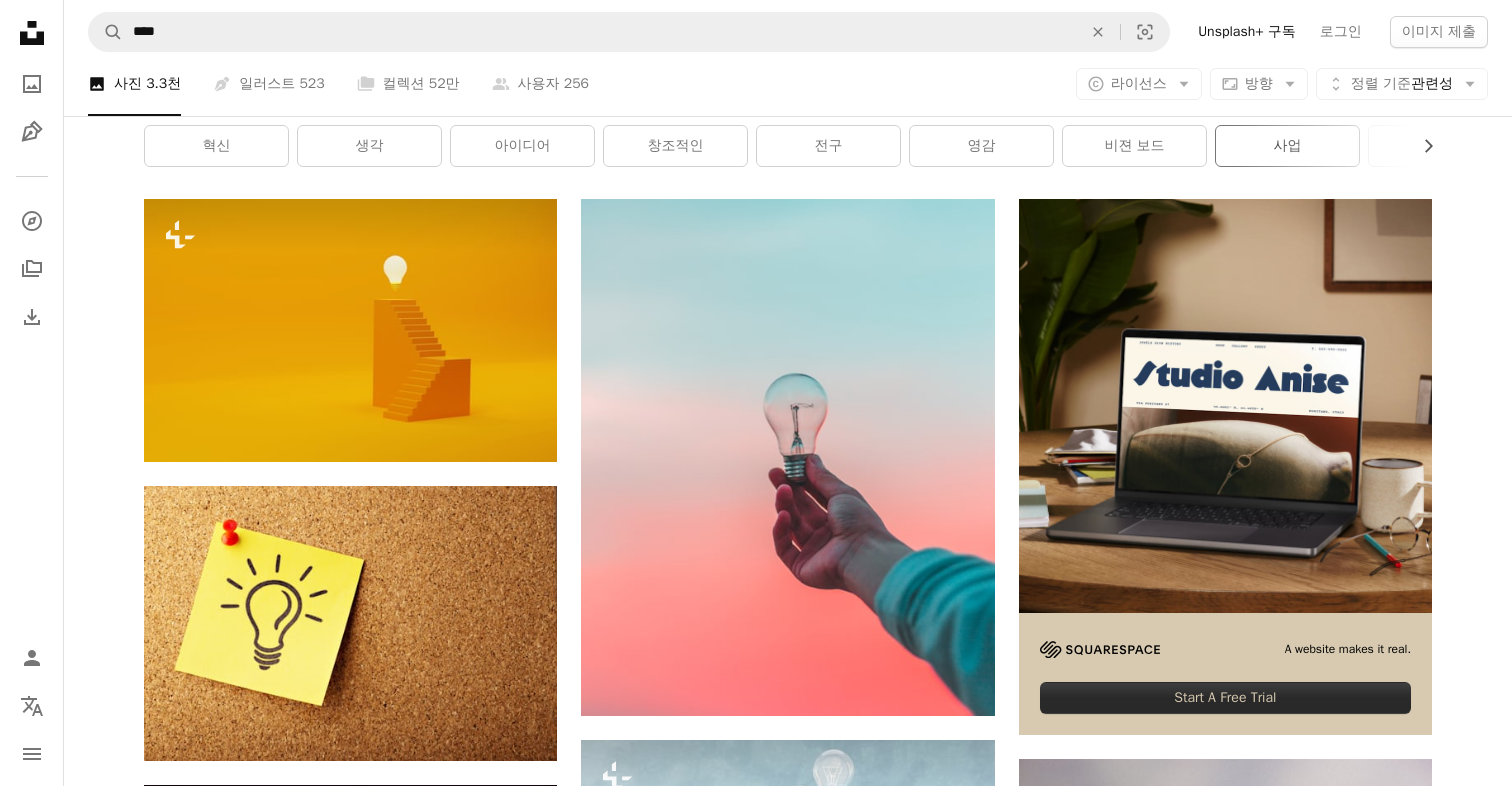 click on "사업" at bounding box center (1287, 146) 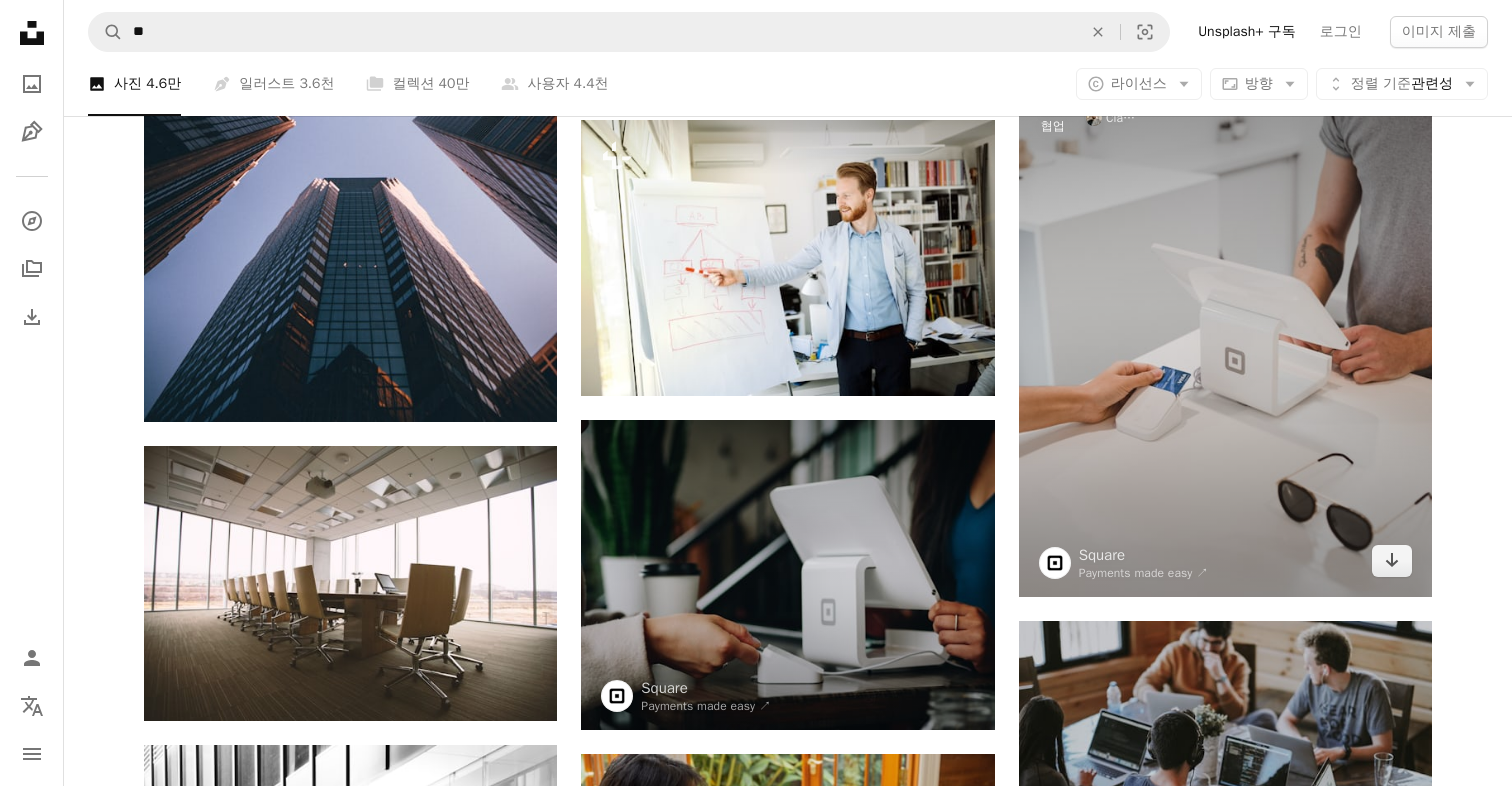 scroll, scrollTop: 1900, scrollLeft: 0, axis: vertical 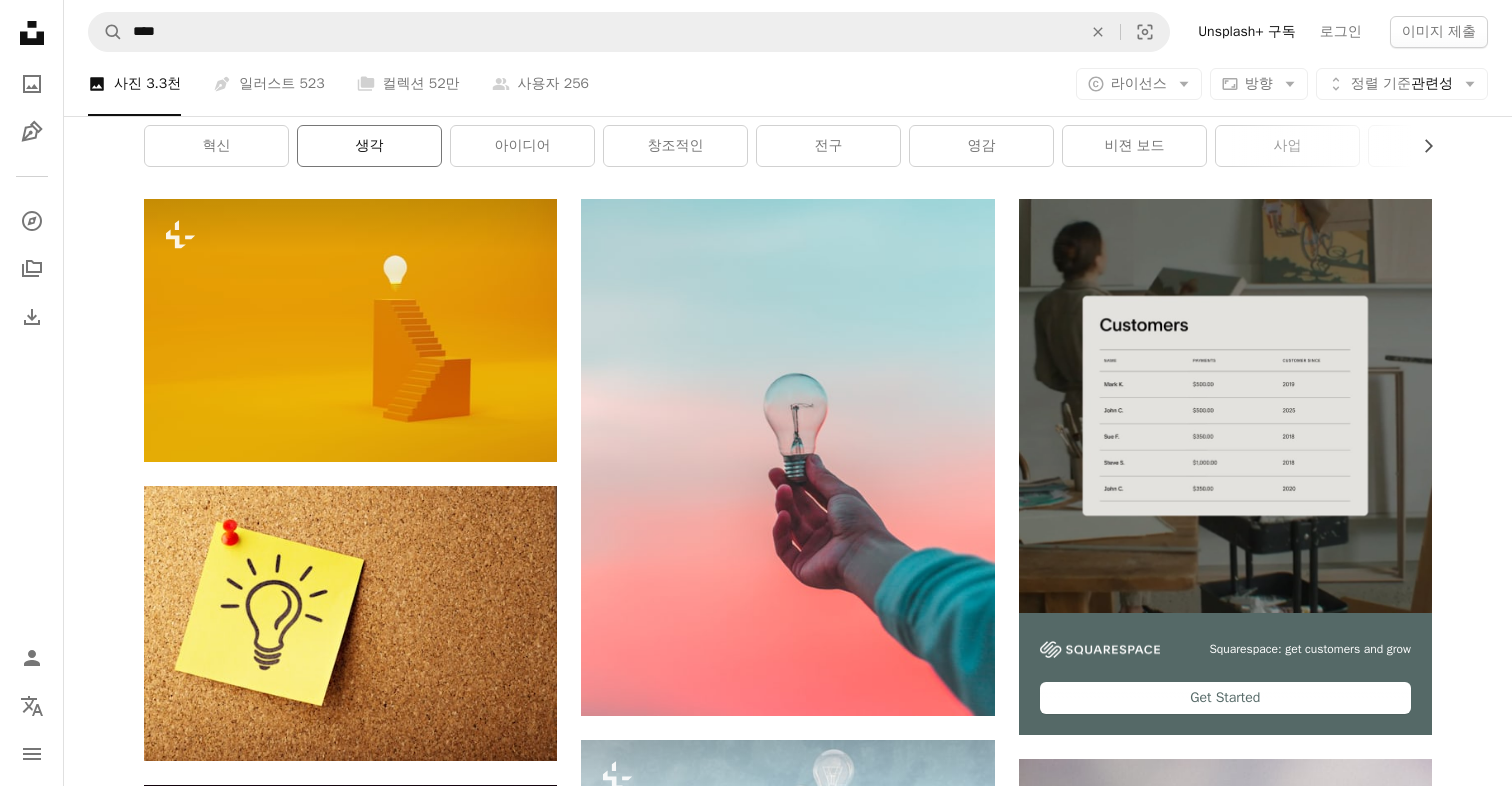 click on "생각" at bounding box center [369, 146] 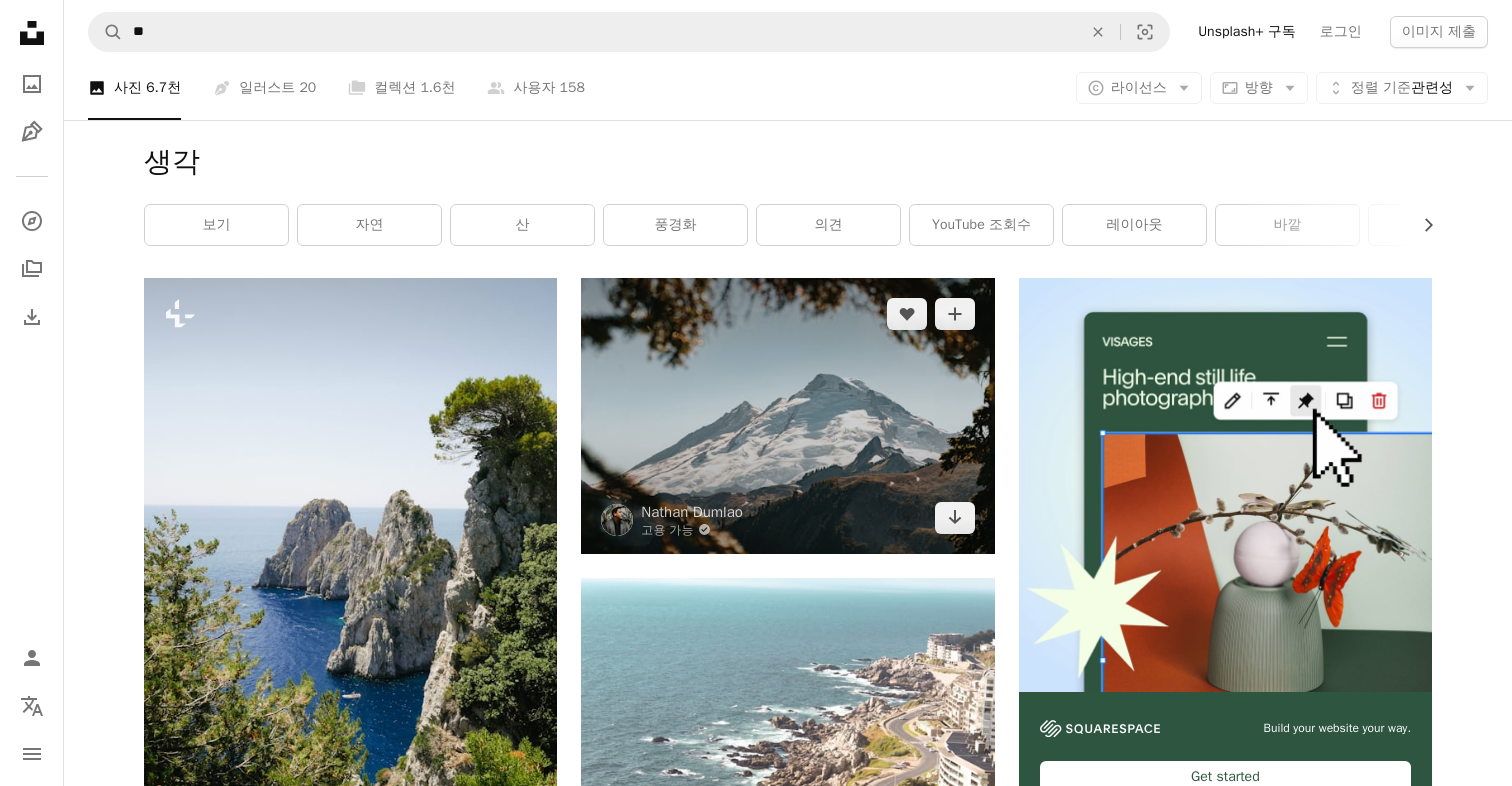 scroll, scrollTop: 200, scrollLeft: 0, axis: vertical 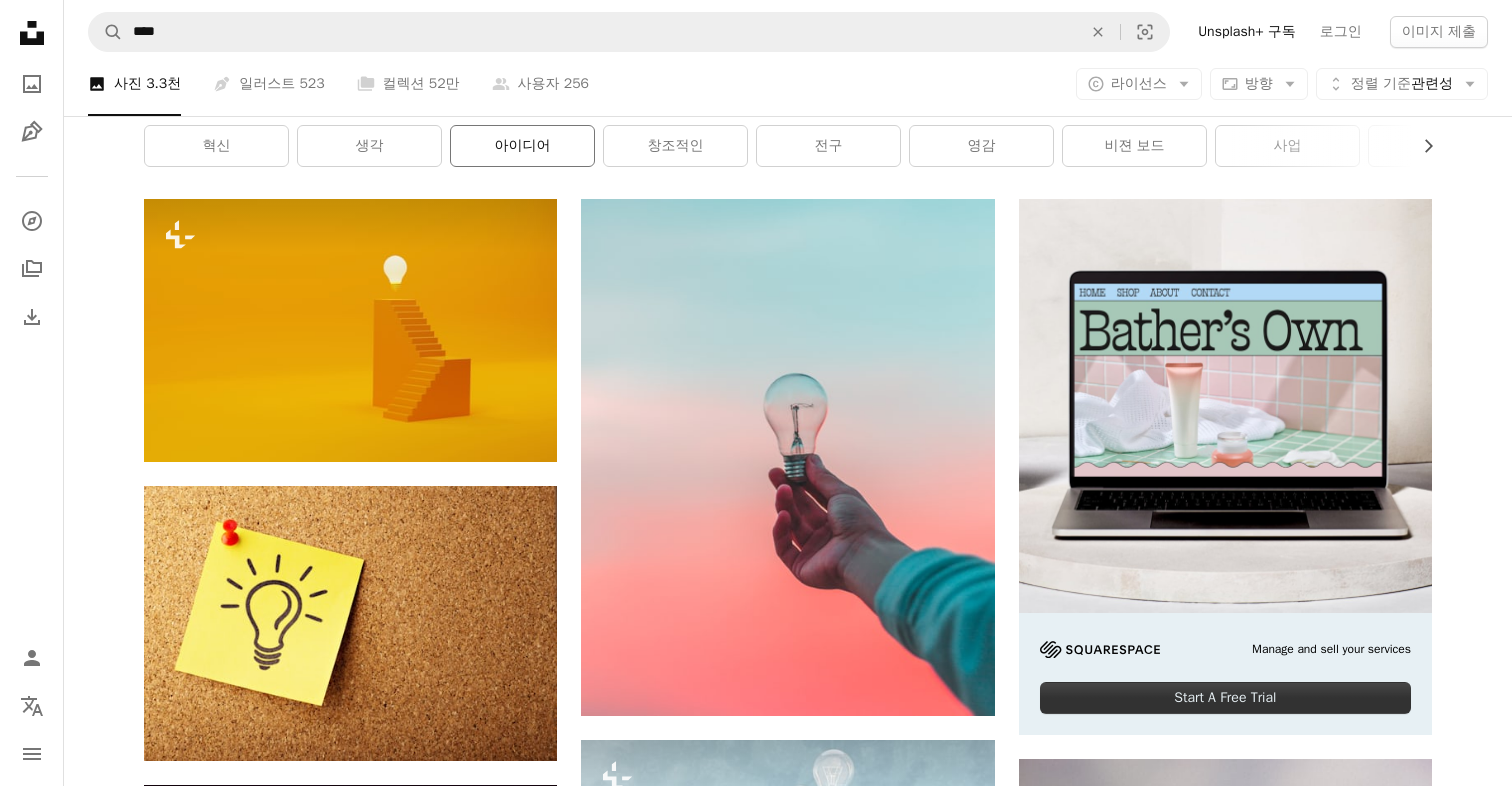 click on "아이디어" at bounding box center (522, 146) 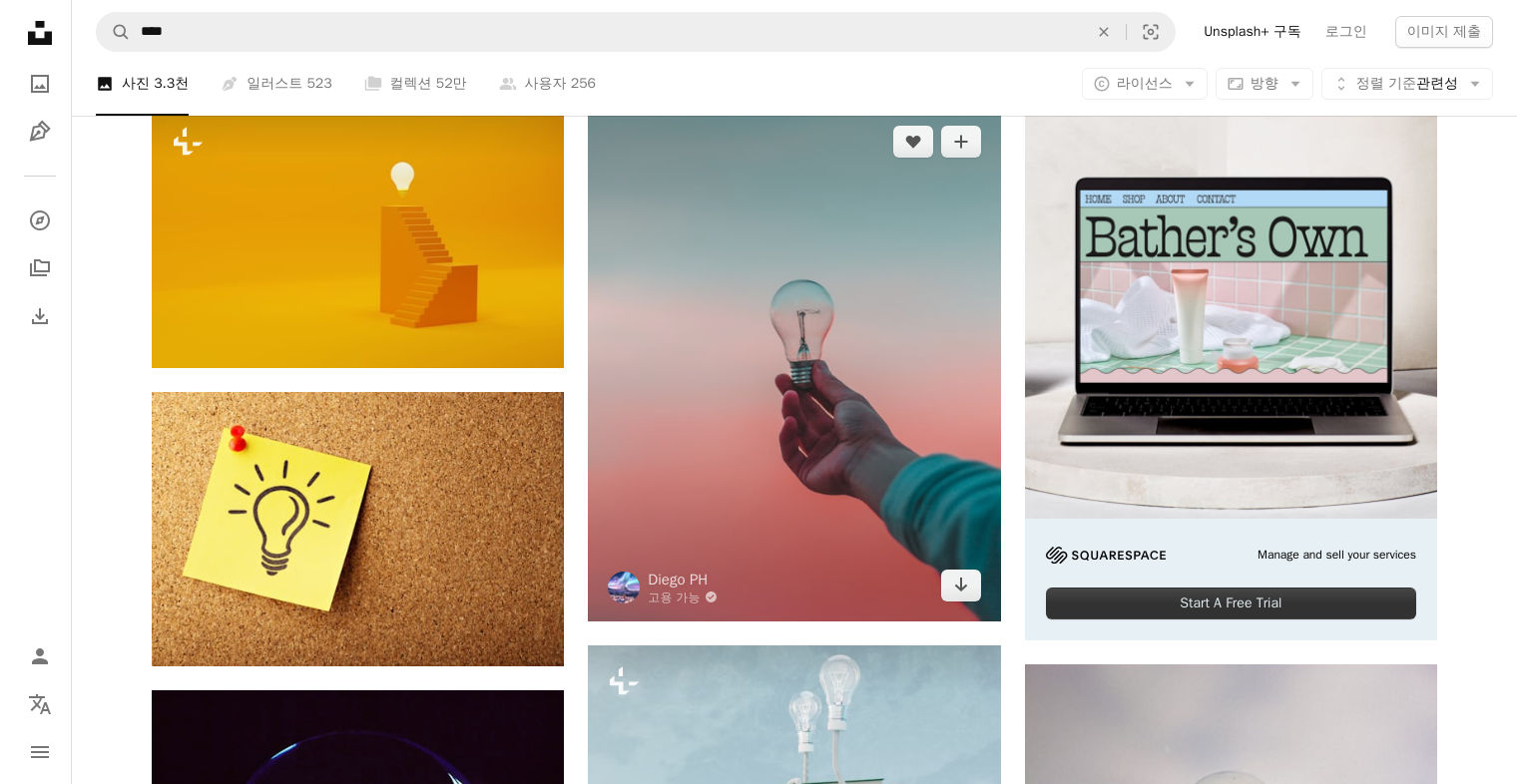 scroll, scrollTop: 499, scrollLeft: 0, axis: vertical 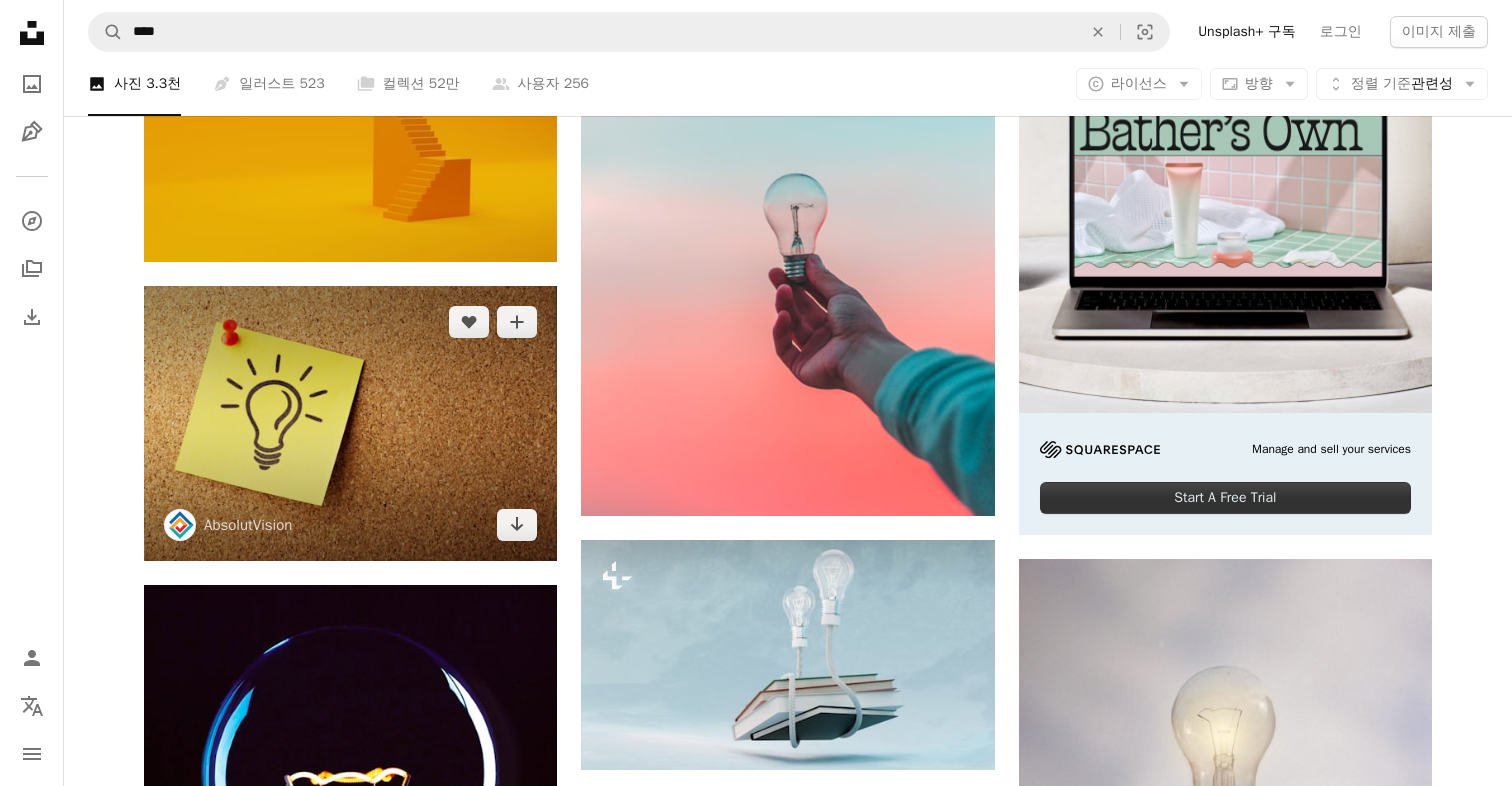 click at bounding box center [350, 423] 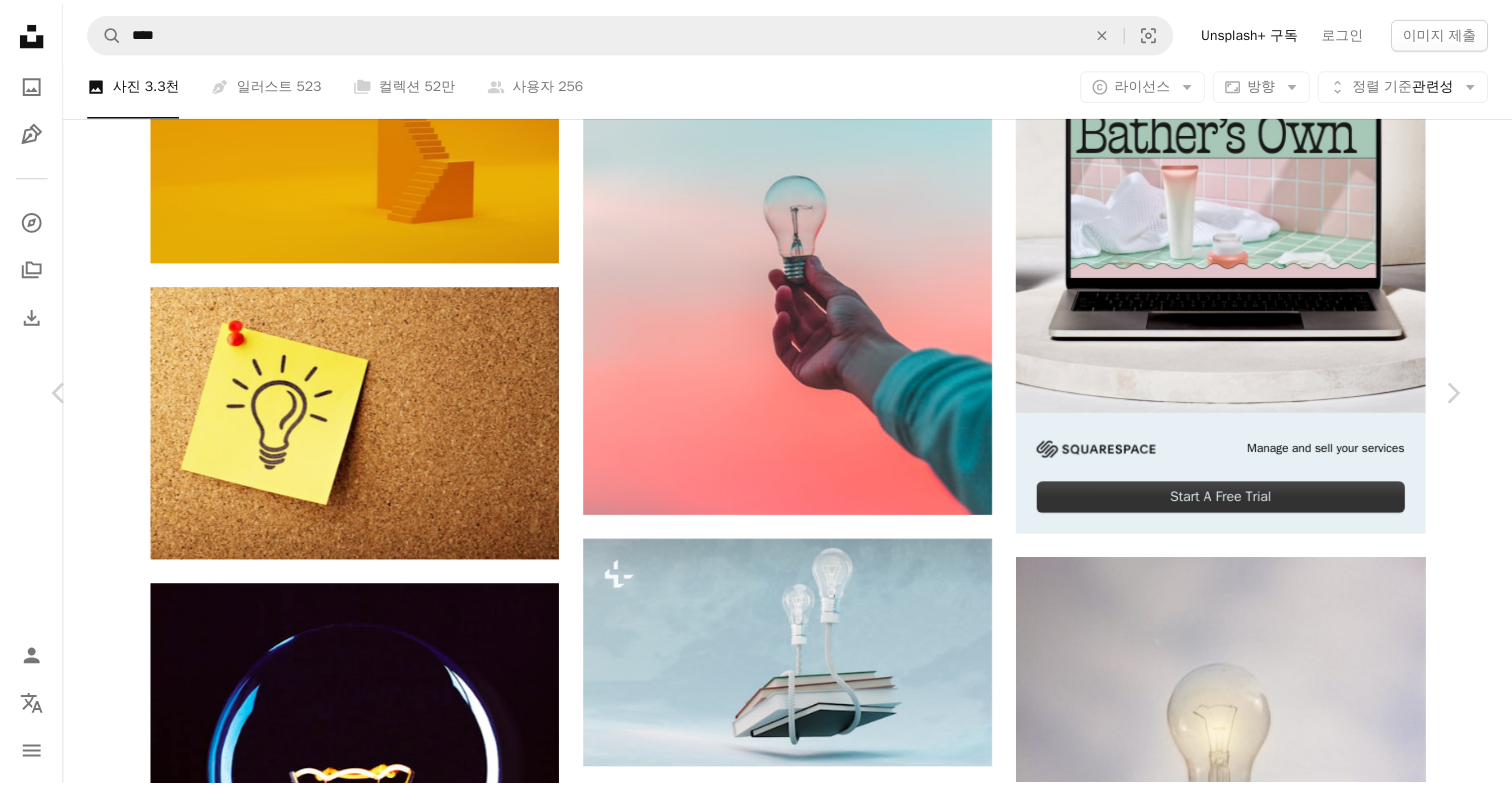 scroll, scrollTop: 2400, scrollLeft: 0, axis: vertical 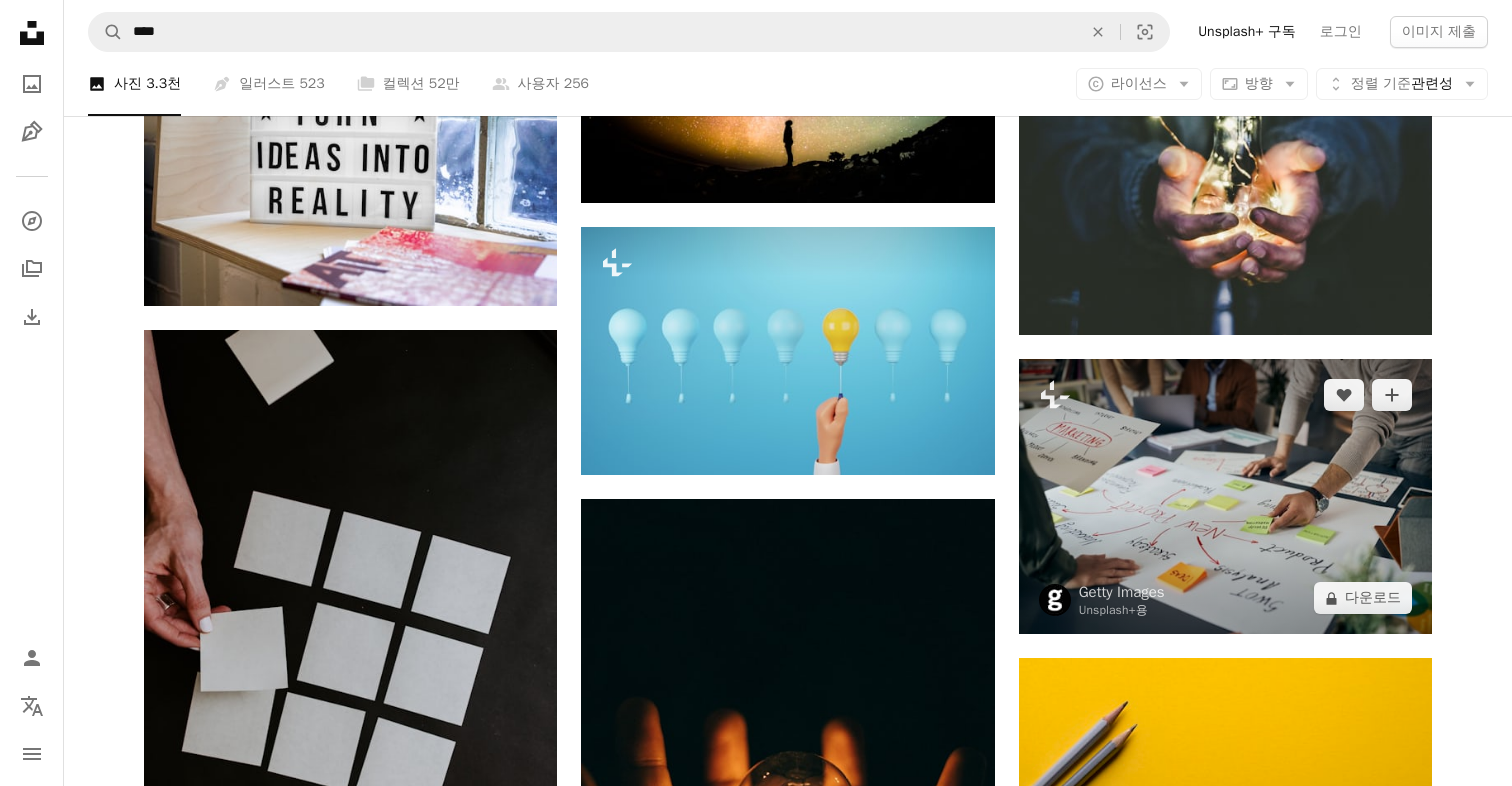 click at bounding box center (1225, 496) 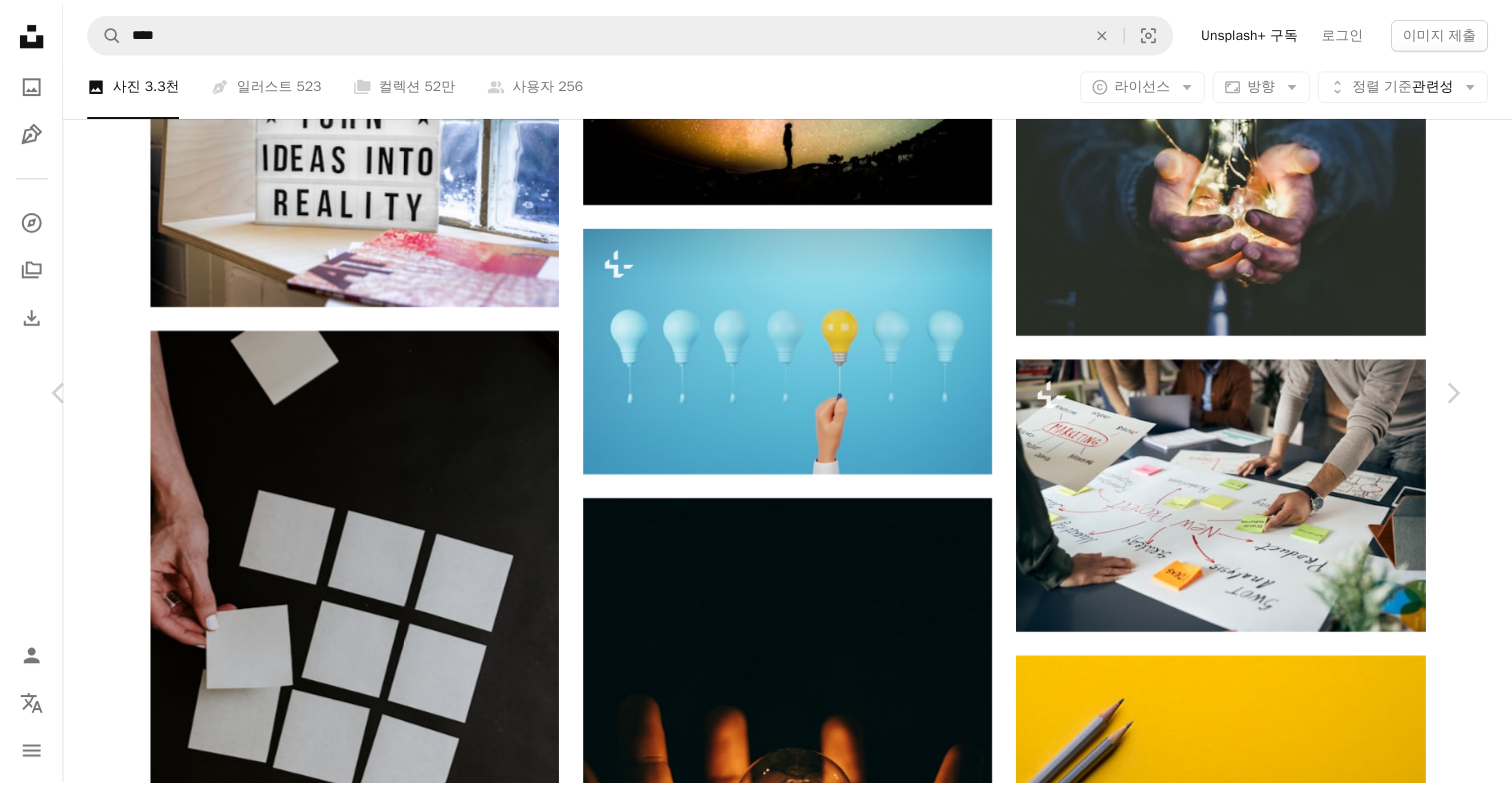 scroll, scrollTop: 2100, scrollLeft: 0, axis: vertical 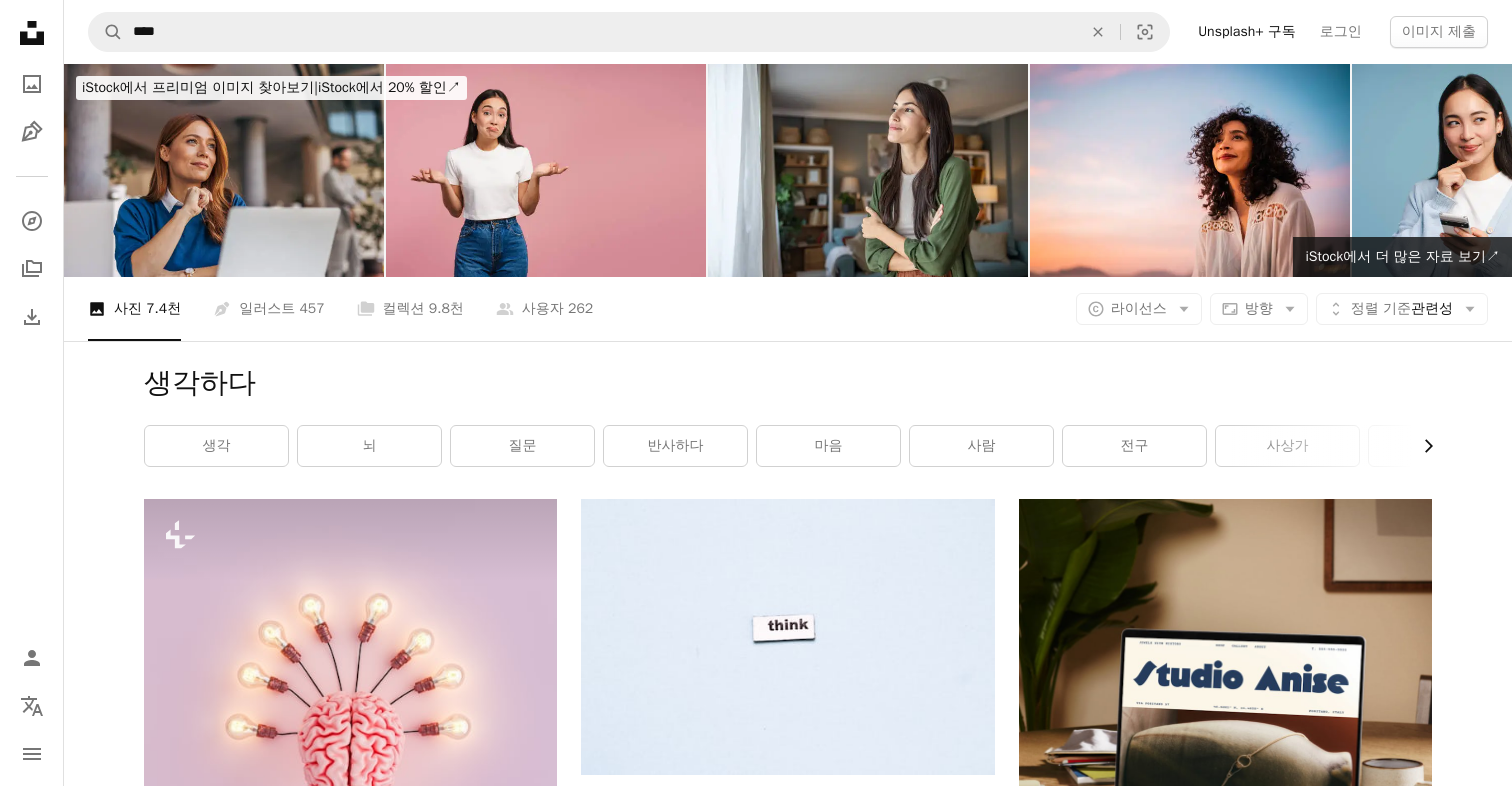 click 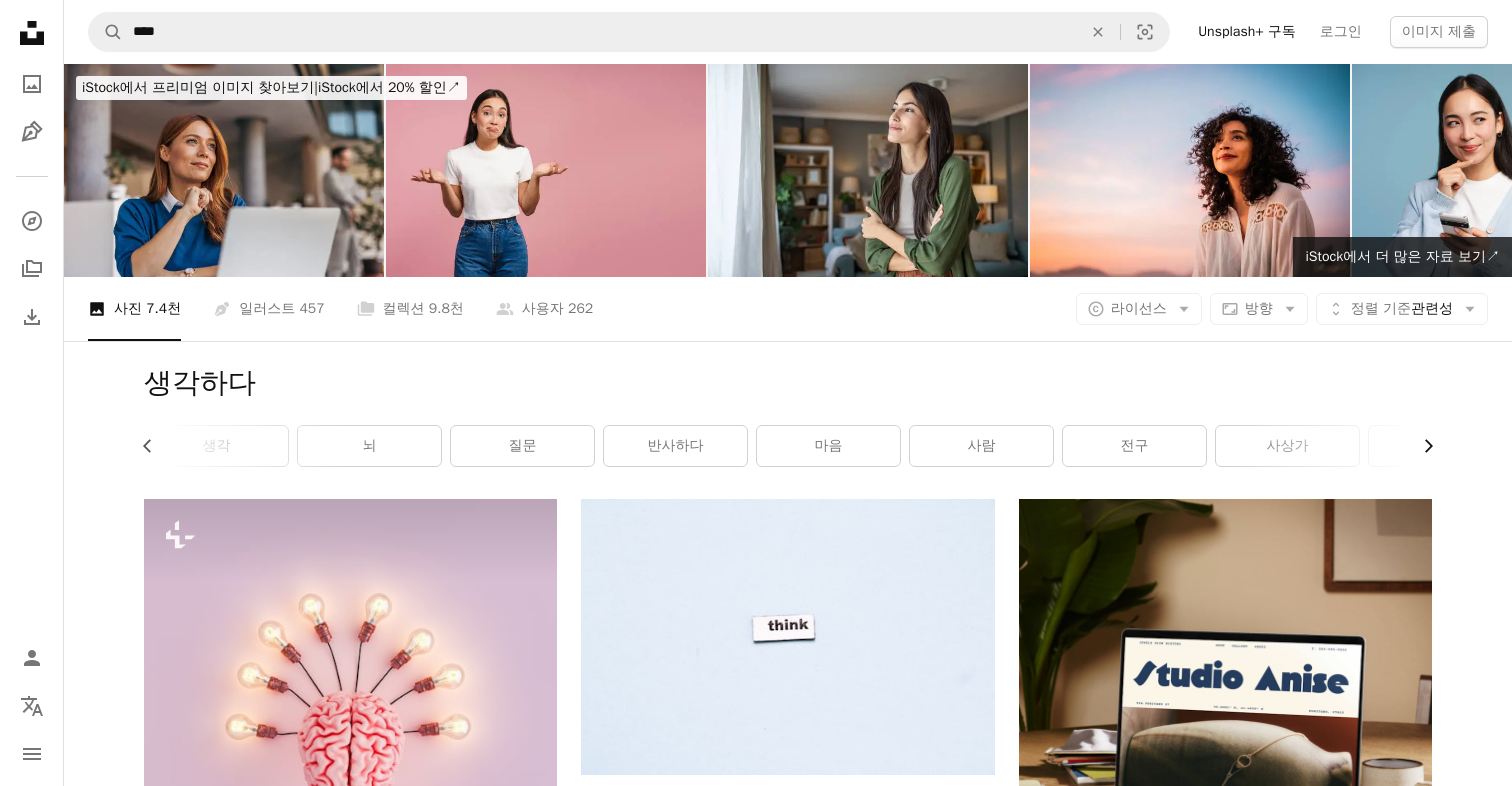 scroll, scrollTop: 0, scrollLeft: 80, axis: horizontal 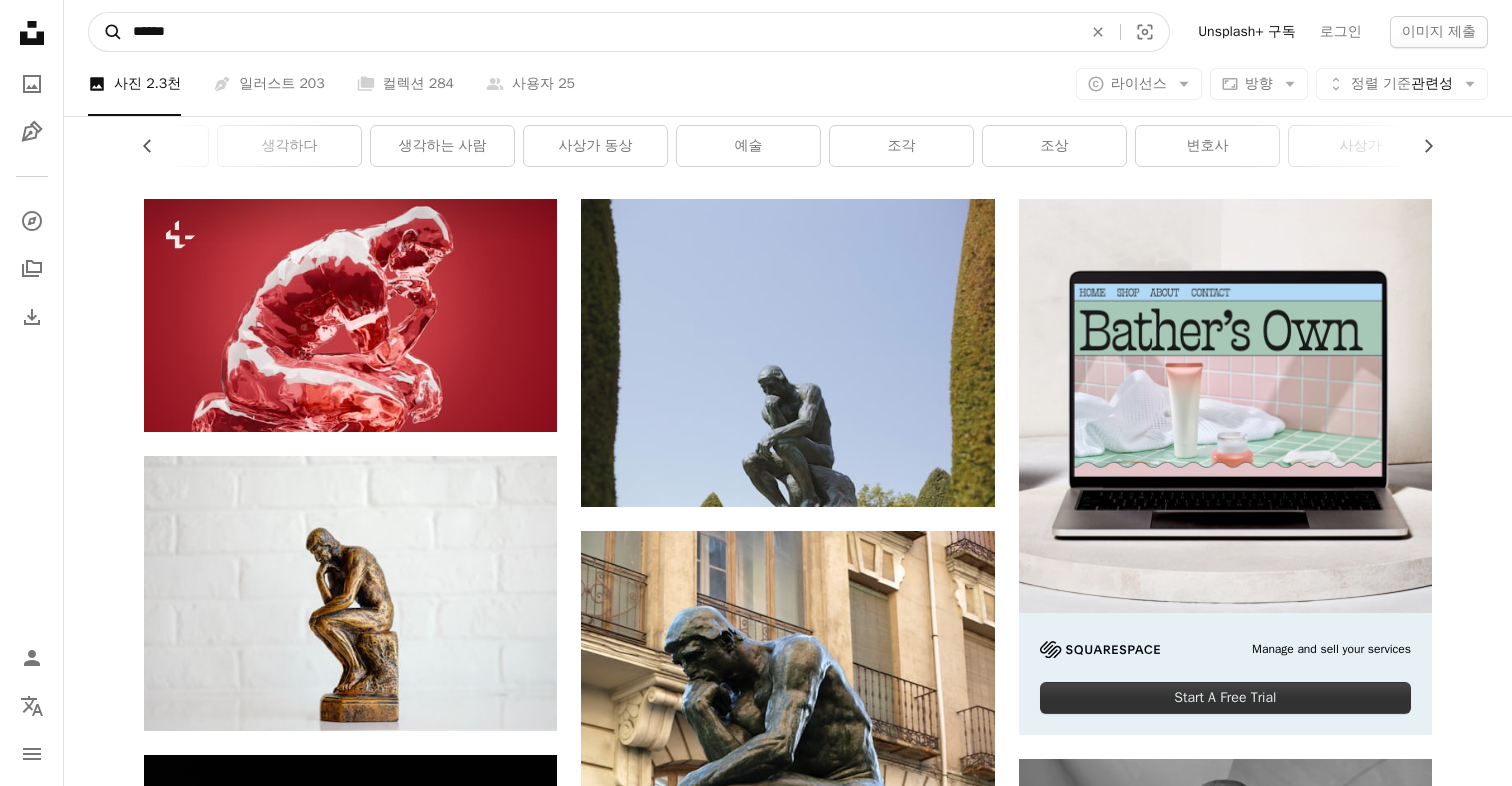 drag, startPoint x: 731, startPoint y: 36, endPoint x: 104, endPoint y: 22, distance: 627.15625 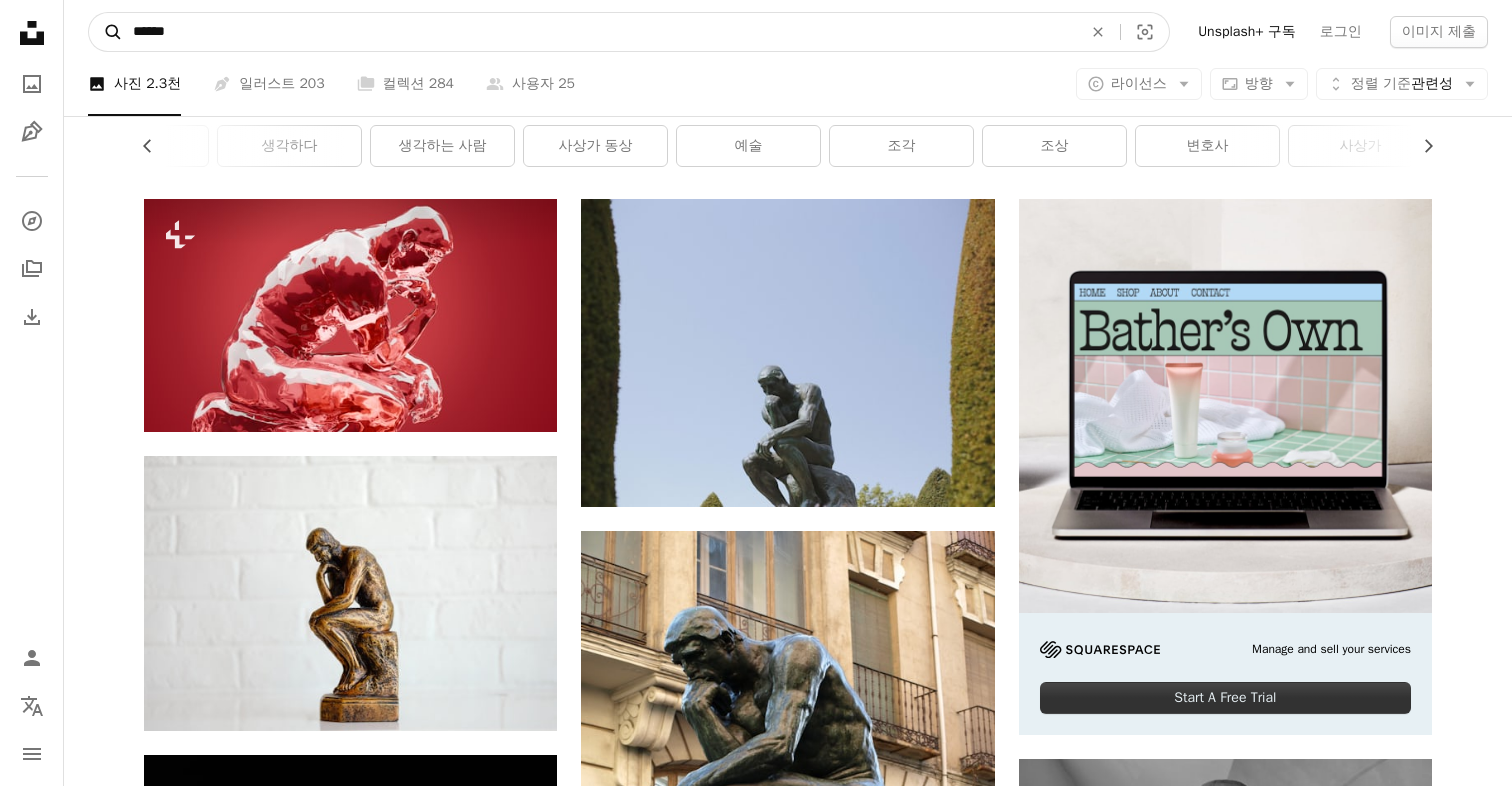 click on "A magnifying glass ****** An X shape Visual search" at bounding box center (629, 32) 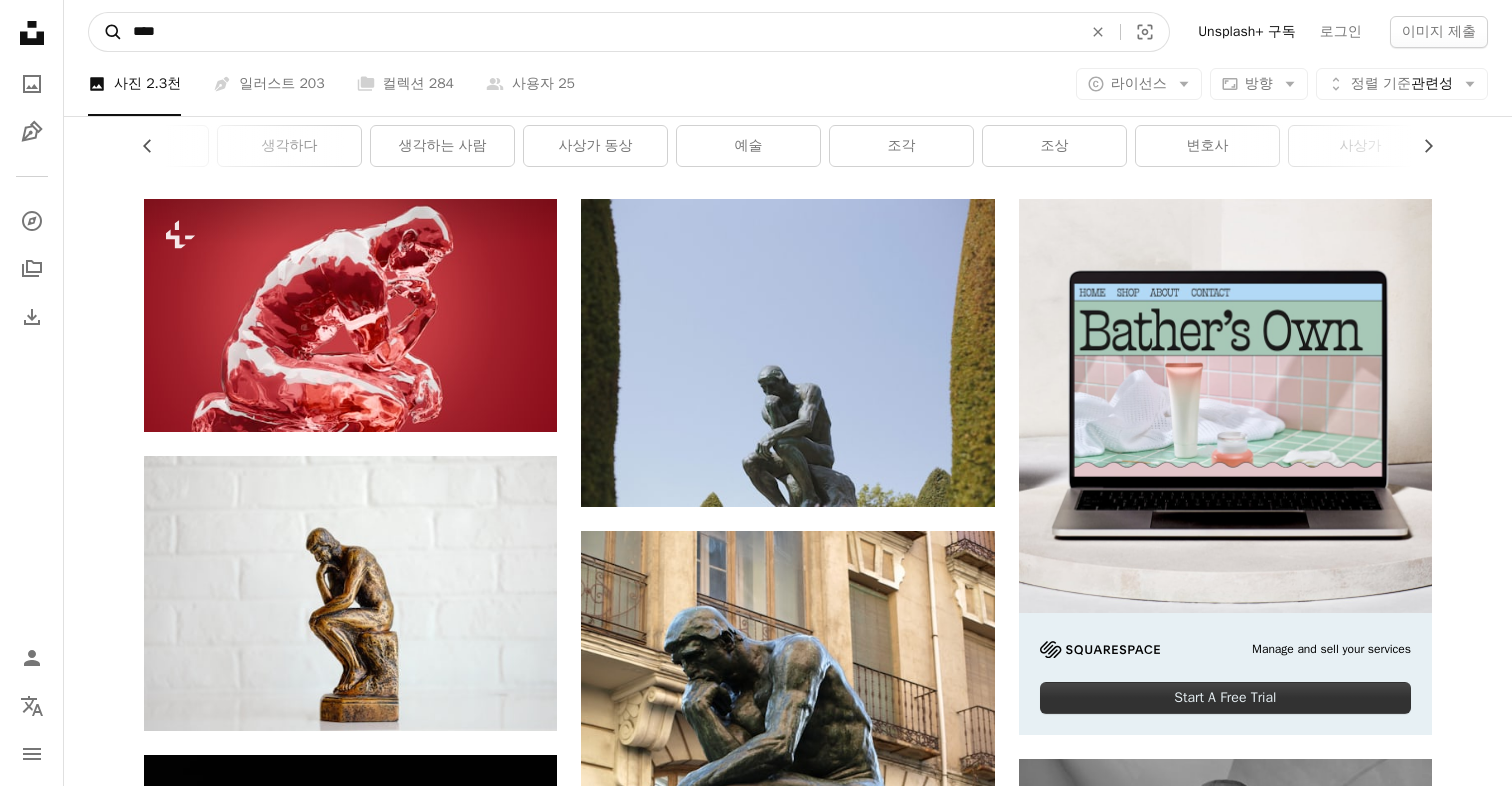 type on "****" 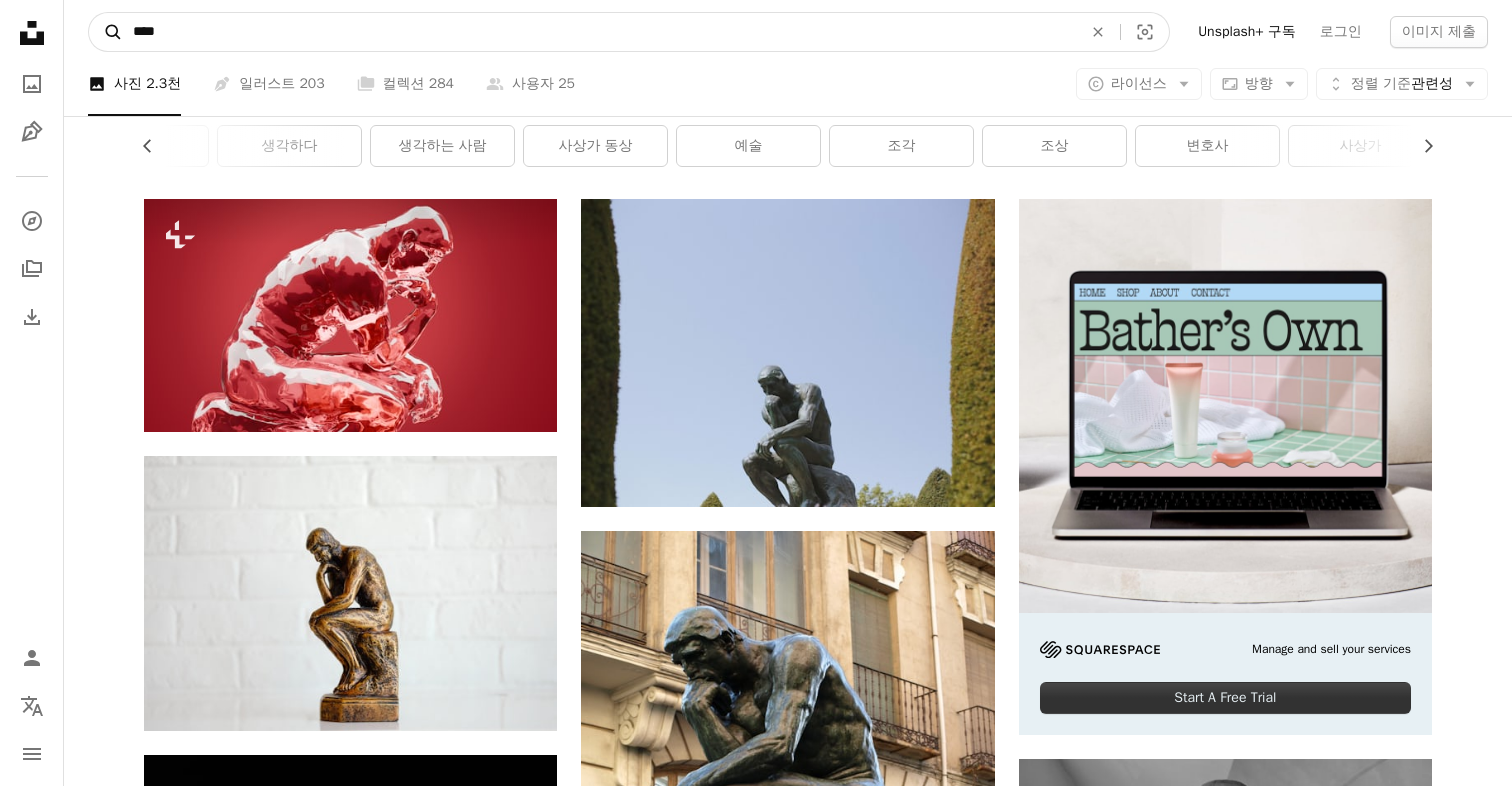 click on "A magnifying glass" at bounding box center [106, 32] 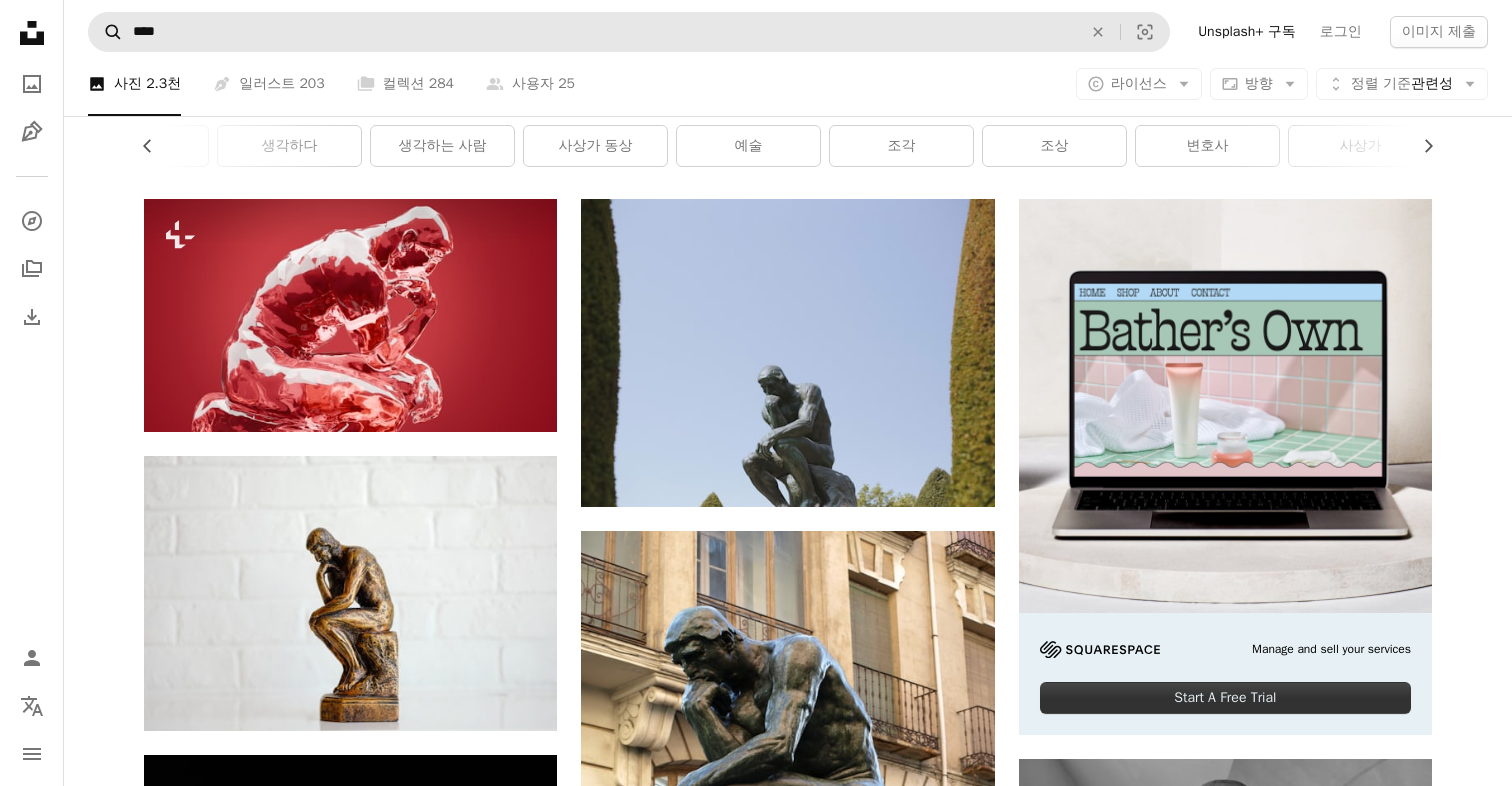 scroll, scrollTop: 0, scrollLeft: 0, axis: both 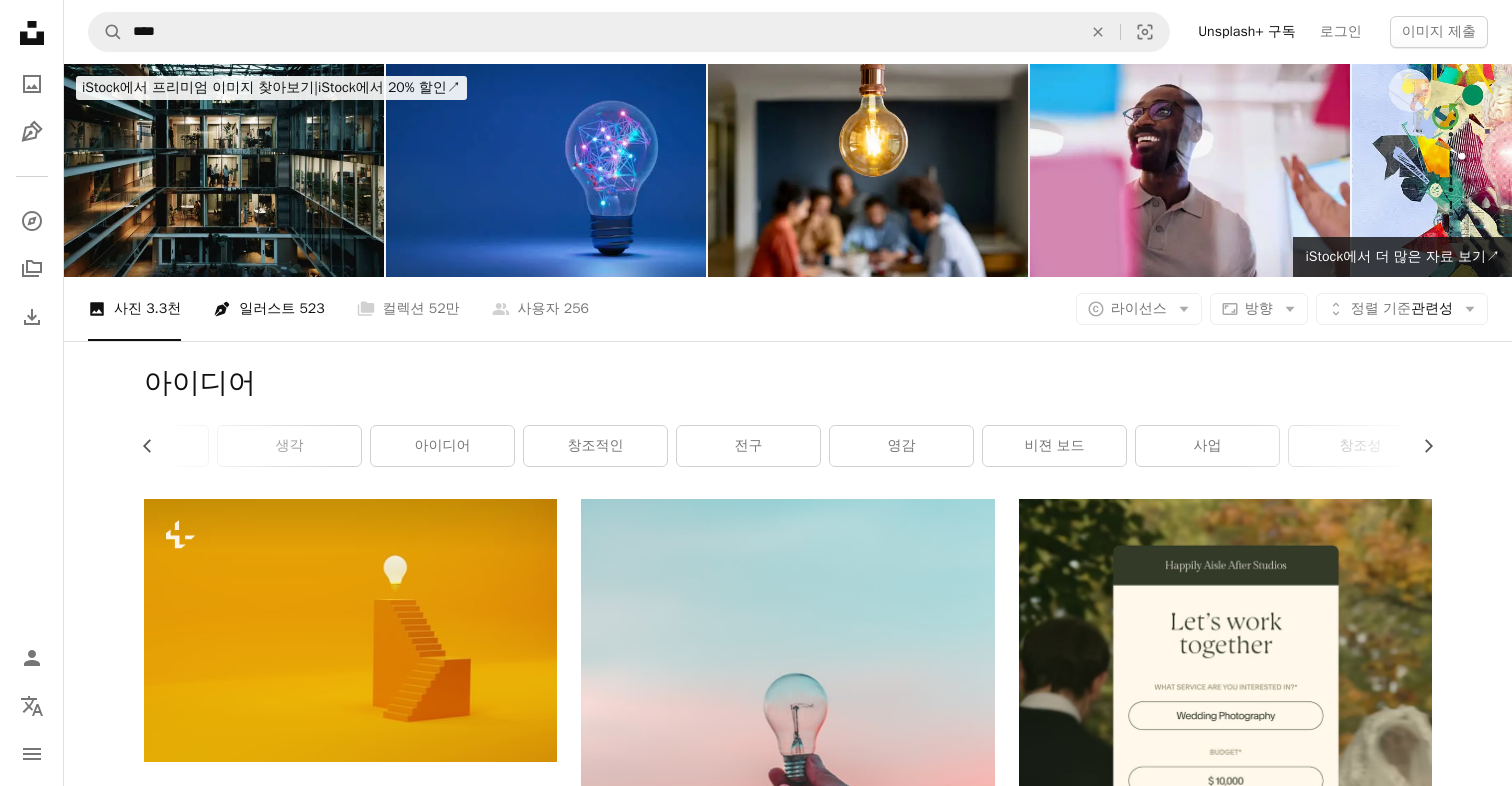 click on "Pen Tool 일러스트   523" at bounding box center [268, 309] 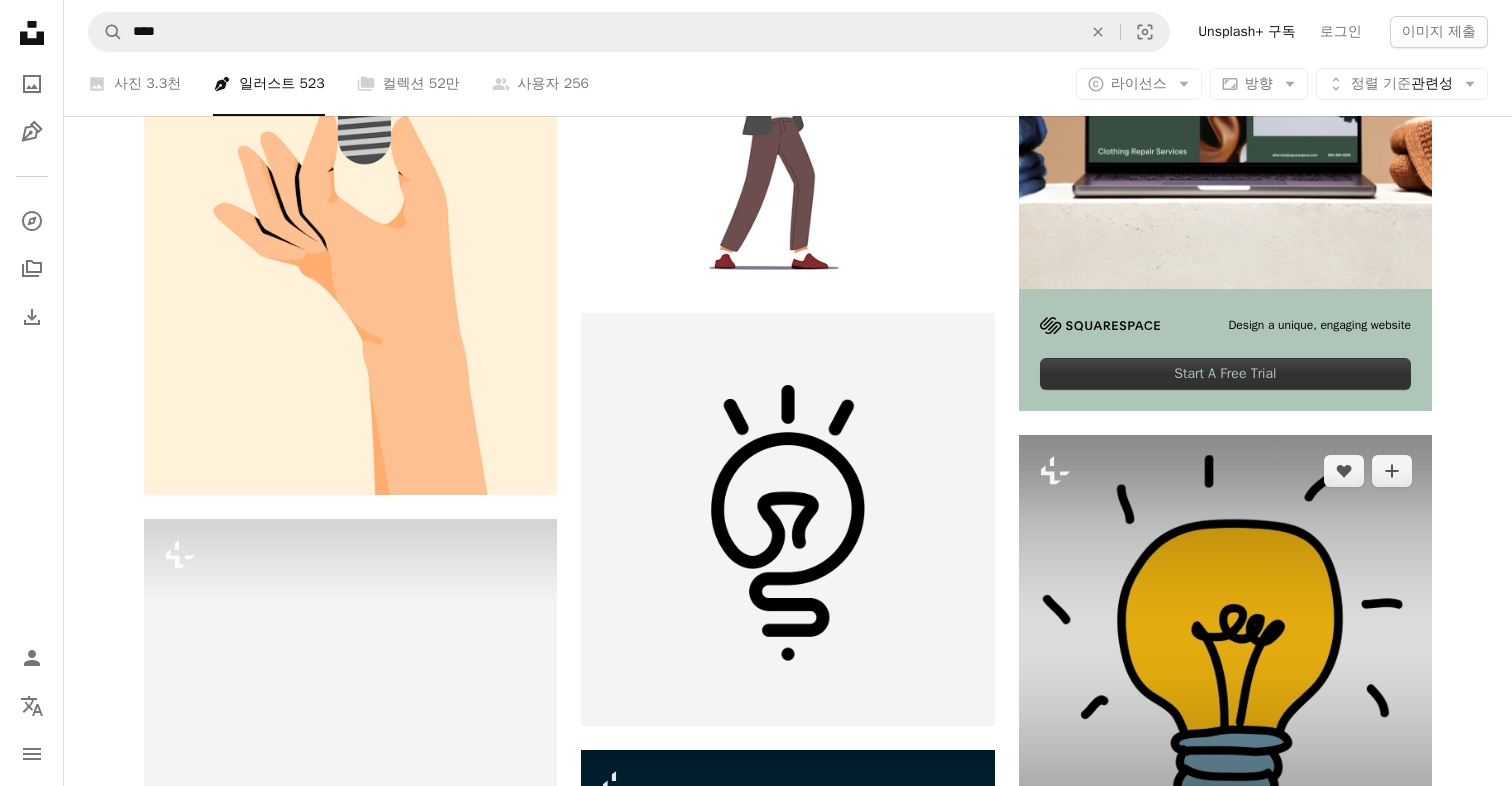 scroll, scrollTop: 0, scrollLeft: 0, axis: both 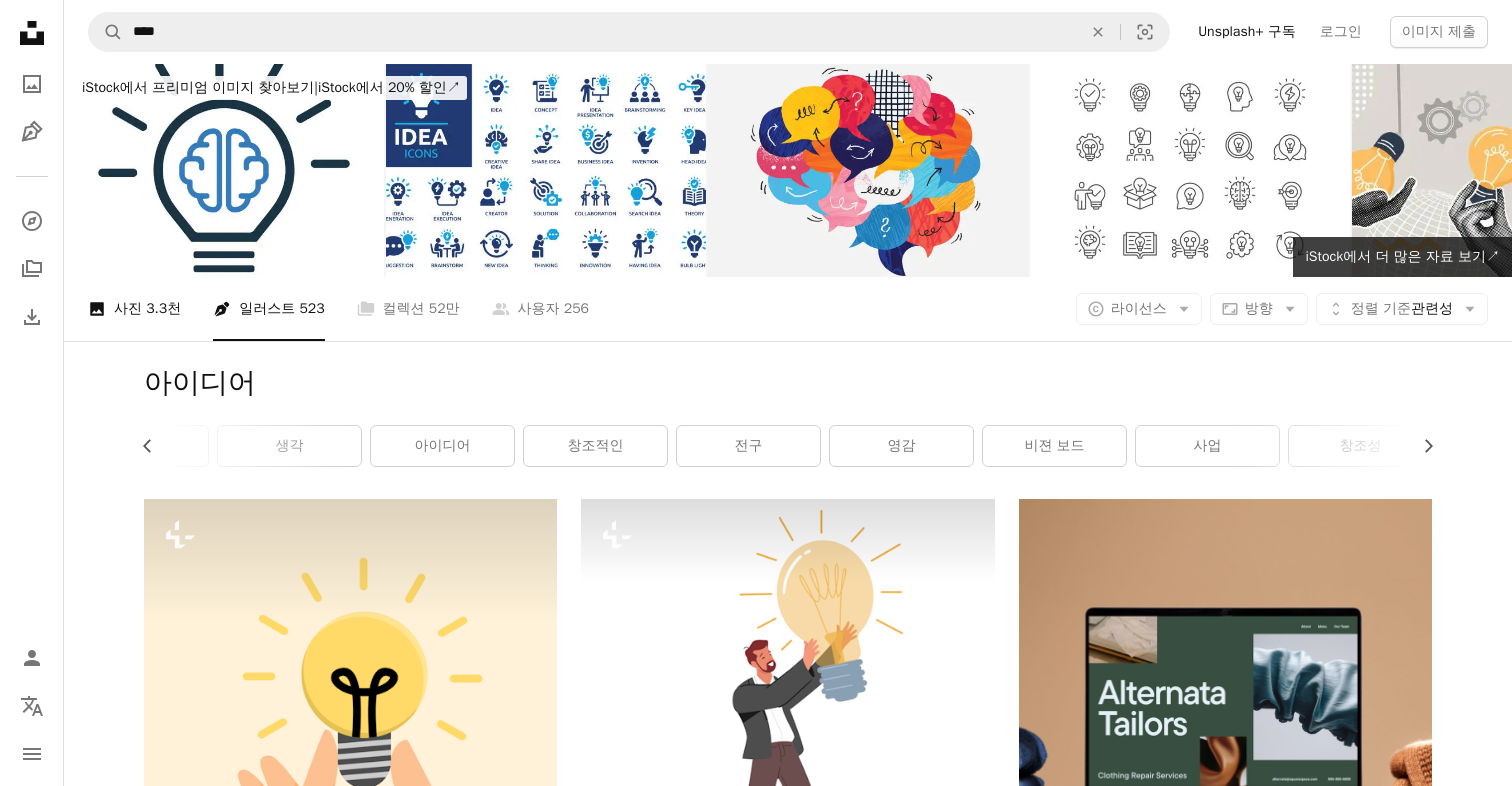 click on "A photo 사진   3.3천" at bounding box center [134, 309] 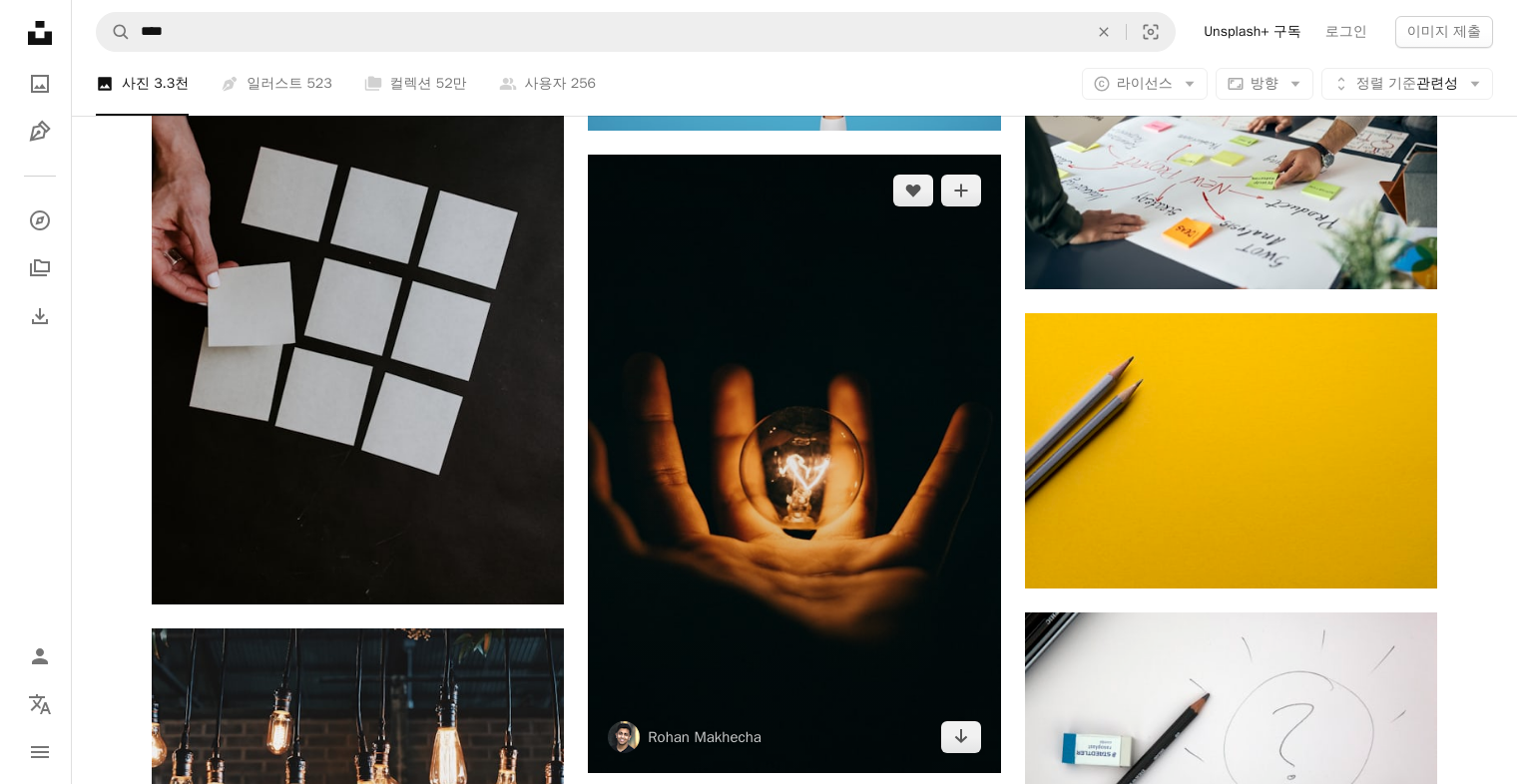 scroll, scrollTop: 2095, scrollLeft: 0, axis: vertical 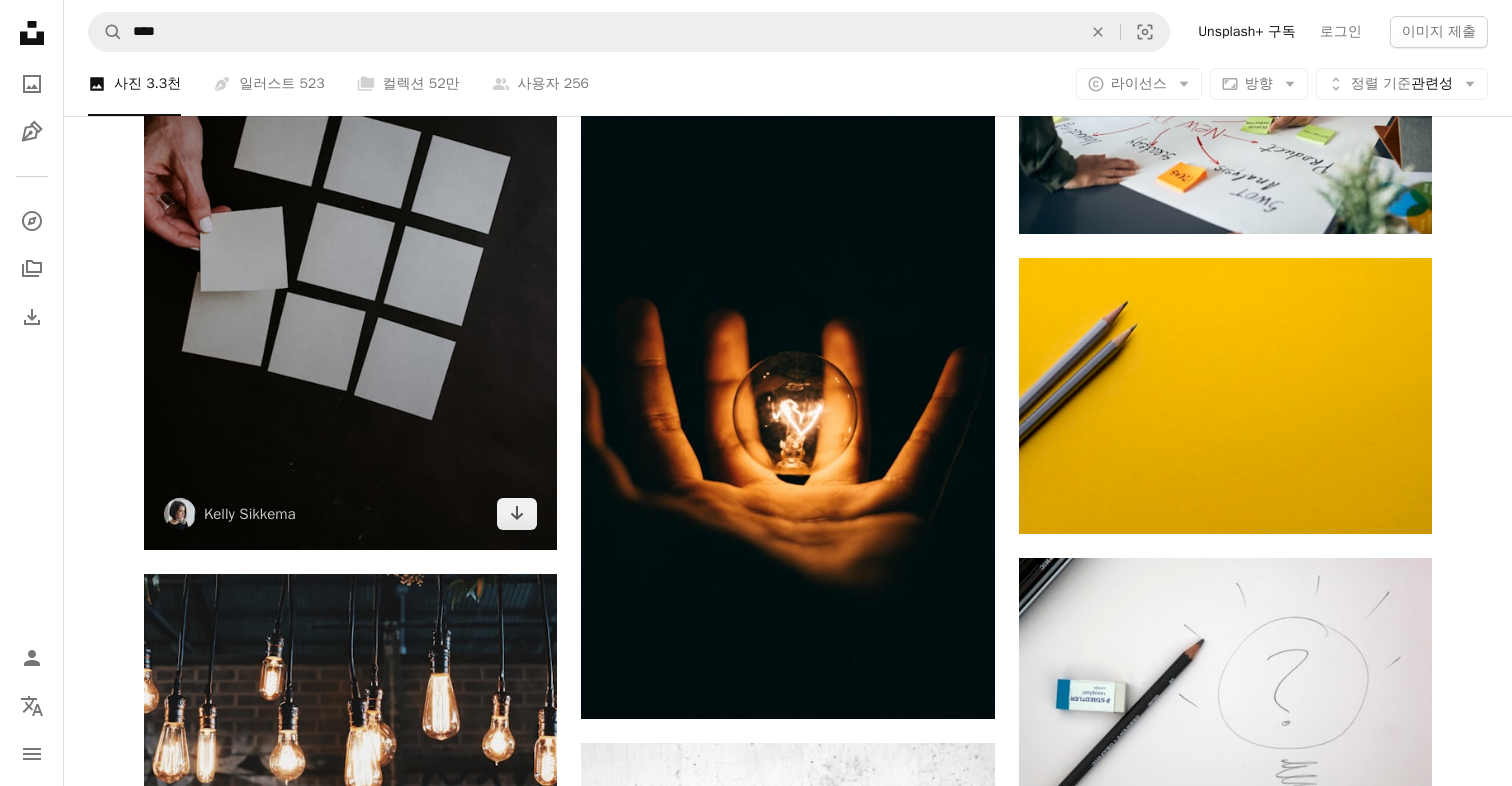 click at bounding box center [350, 240] 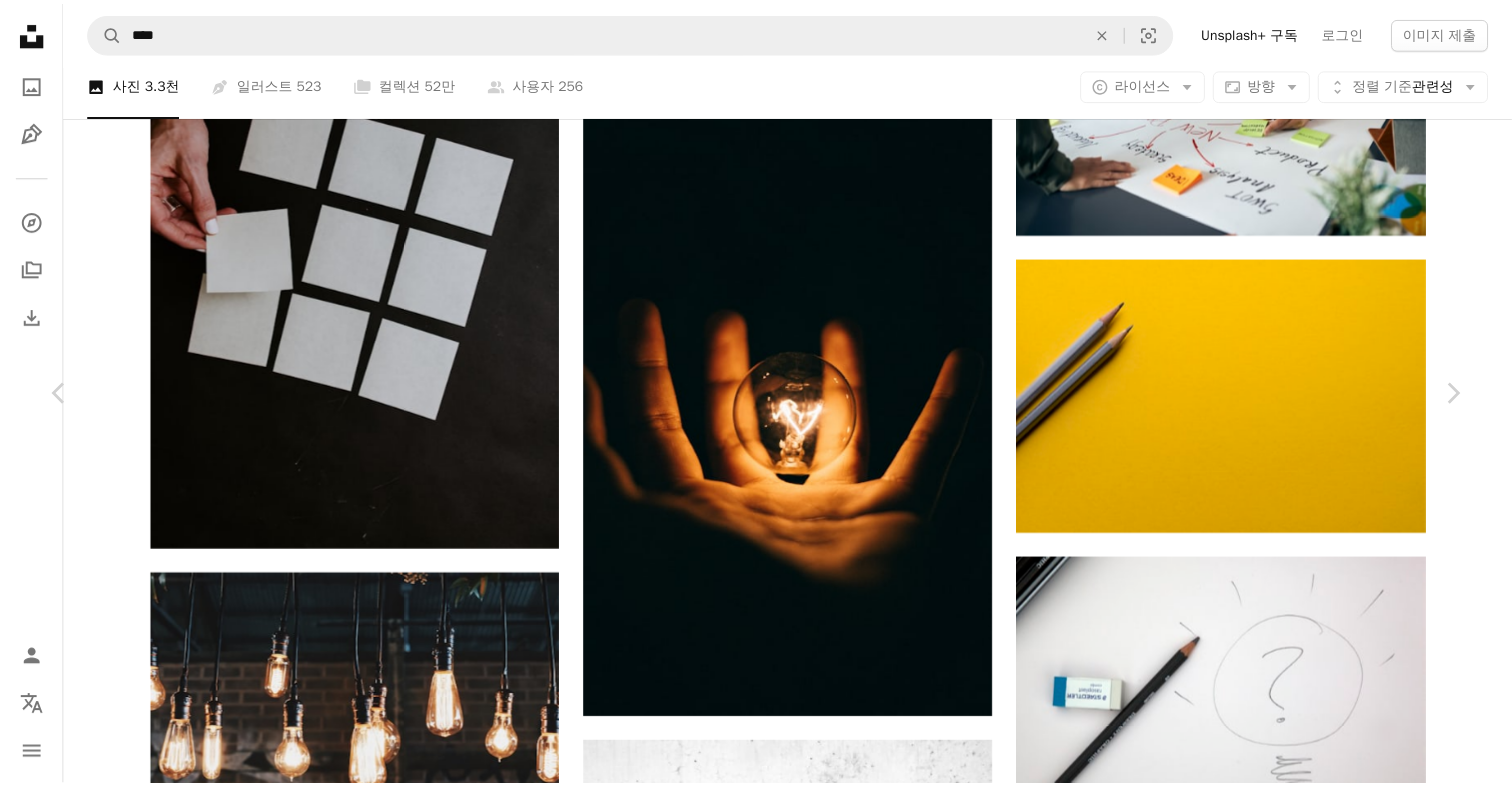 scroll, scrollTop: 900, scrollLeft: 0, axis: vertical 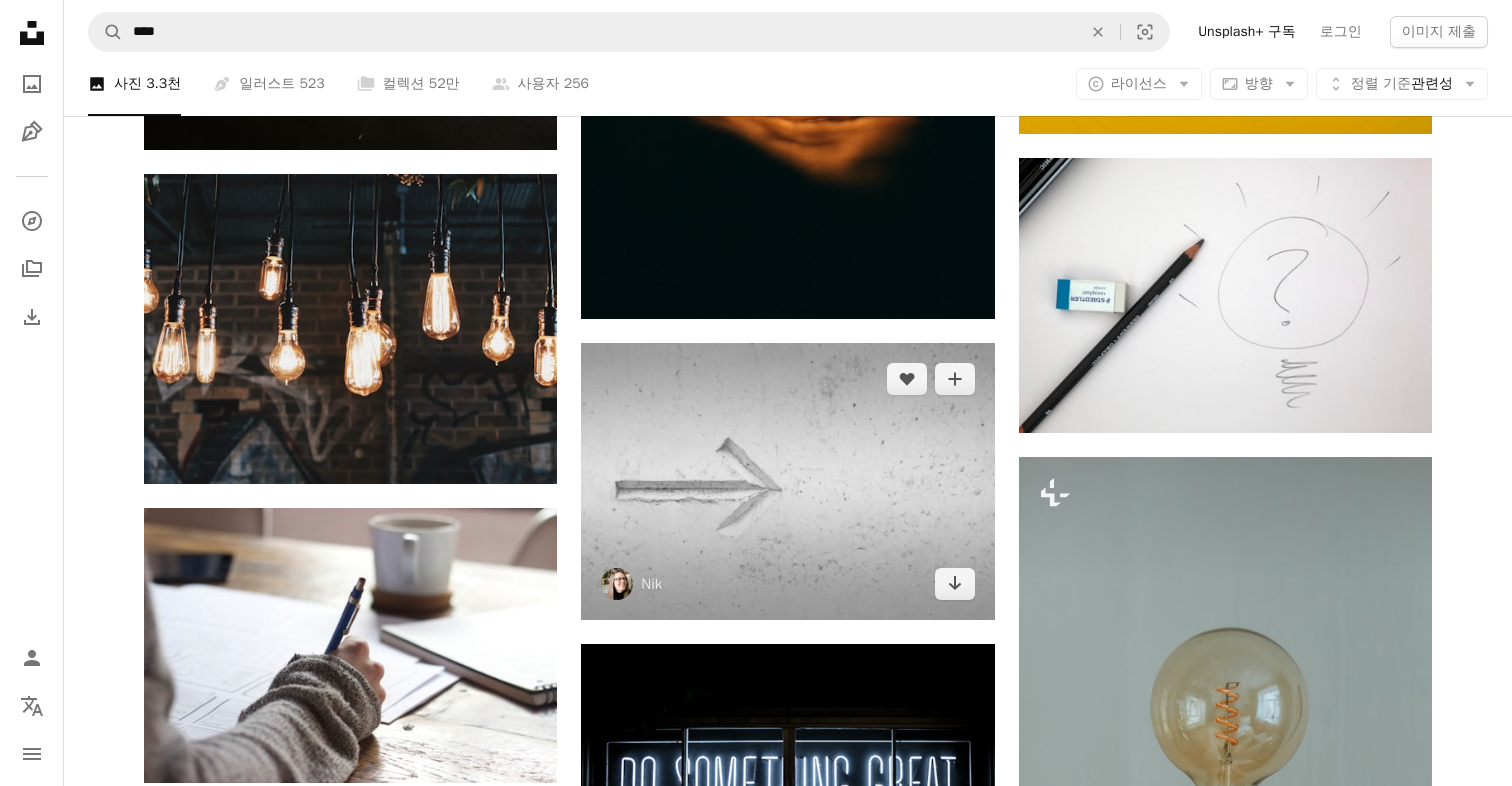 click at bounding box center [787, 481] 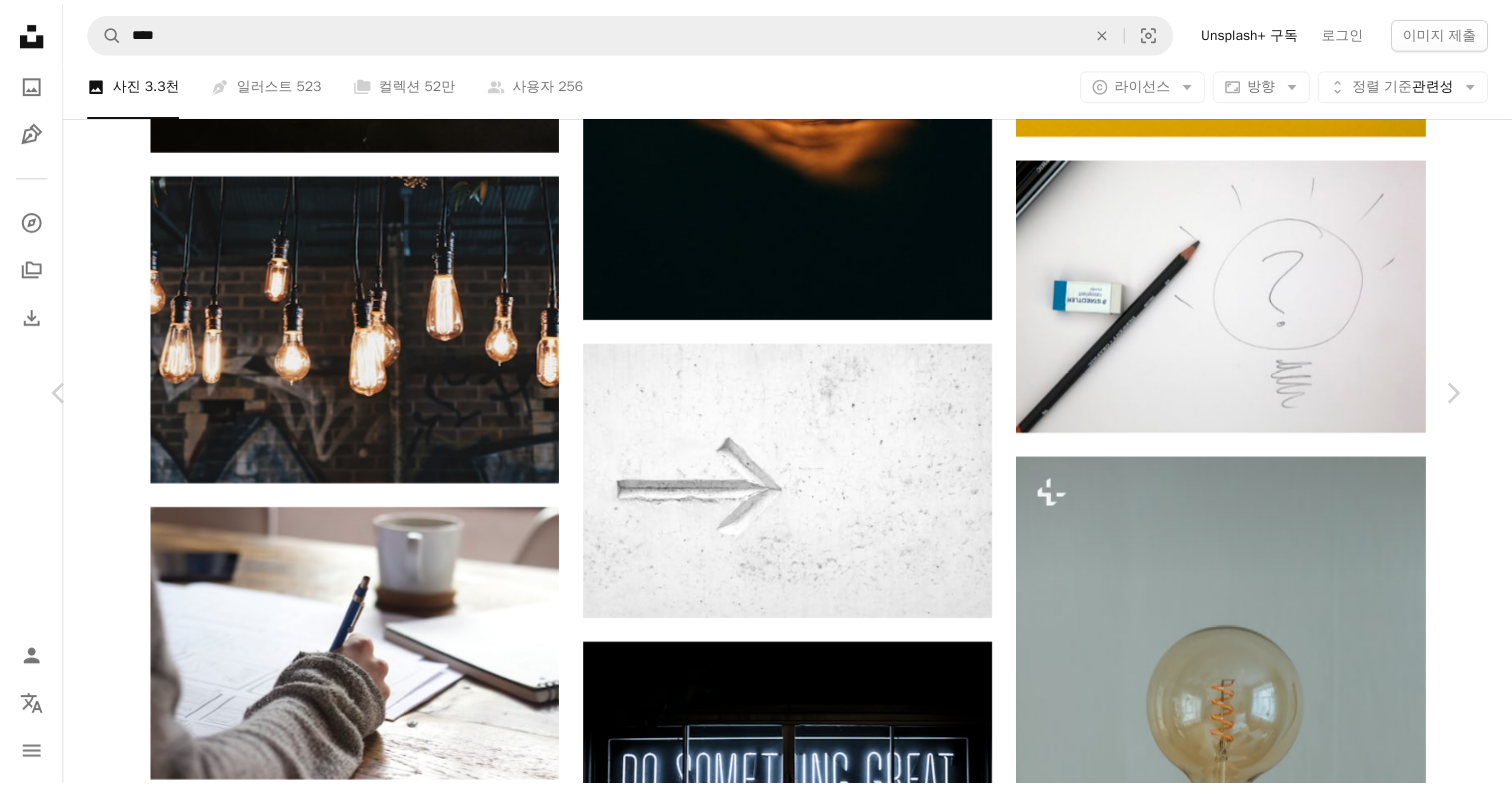 scroll, scrollTop: 2000, scrollLeft: 0, axis: vertical 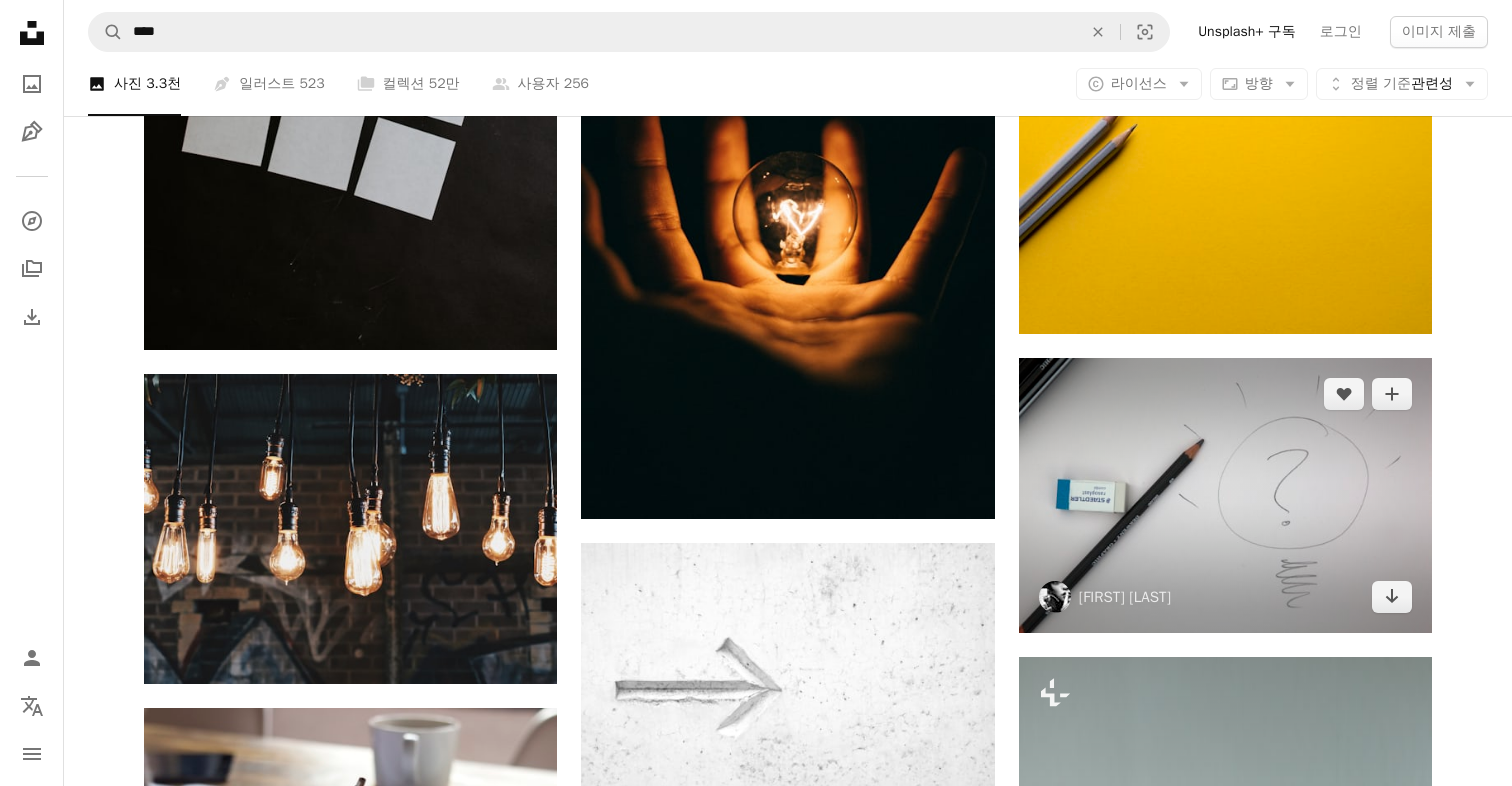 click at bounding box center [1225, 495] 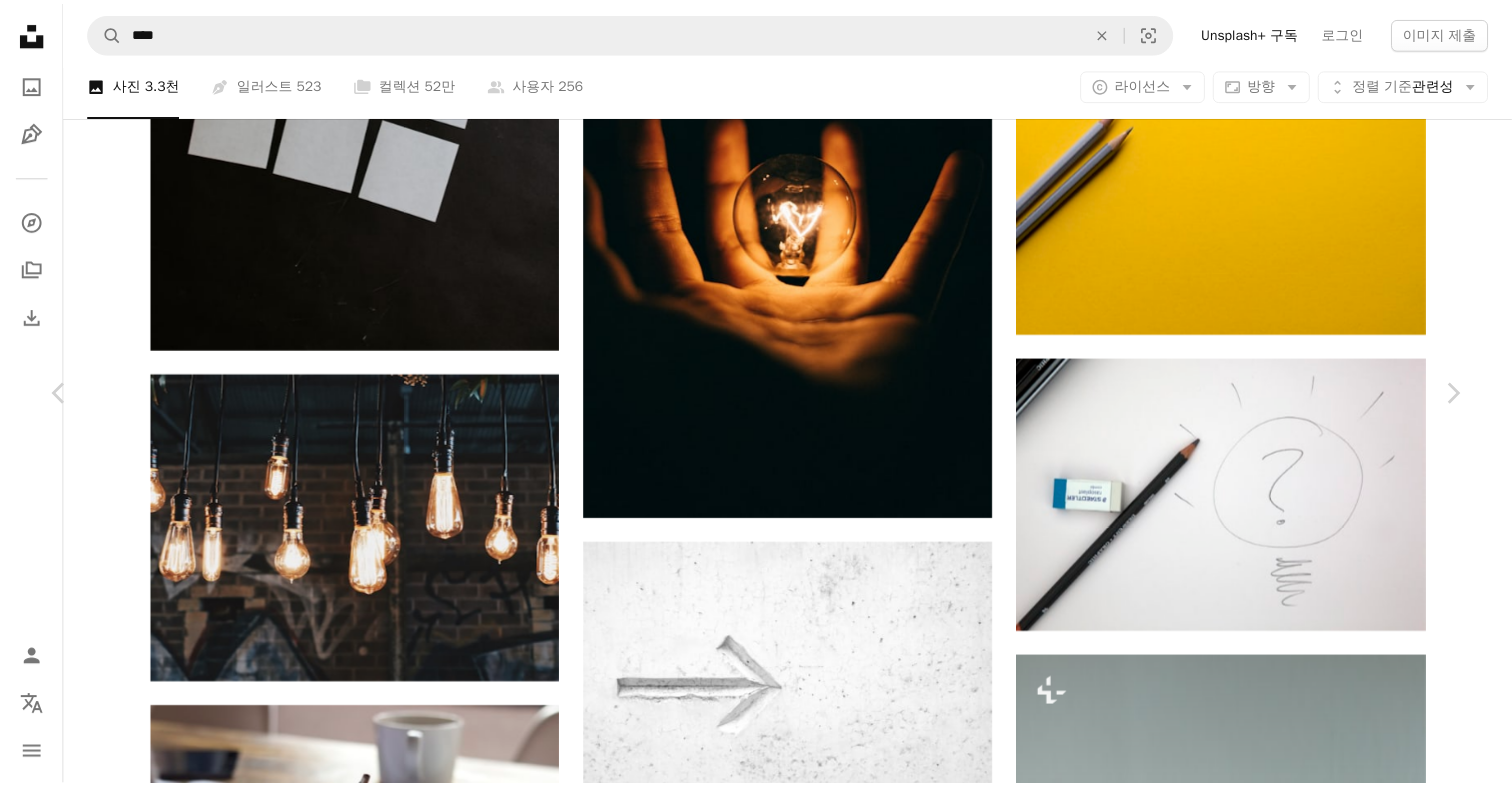 scroll, scrollTop: 4100, scrollLeft: 0, axis: vertical 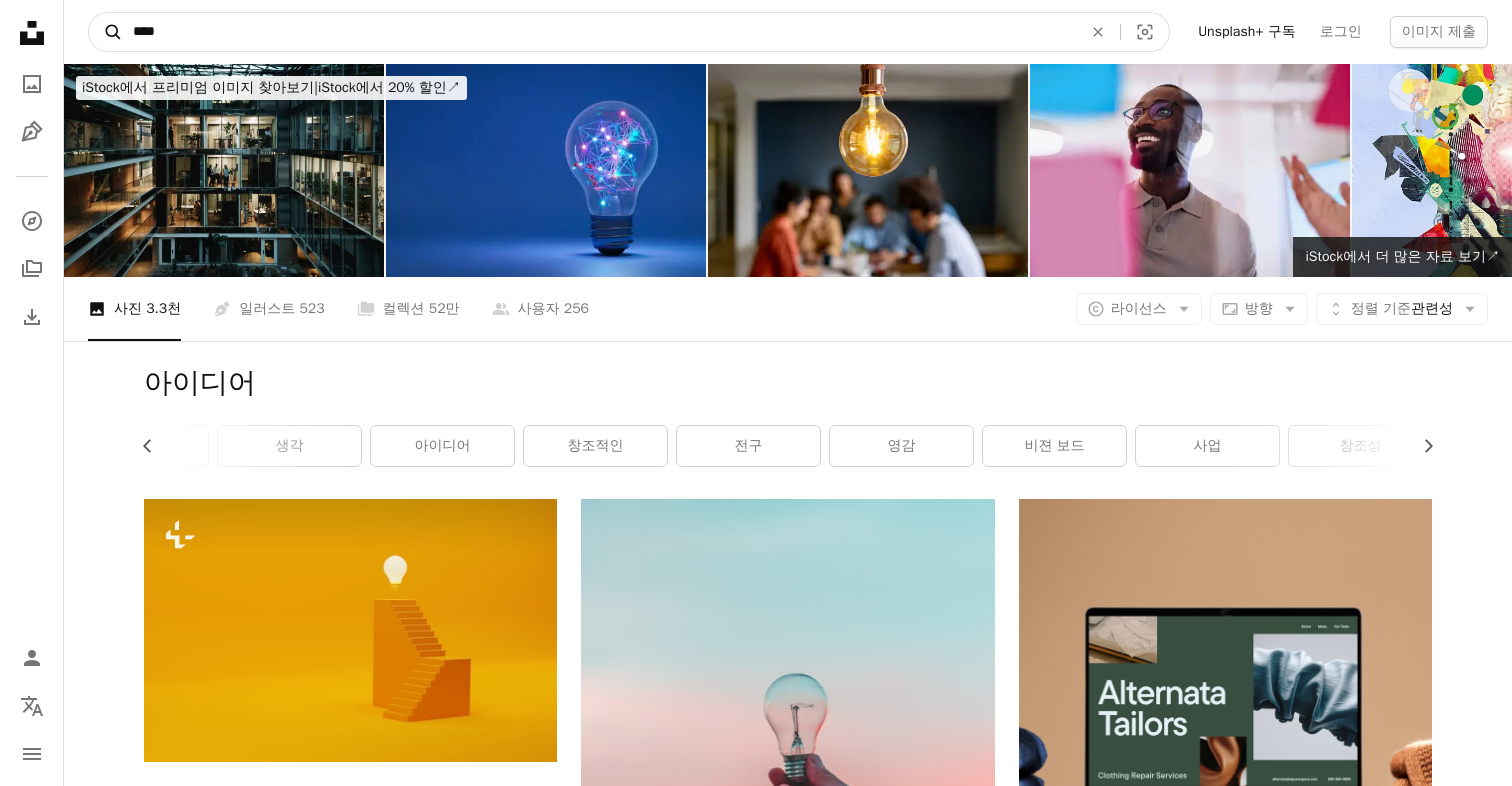 drag, startPoint x: 204, startPoint y: 37, endPoint x: 118, endPoint y: 24, distance: 86.977005 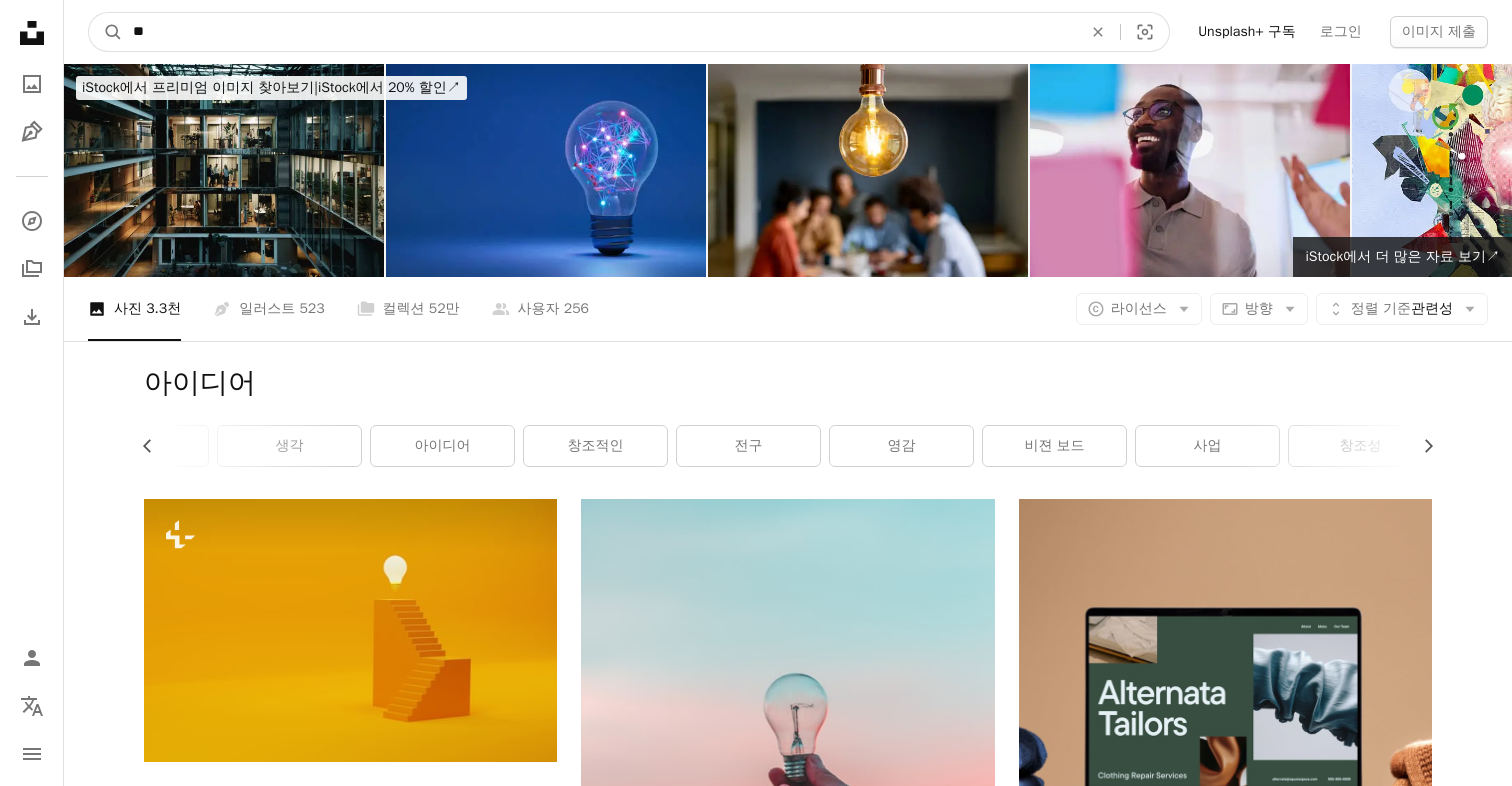 type on "**" 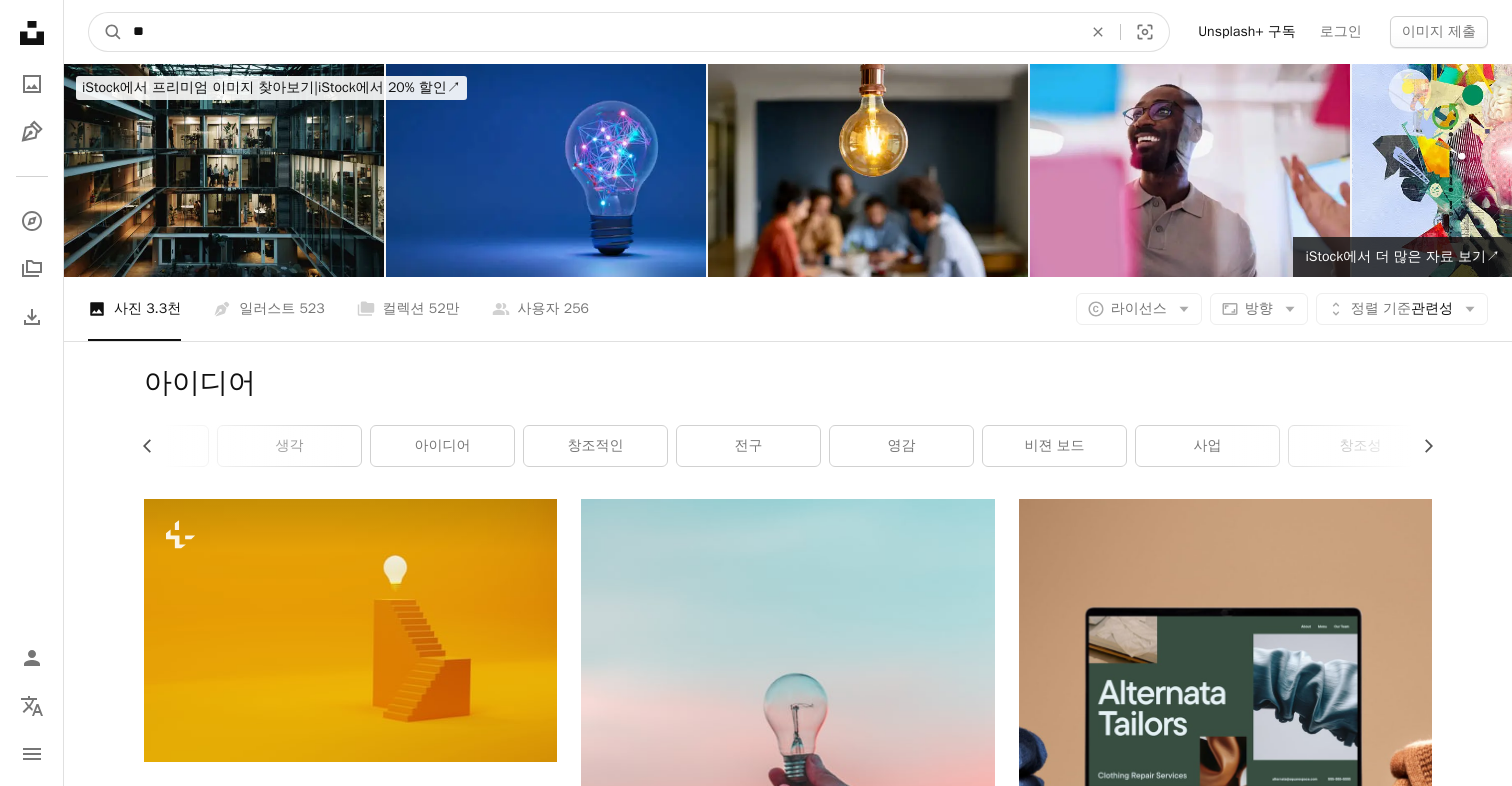 click on "A magnifying glass" at bounding box center [106, 32] 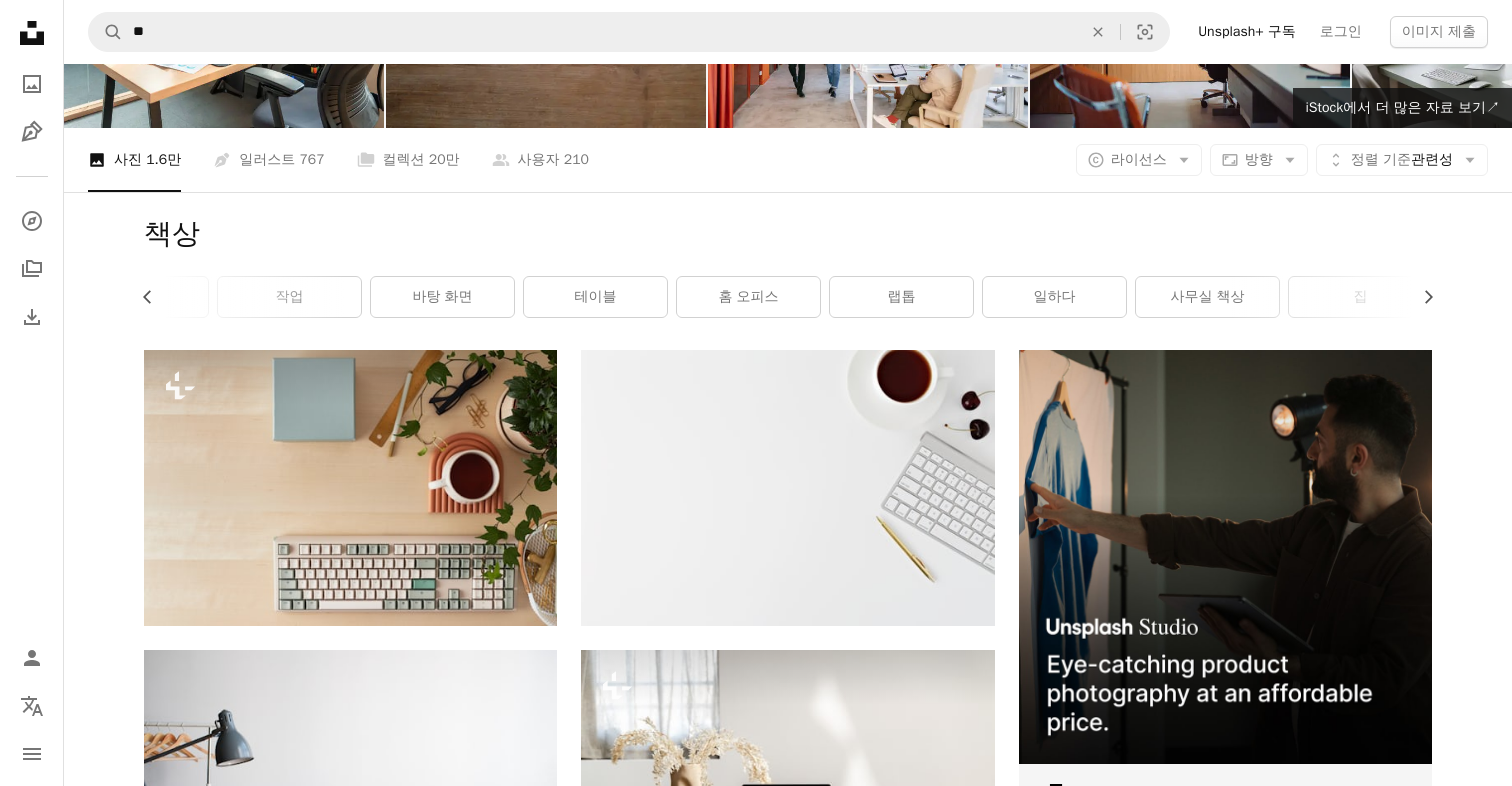 scroll, scrollTop: 0, scrollLeft: 0, axis: both 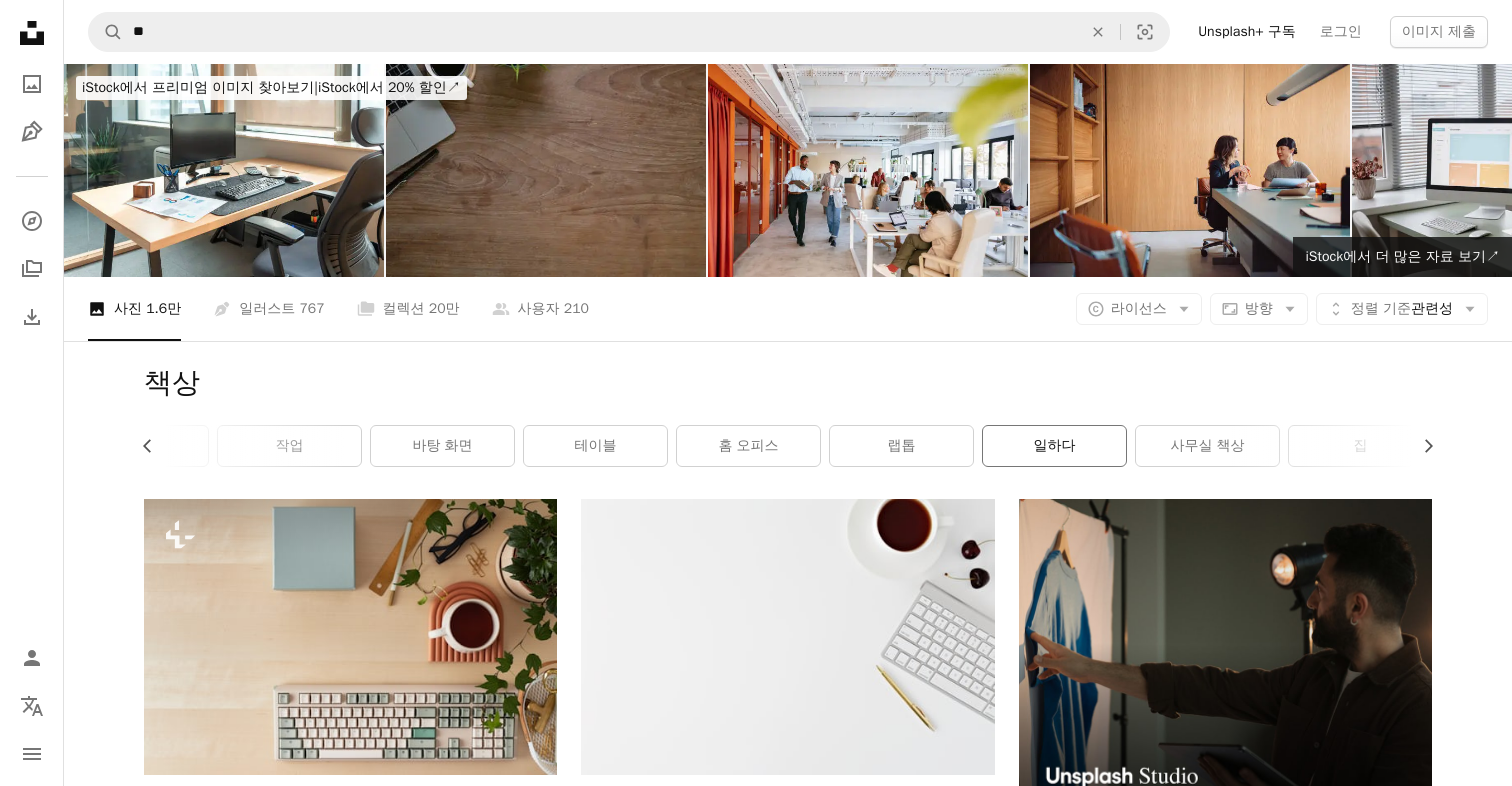 click on "일하다" at bounding box center [1054, 446] 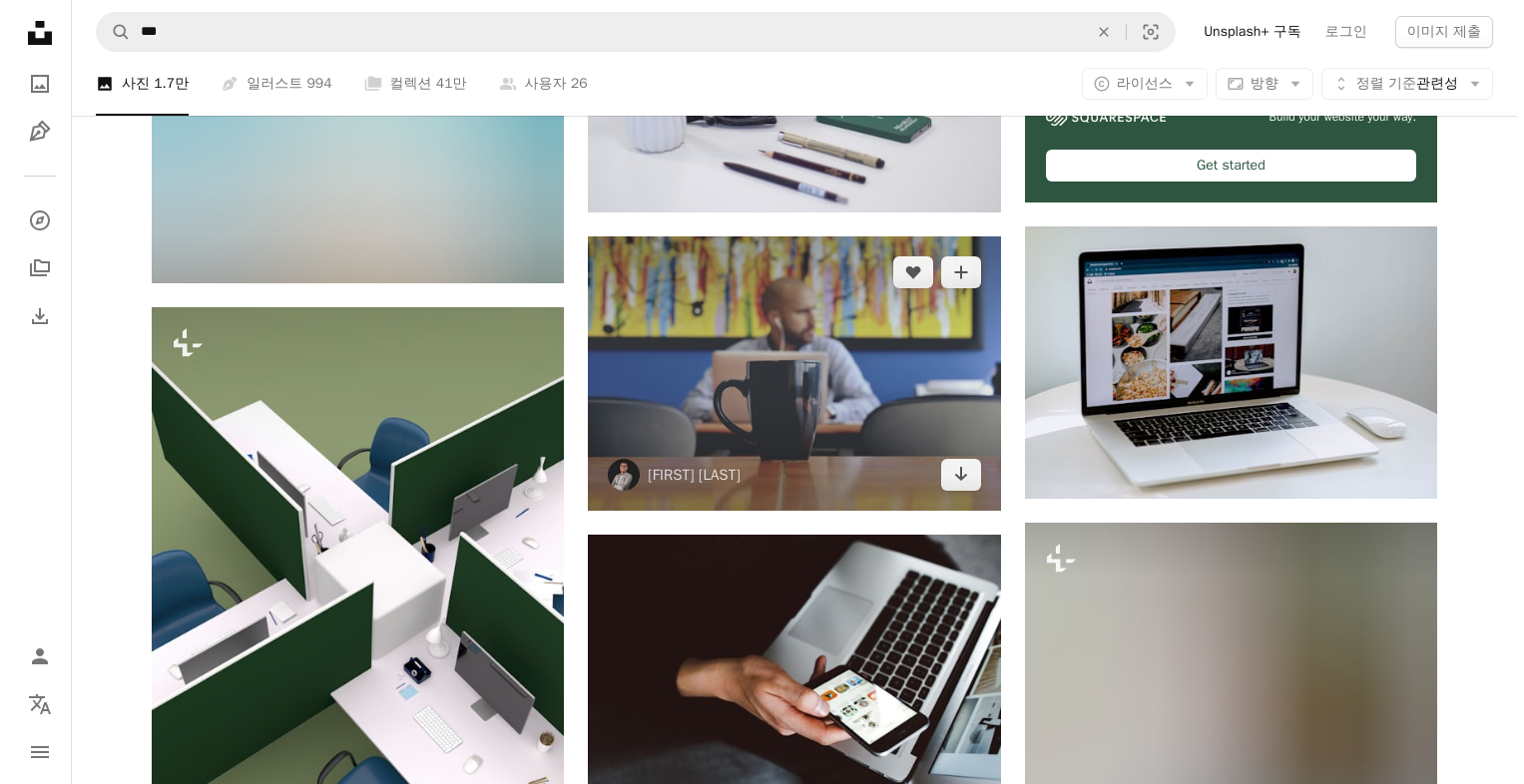 scroll, scrollTop: 1097, scrollLeft: 0, axis: vertical 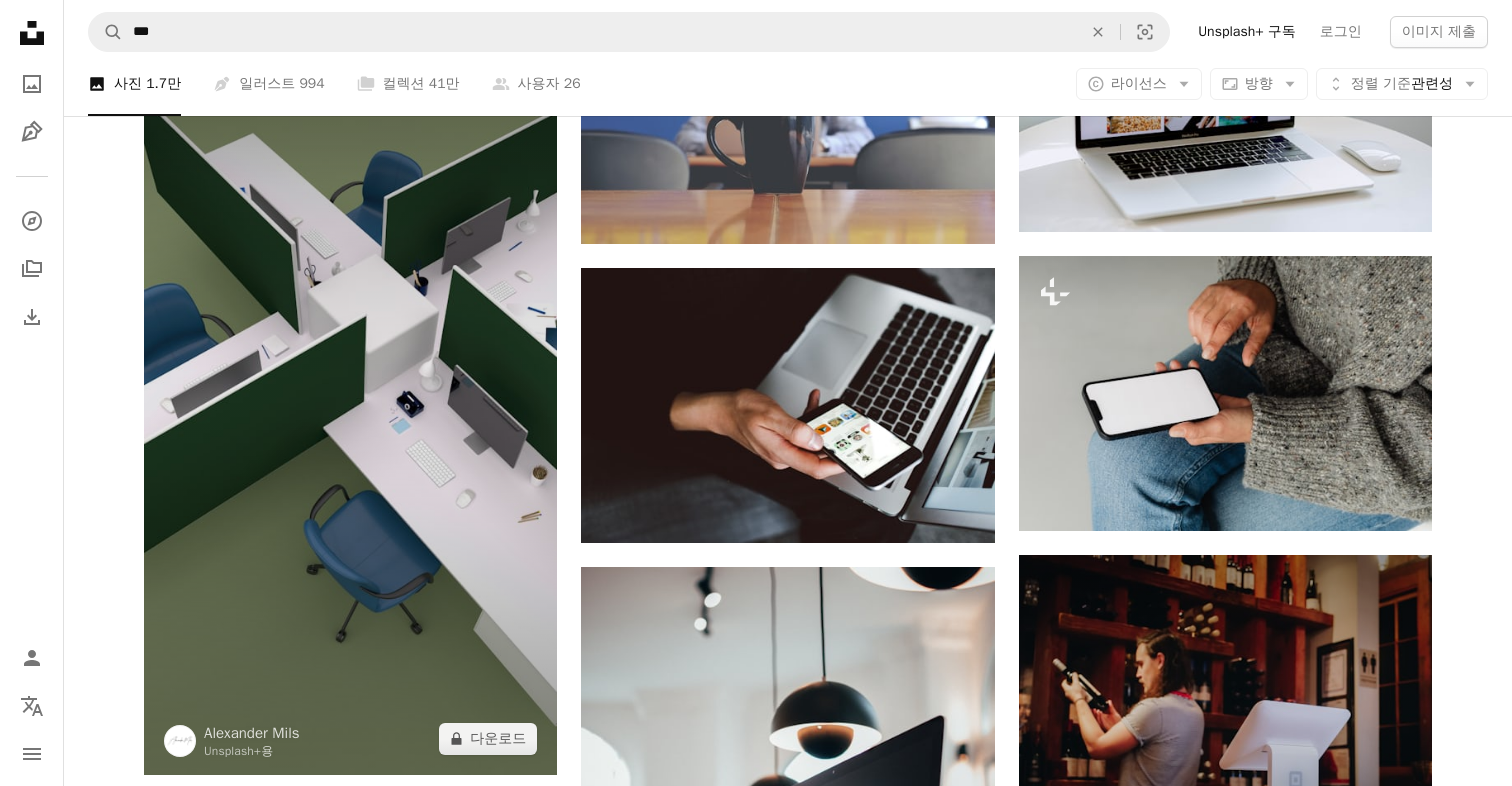 click at bounding box center [350, 407] 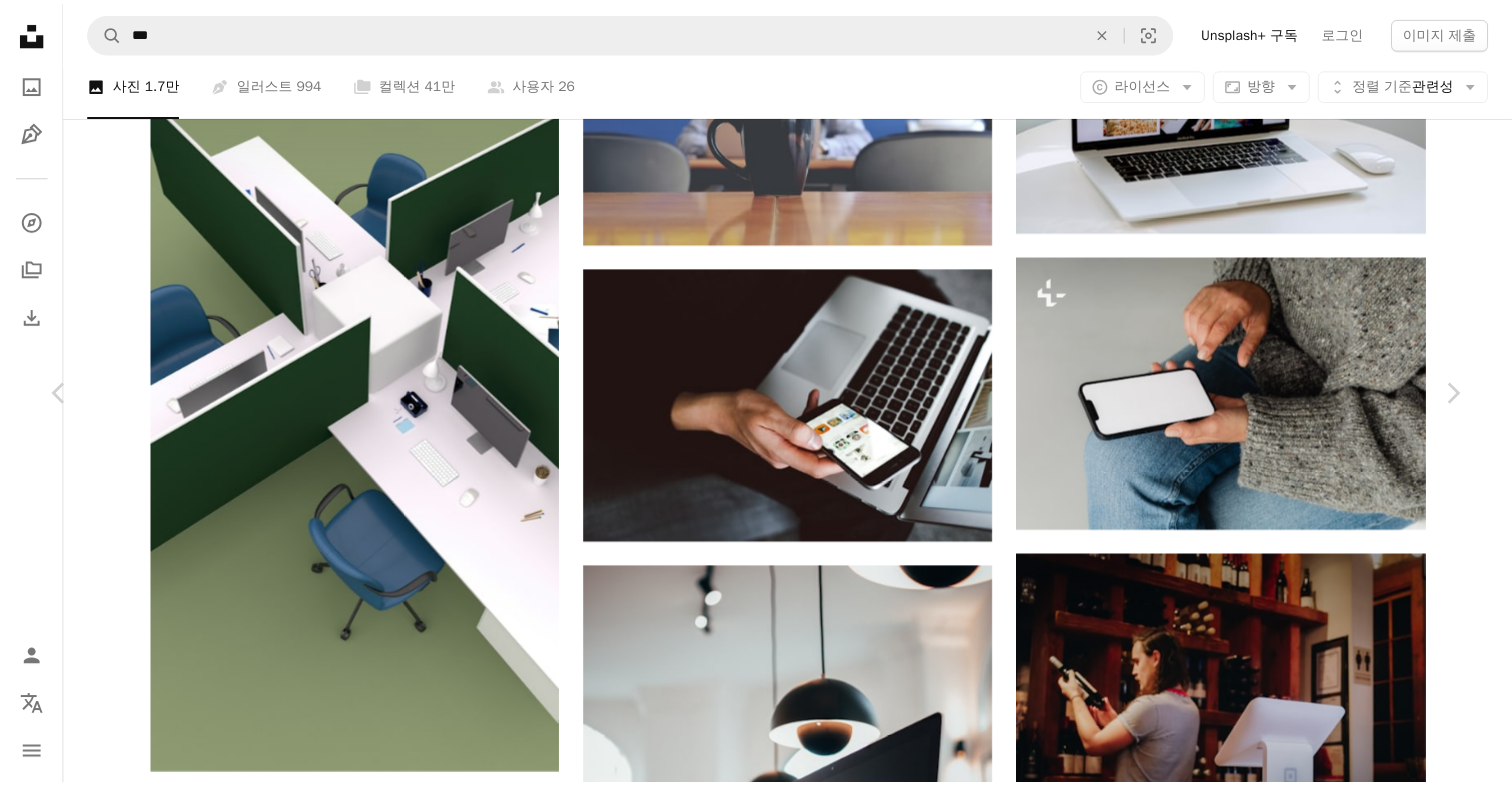 scroll, scrollTop: 1622, scrollLeft: 0, axis: vertical 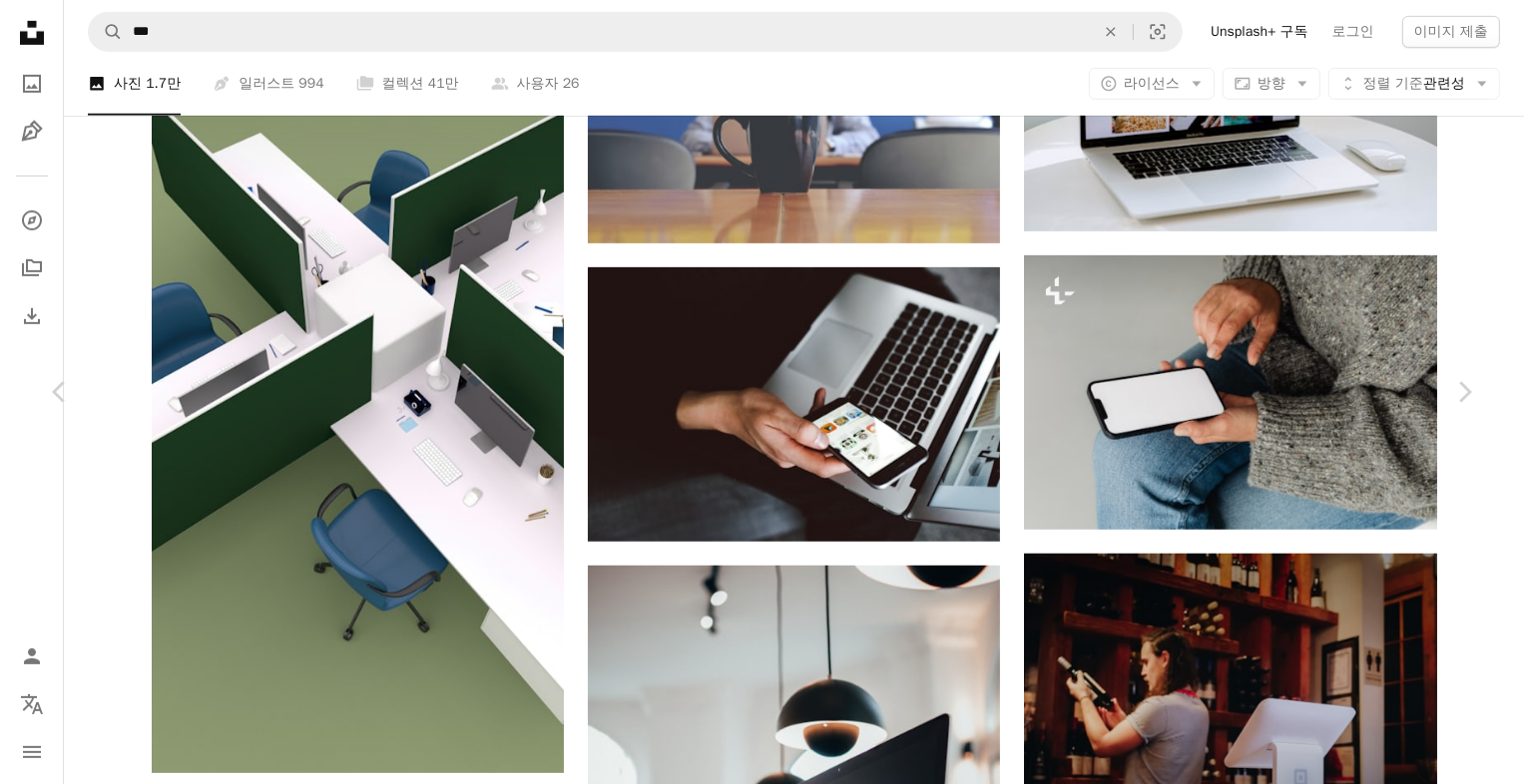 click on "An X shape" at bounding box center [20, 20] 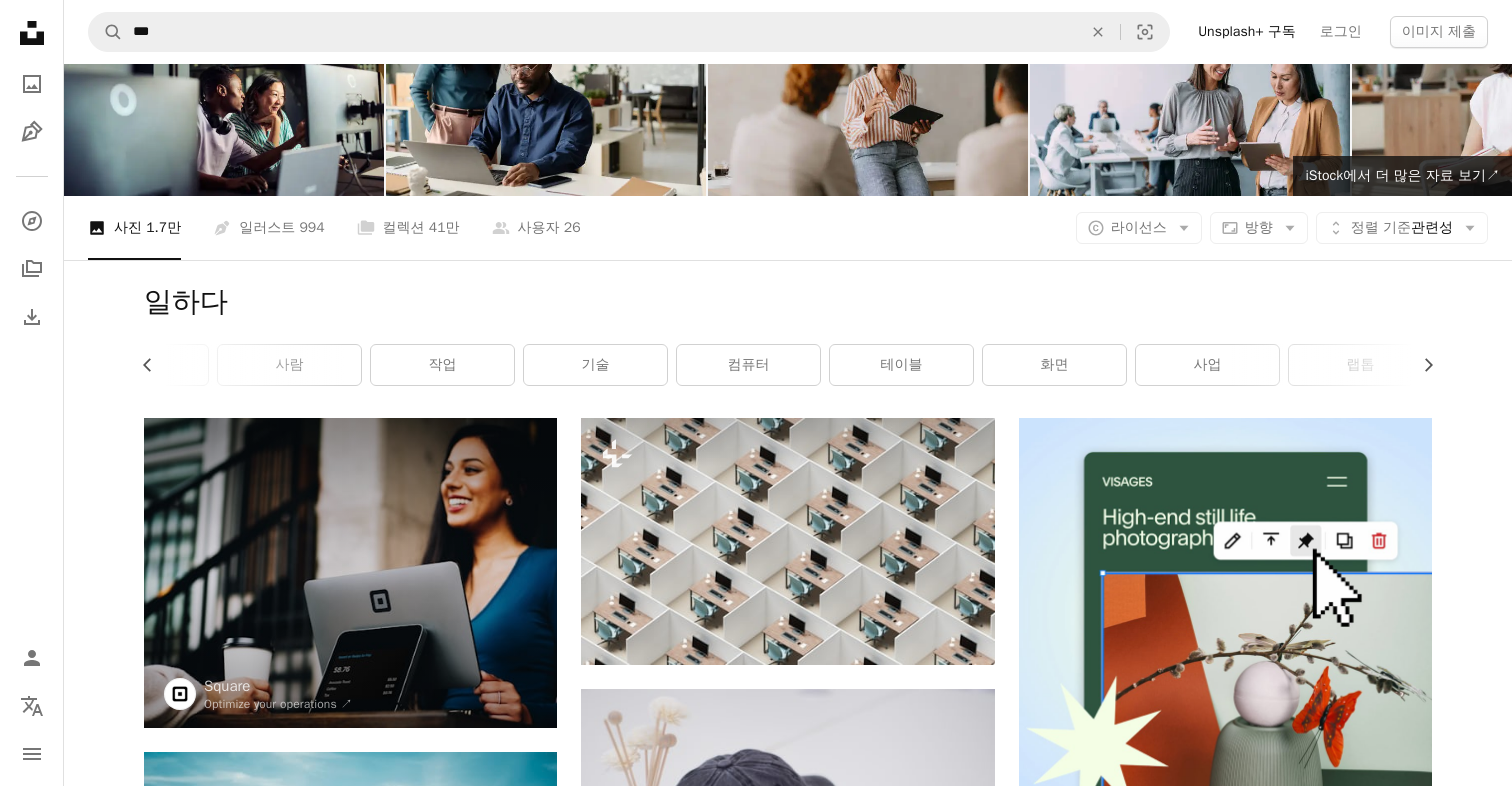 scroll, scrollTop: 0, scrollLeft: 0, axis: both 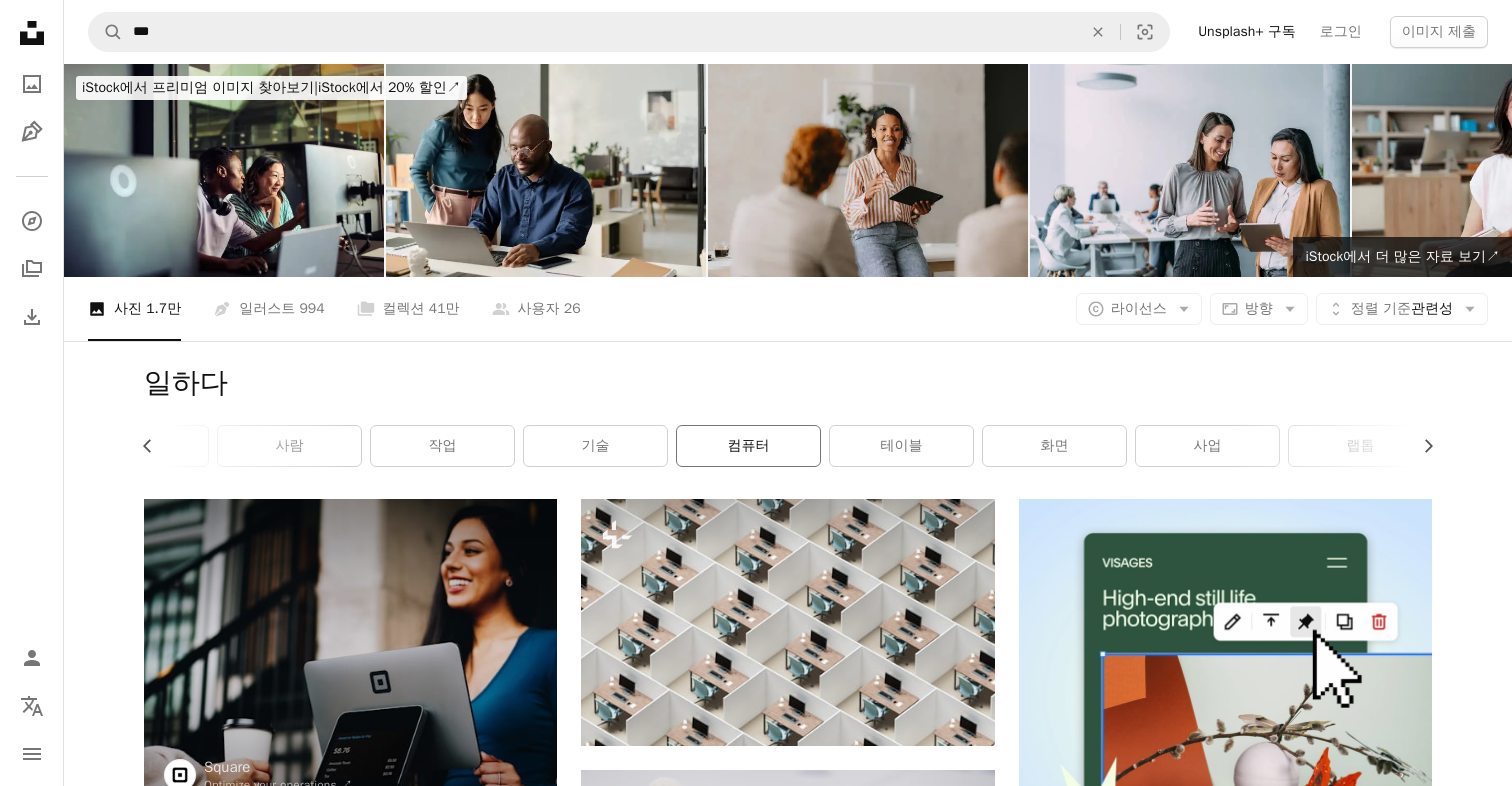 click on "컴퓨터" at bounding box center [748, 446] 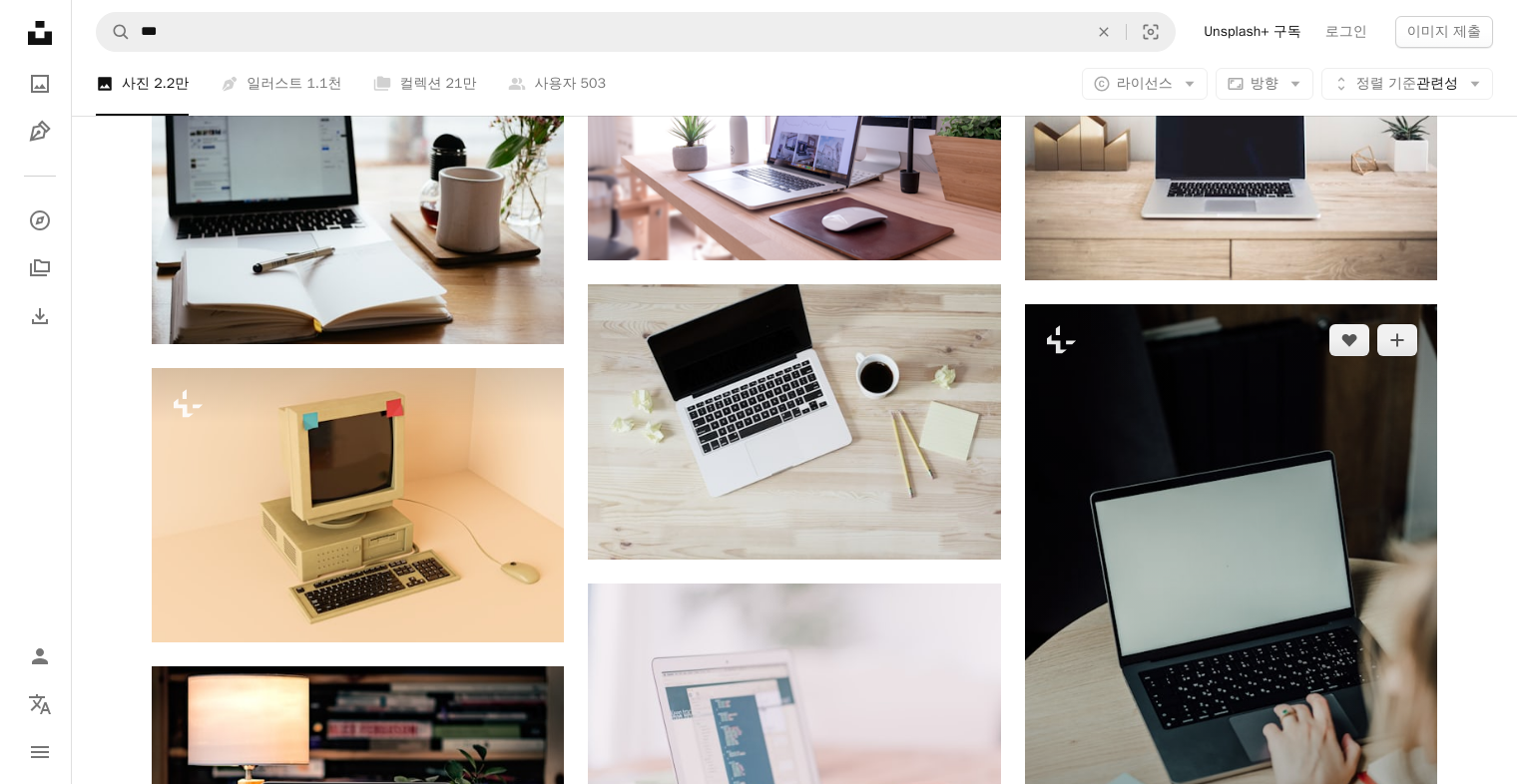 scroll, scrollTop: 898, scrollLeft: 0, axis: vertical 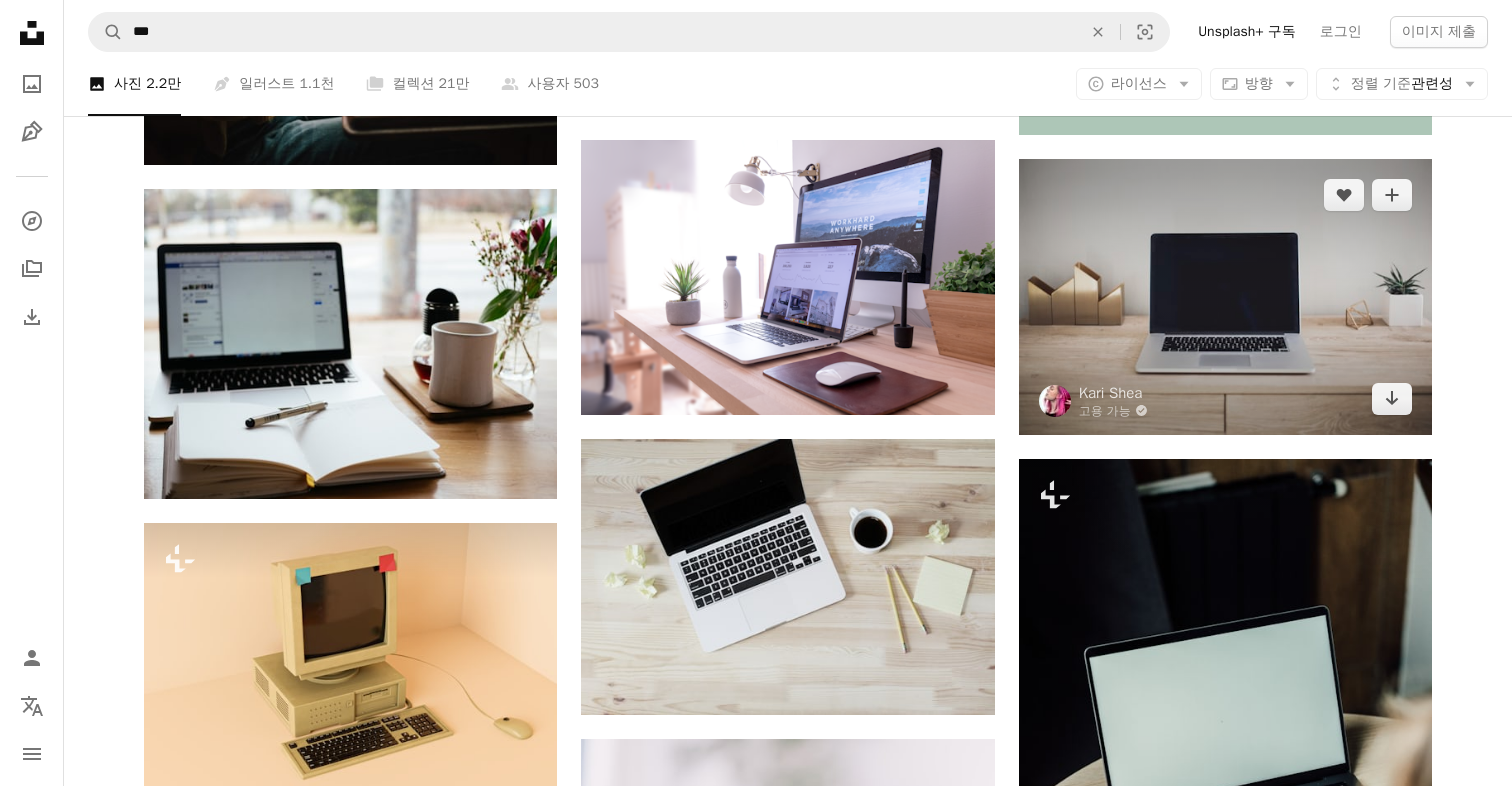 click at bounding box center (1225, 296) 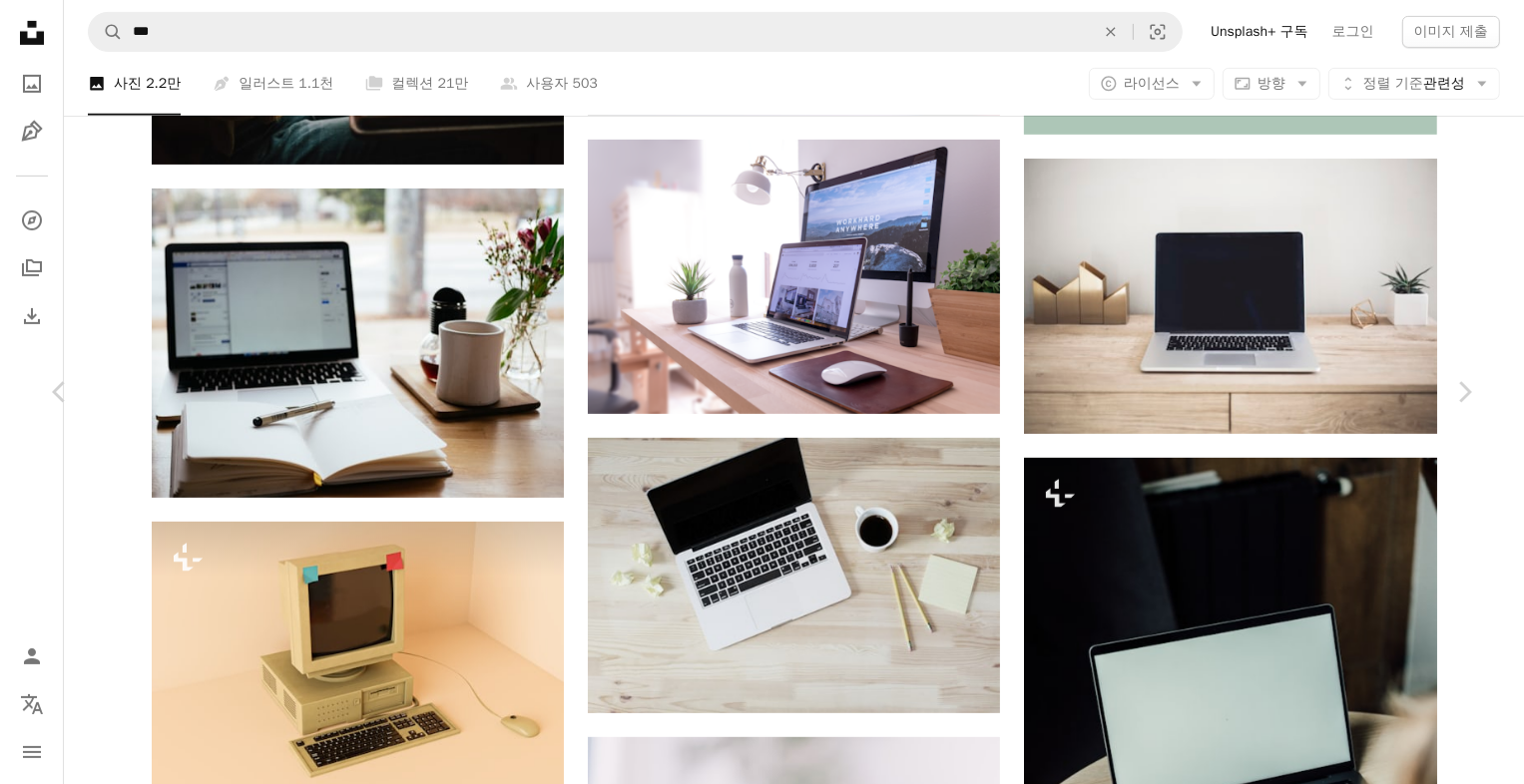 click on "무료 다운로드" at bounding box center [1274, 3595] 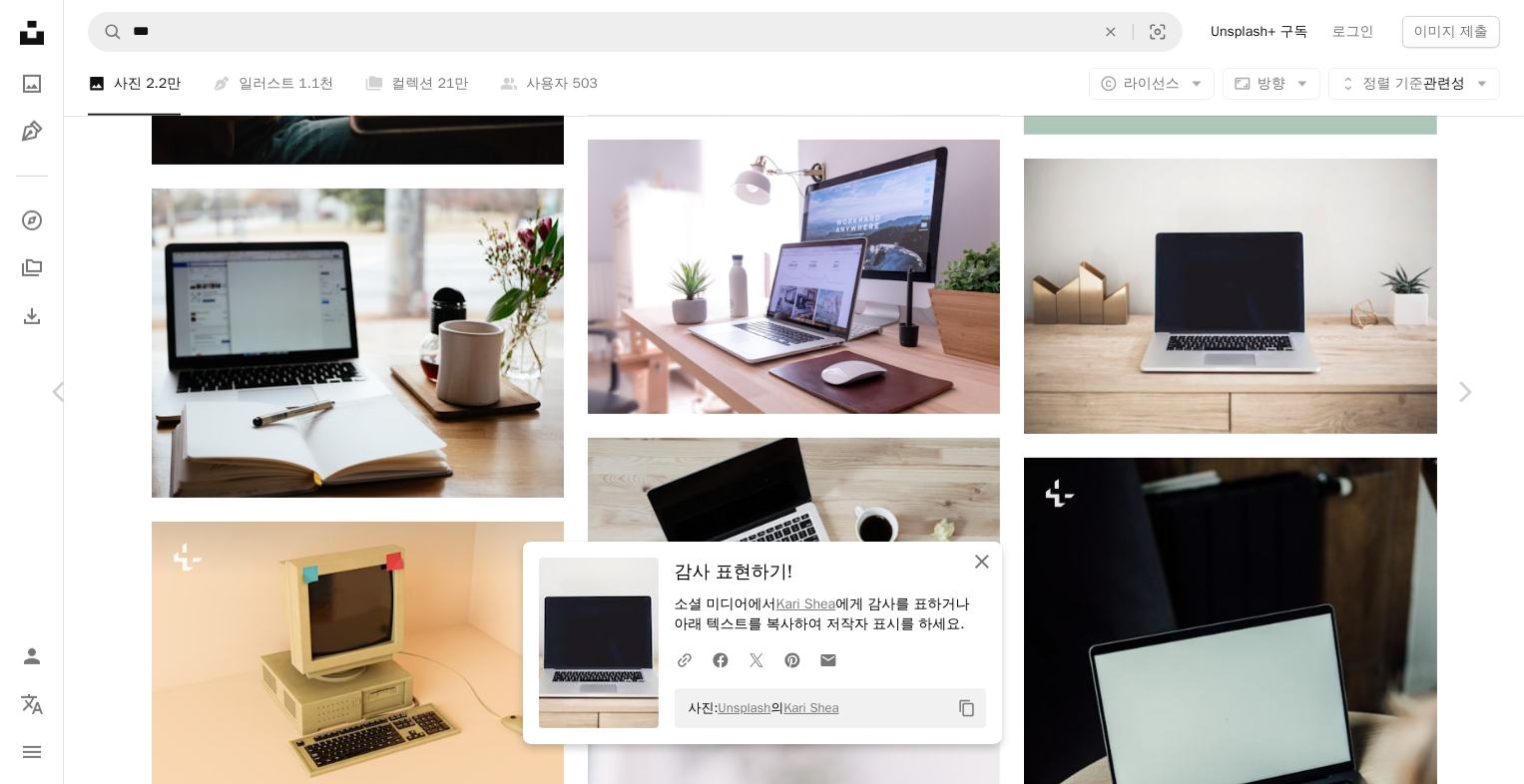click 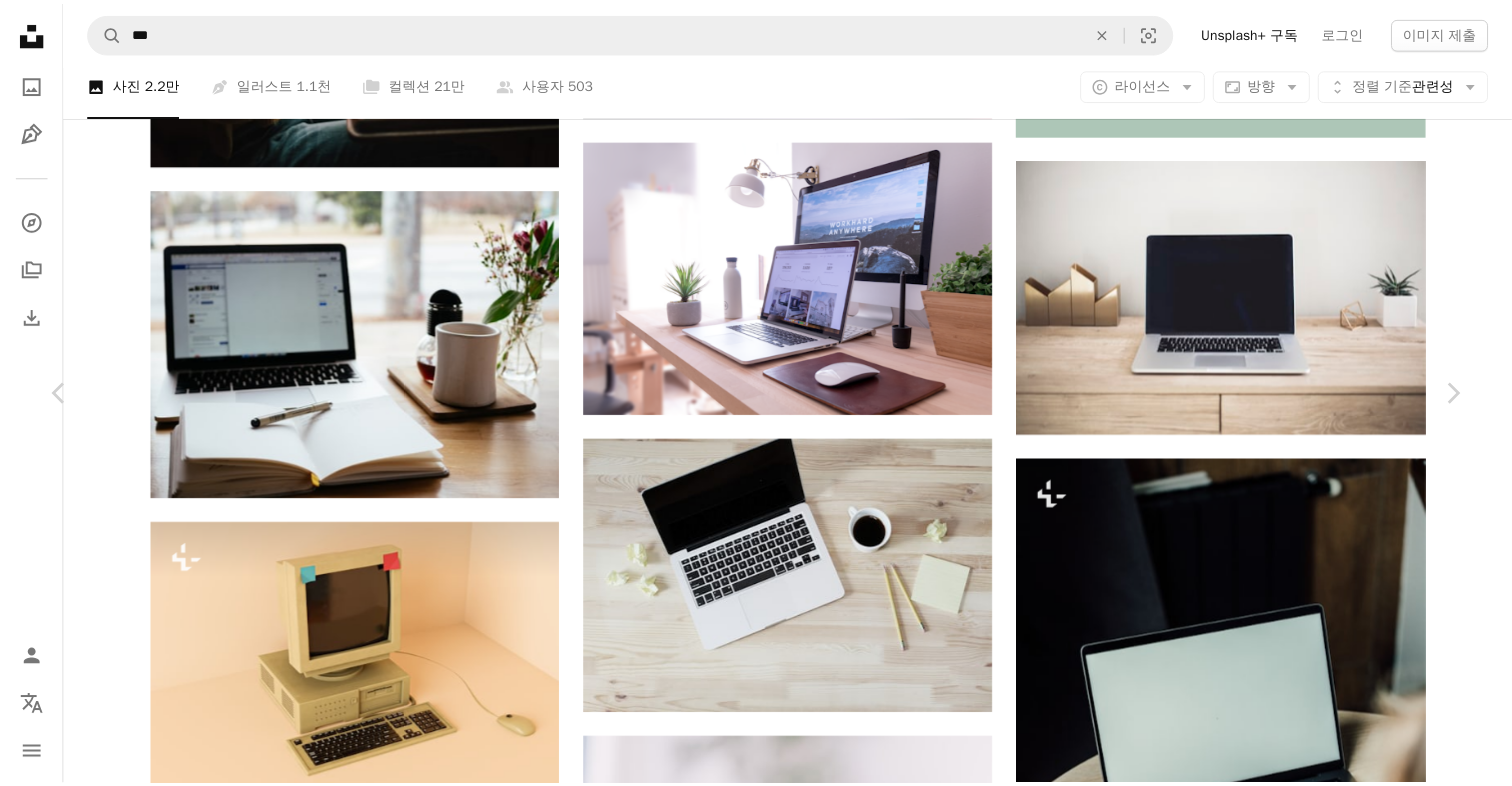 scroll, scrollTop: 1800, scrollLeft: 0, axis: vertical 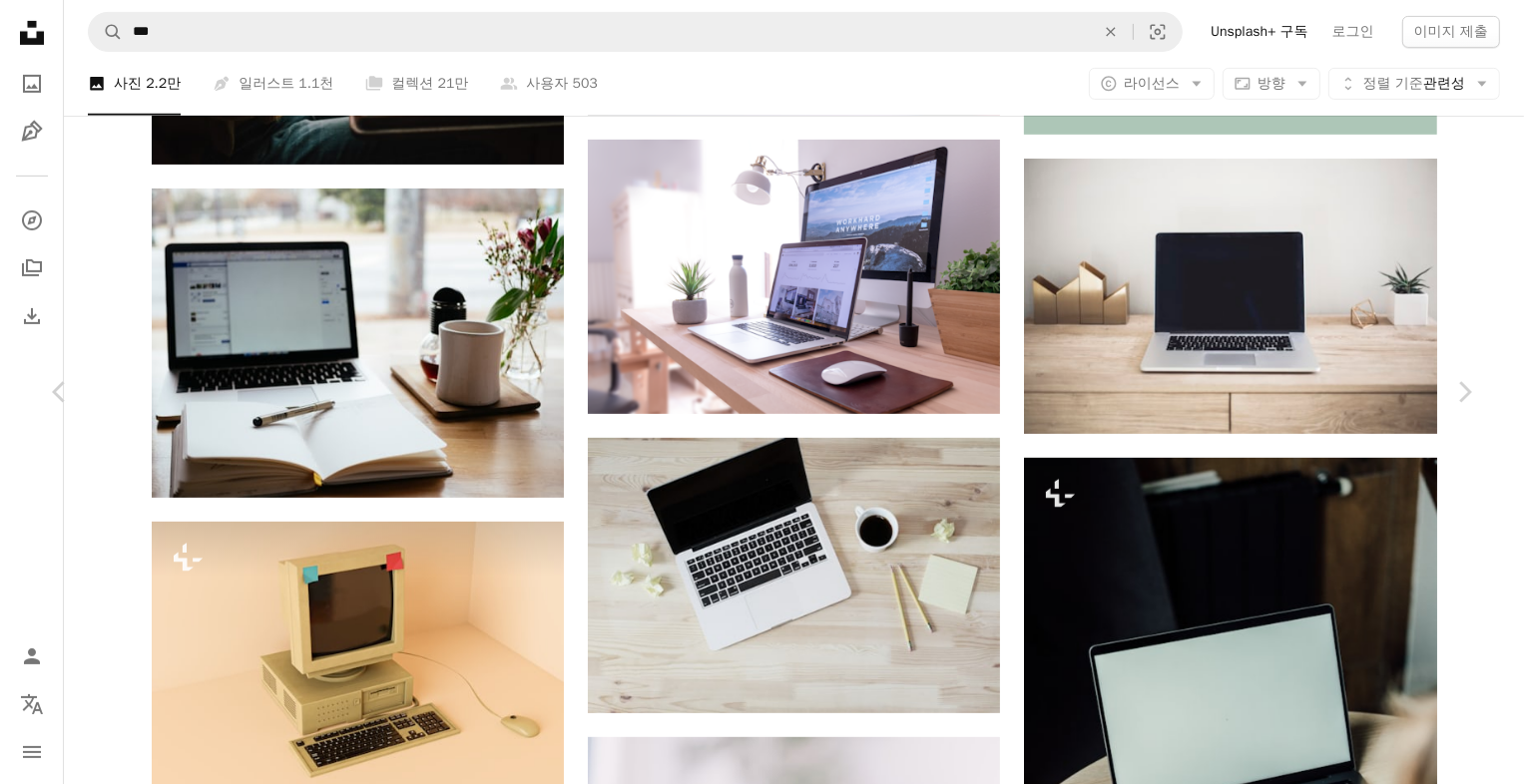 click on "An X shape" at bounding box center (20, 20) 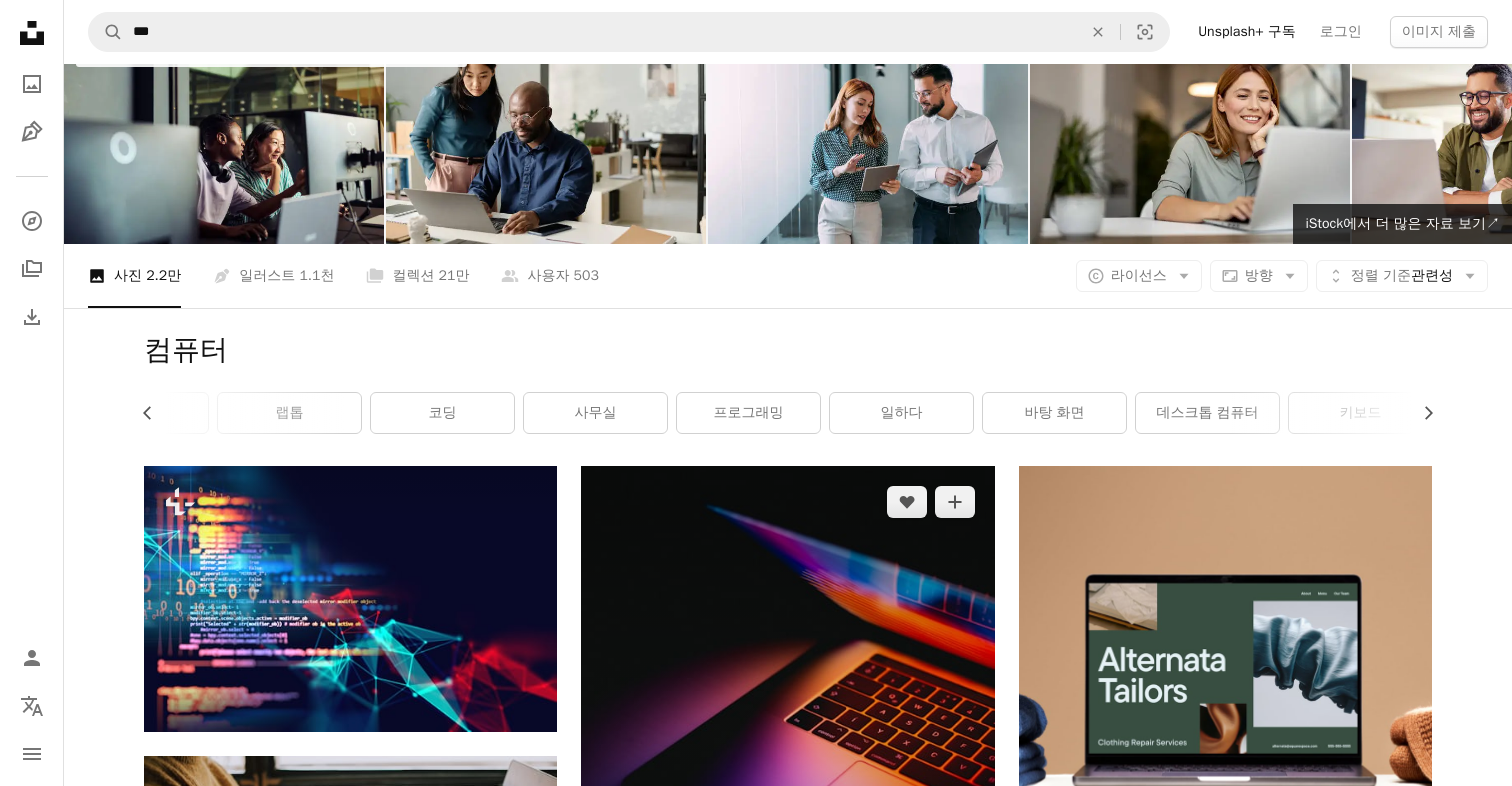 scroll, scrollTop: 0, scrollLeft: 0, axis: both 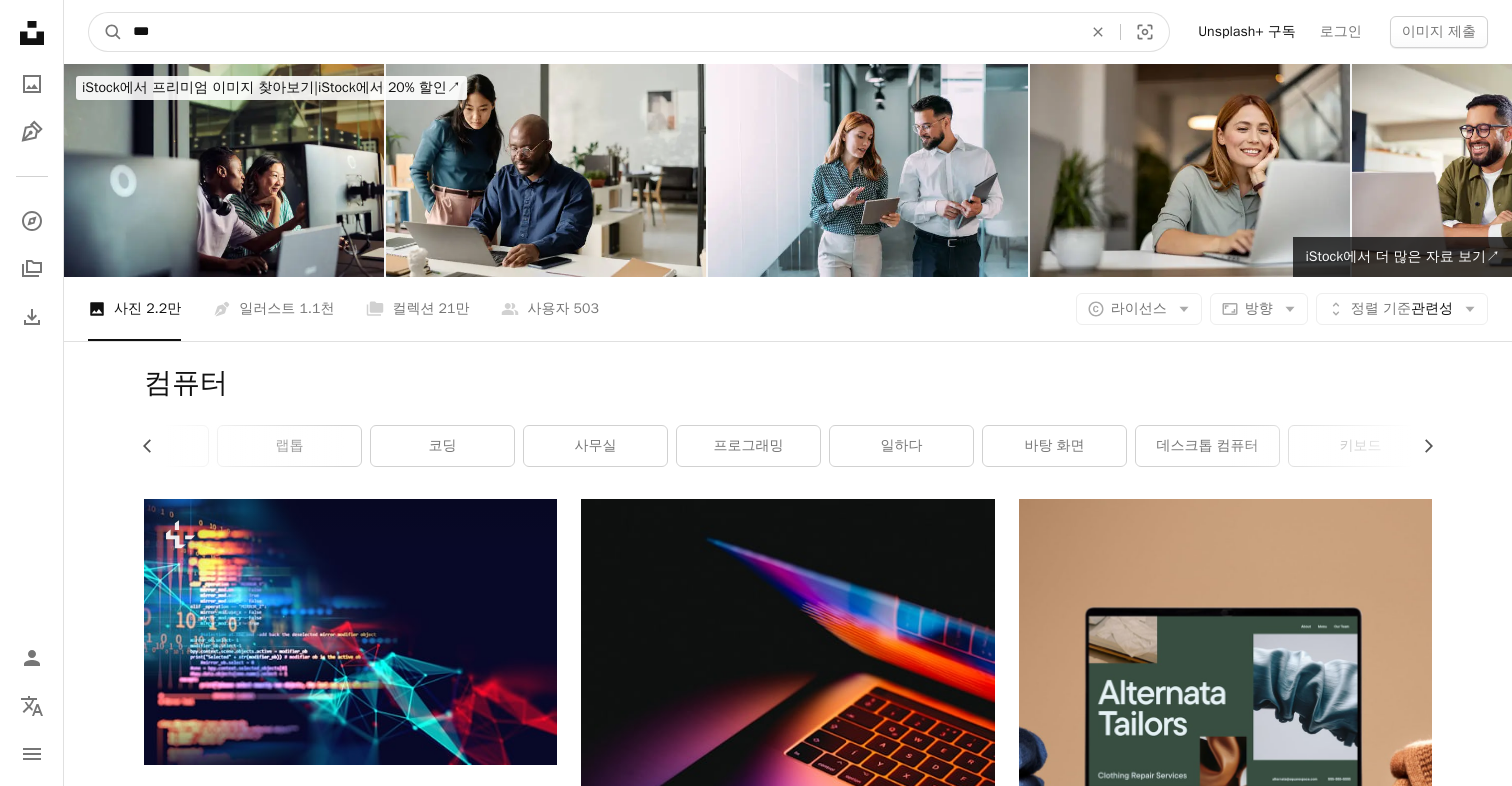 drag, startPoint x: 184, startPoint y: 42, endPoint x: 66, endPoint y: 22, distance: 119.682915 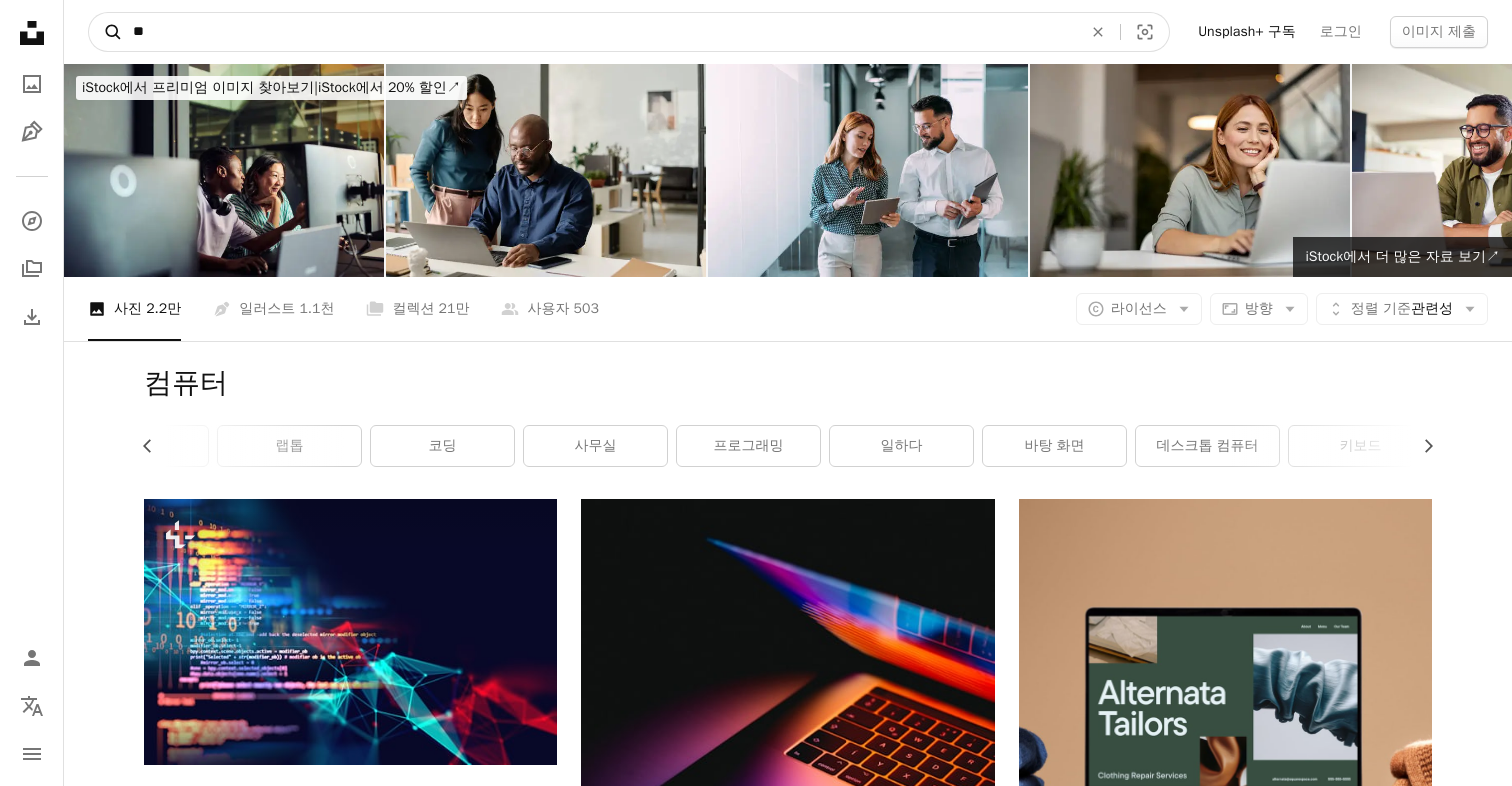 type on "**" 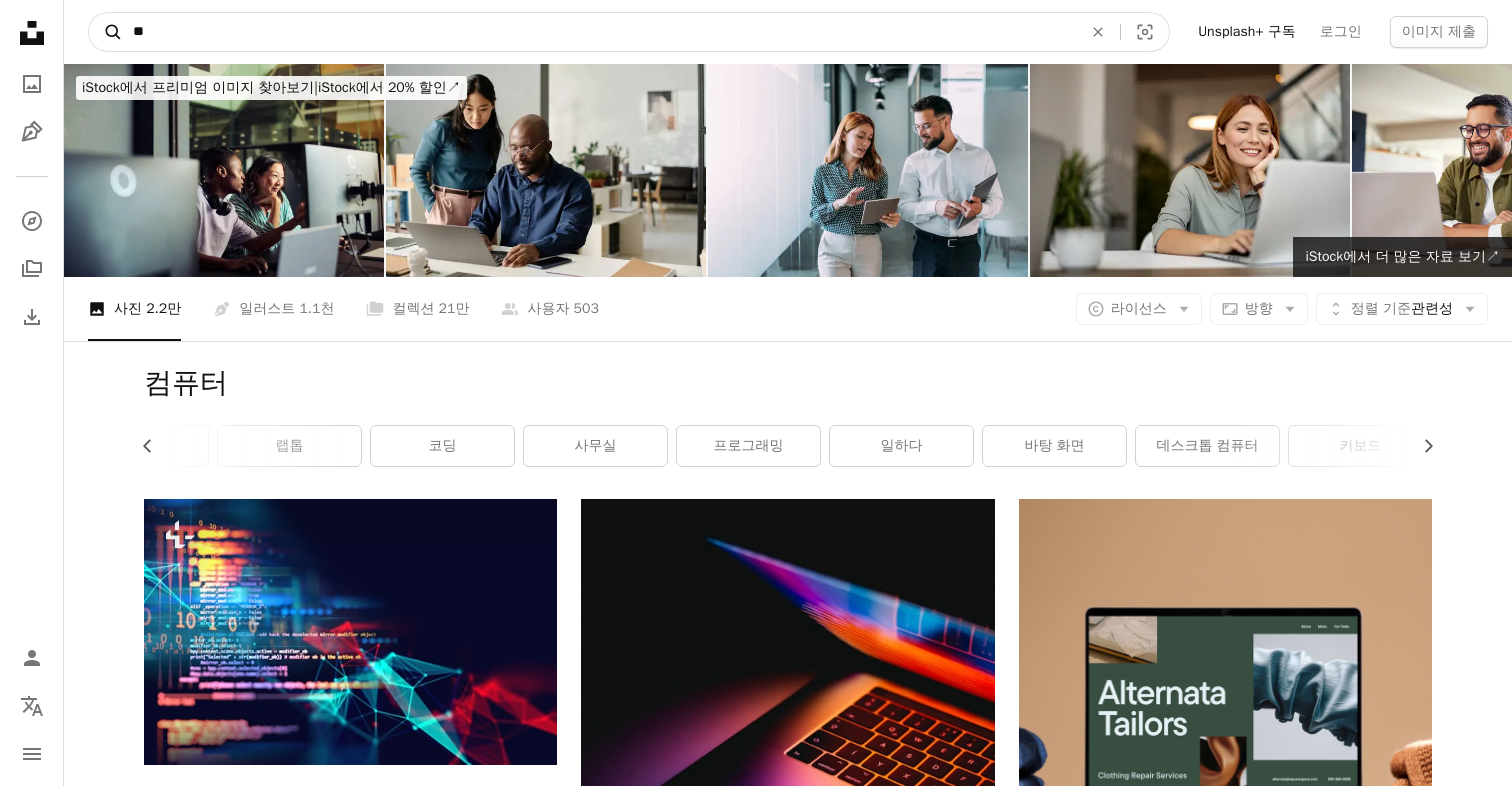 click on "A magnifying glass" at bounding box center (106, 32) 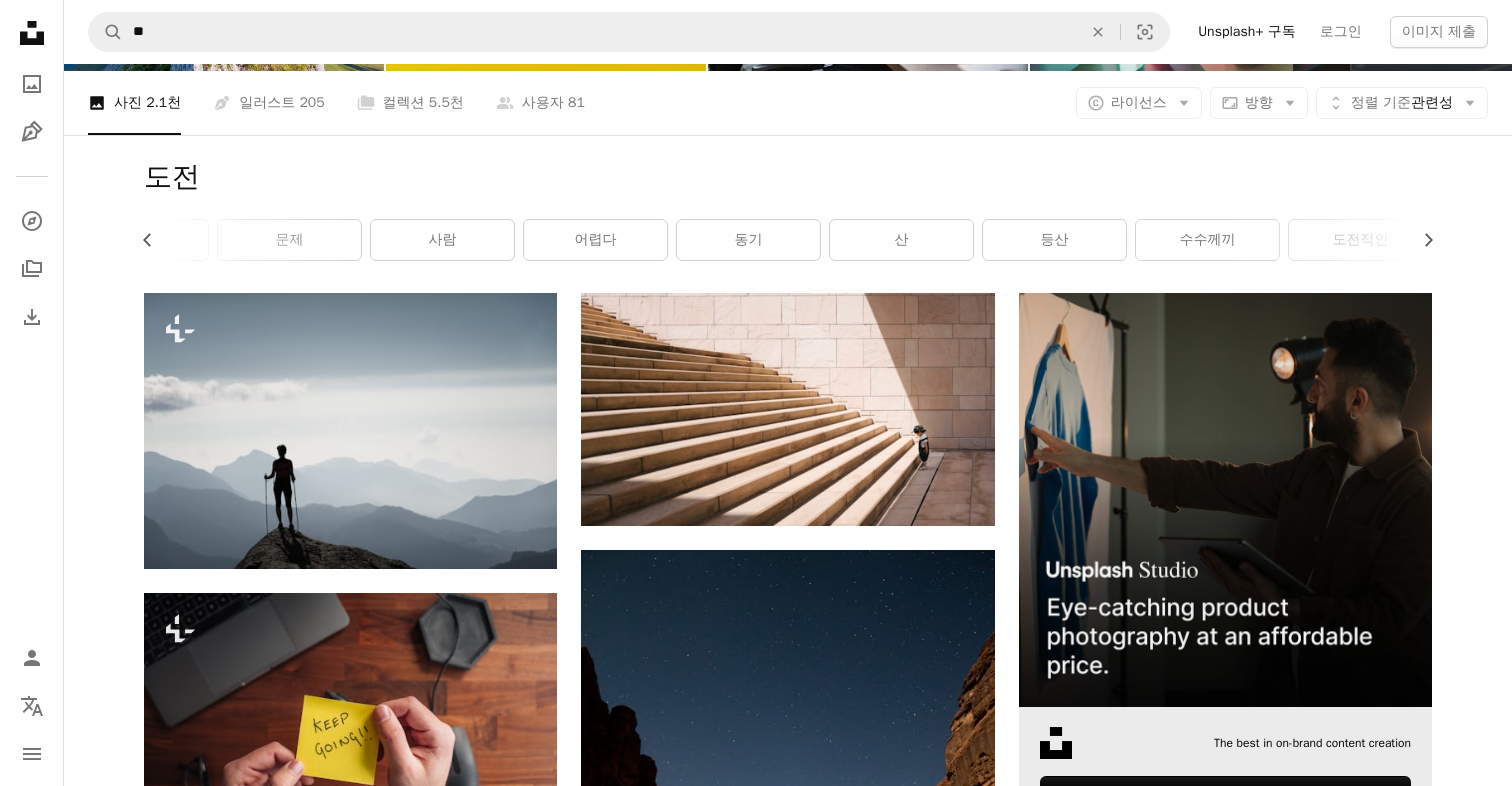 scroll, scrollTop: 200, scrollLeft: 0, axis: vertical 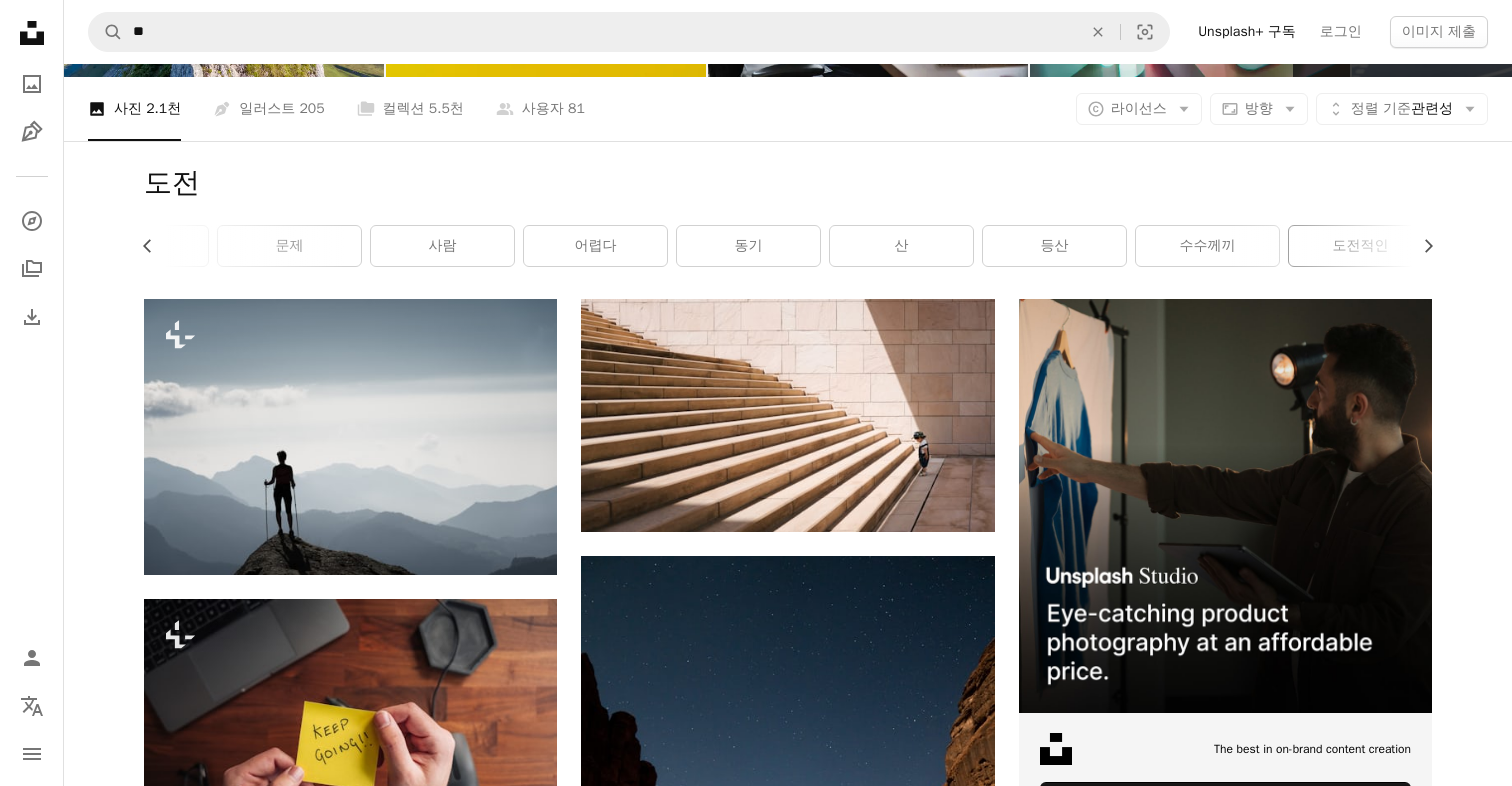 click on "도전적인" at bounding box center (1360, 246) 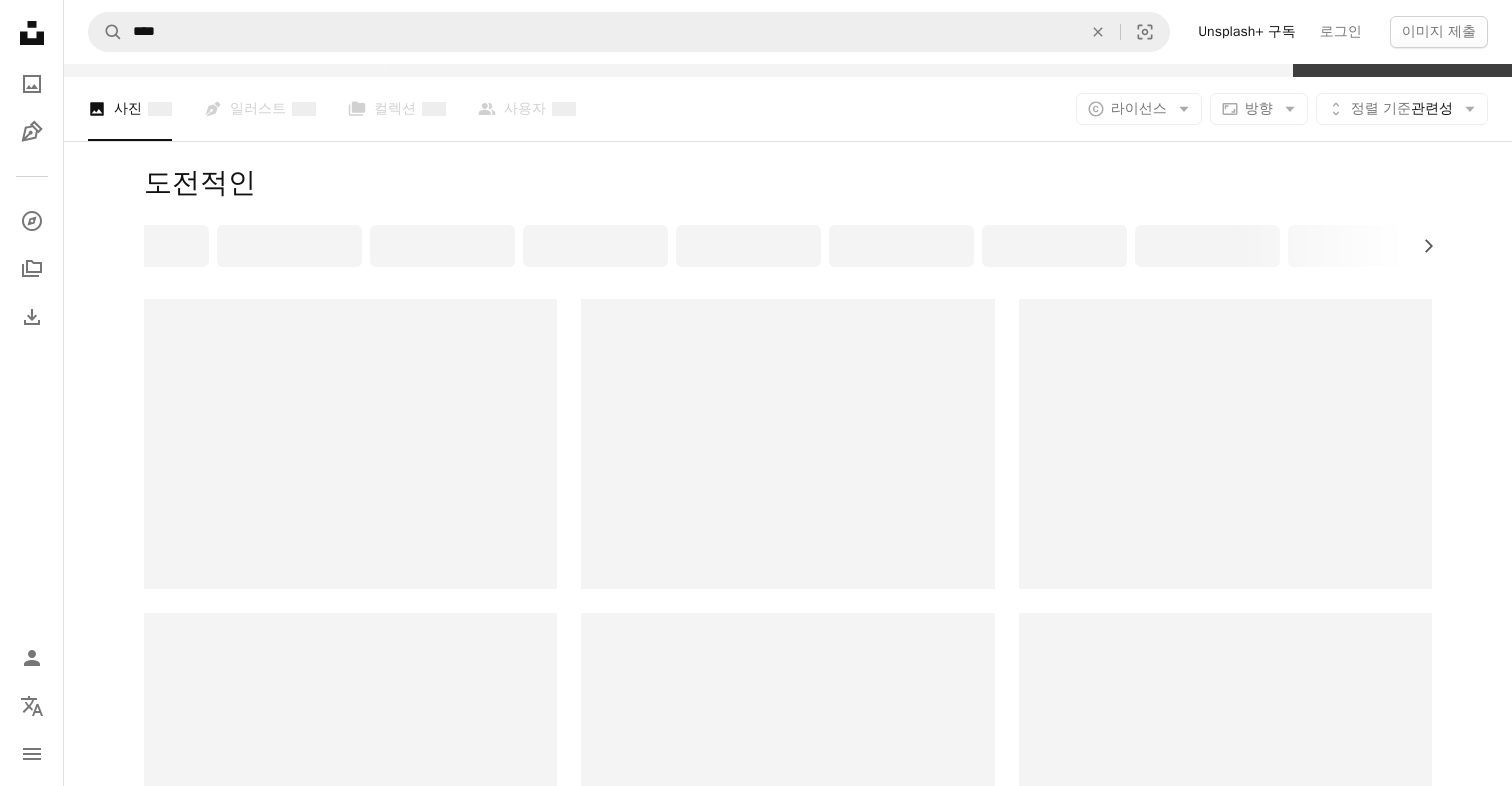scroll, scrollTop: 0, scrollLeft: 0, axis: both 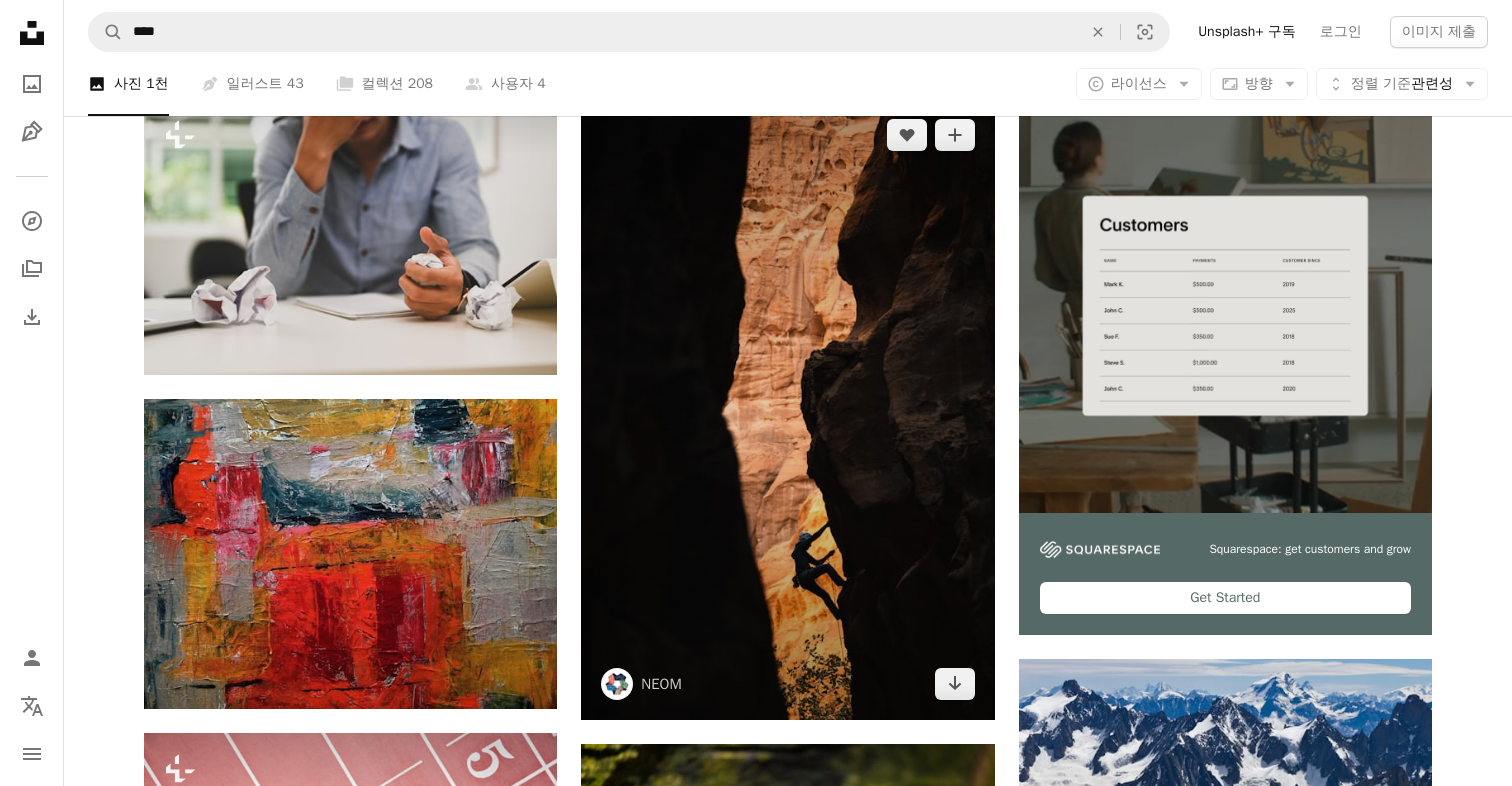 click at bounding box center [787, 409] 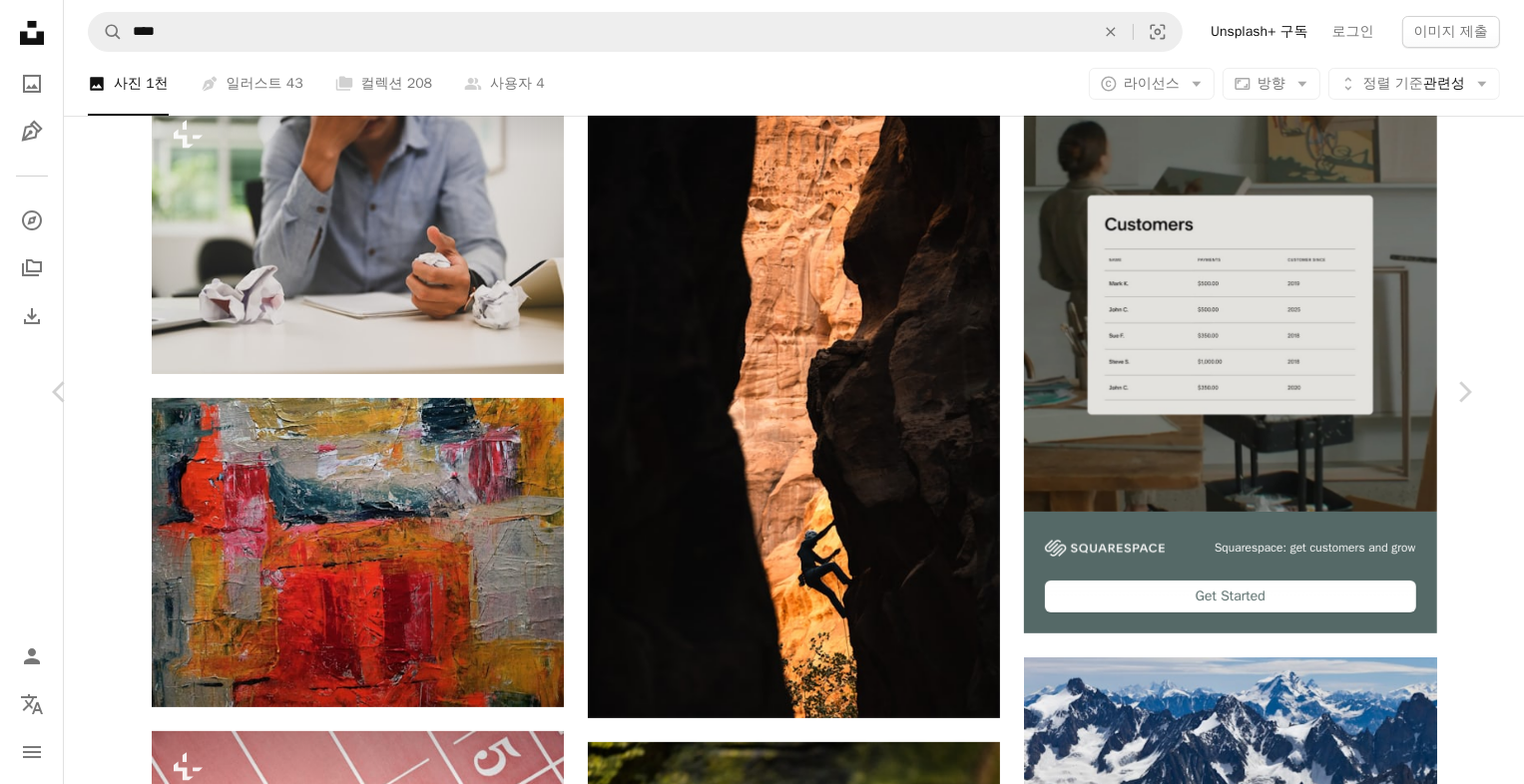 scroll, scrollTop: 2793, scrollLeft: 0, axis: vertical 